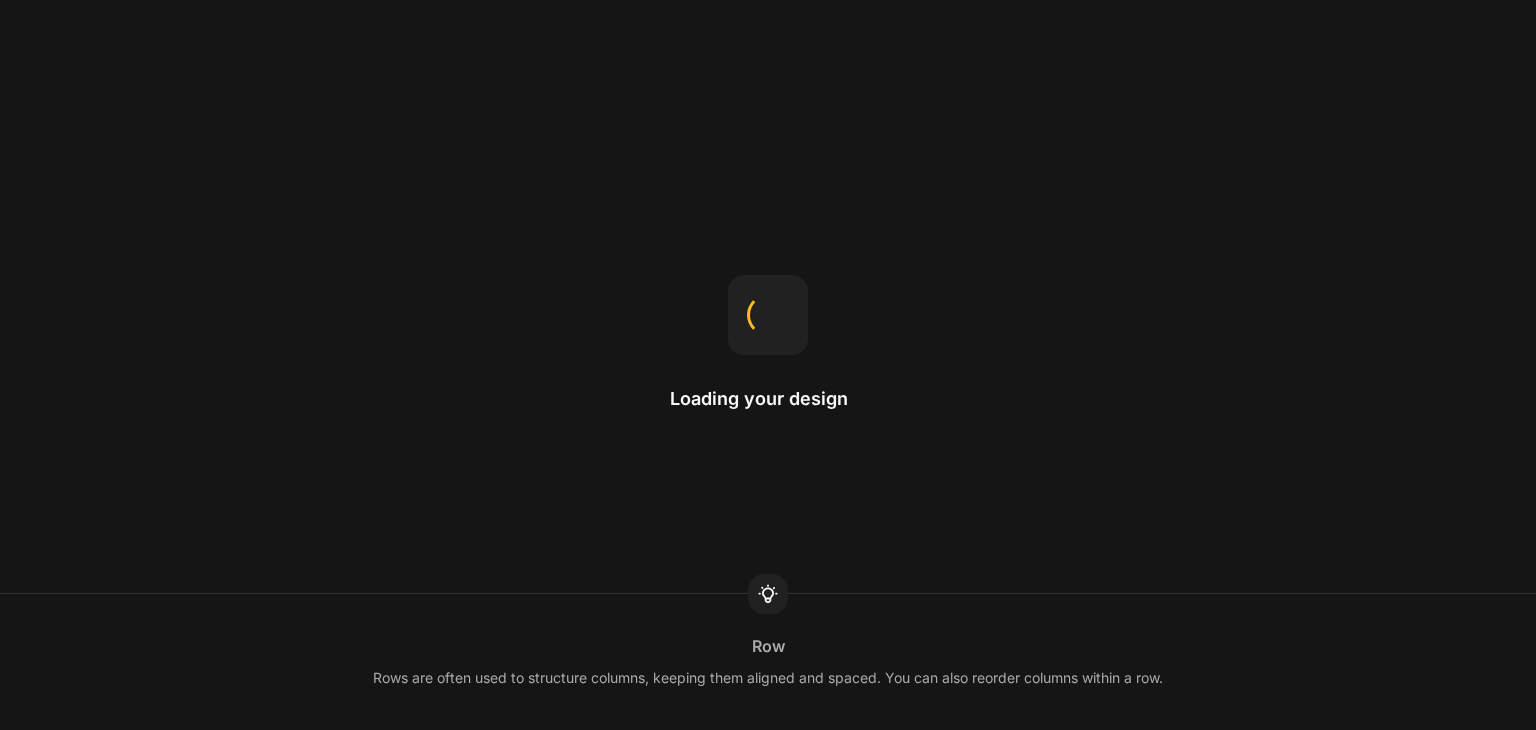 scroll, scrollTop: 0, scrollLeft: 0, axis: both 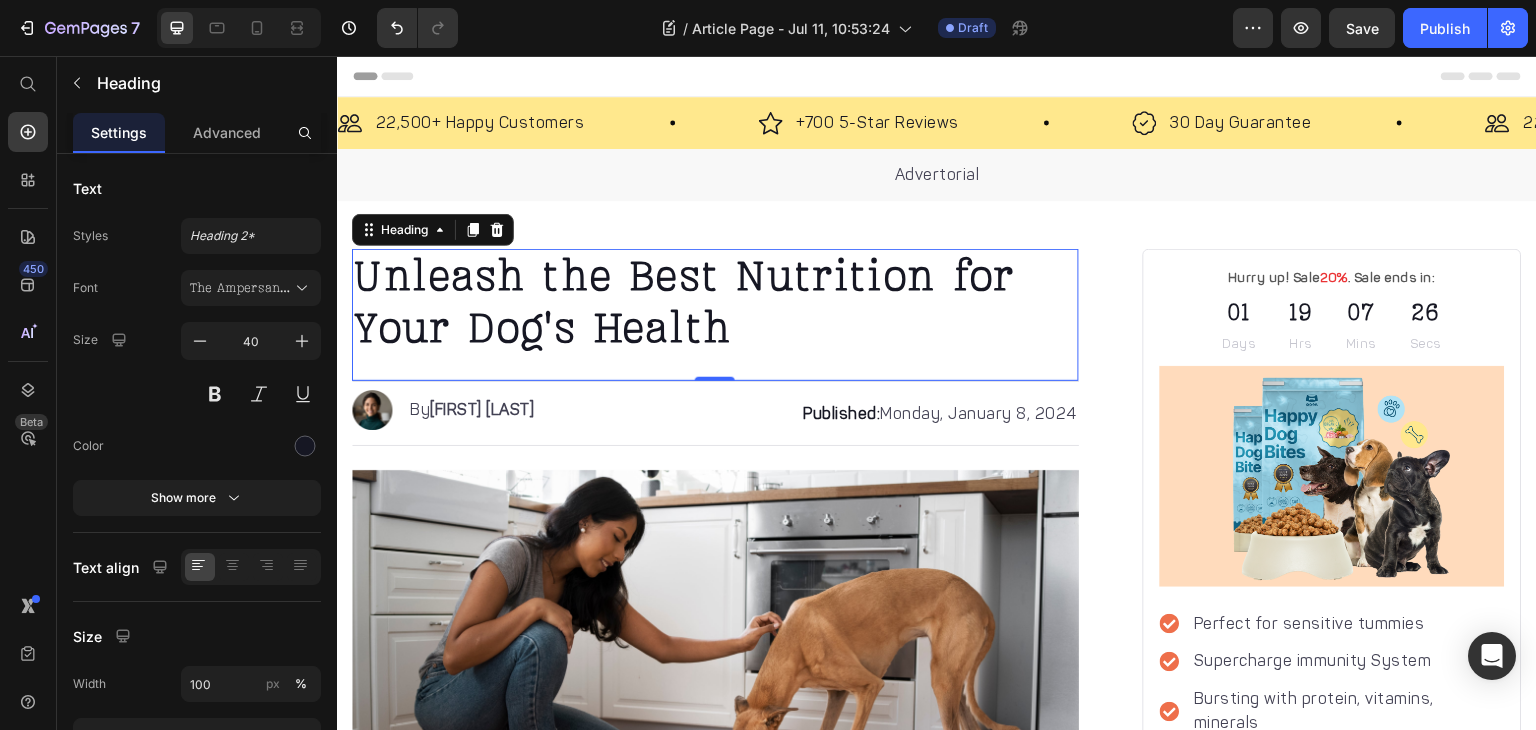 click on "Unleash the Best Nutrition for Your Dog's Health" at bounding box center (715, 303) 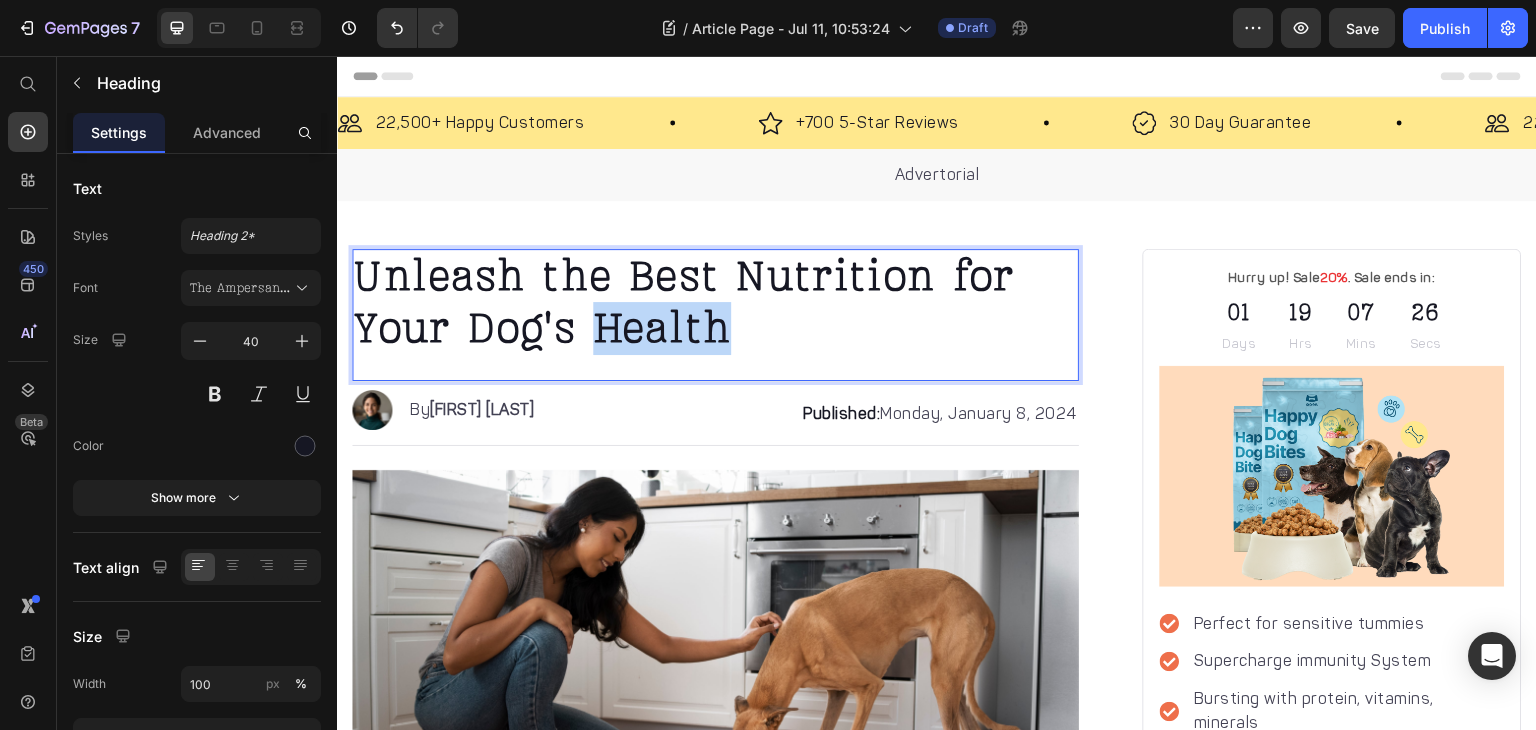 click on "Unleash the Best Nutrition for Your Dog's Health" at bounding box center (715, 303) 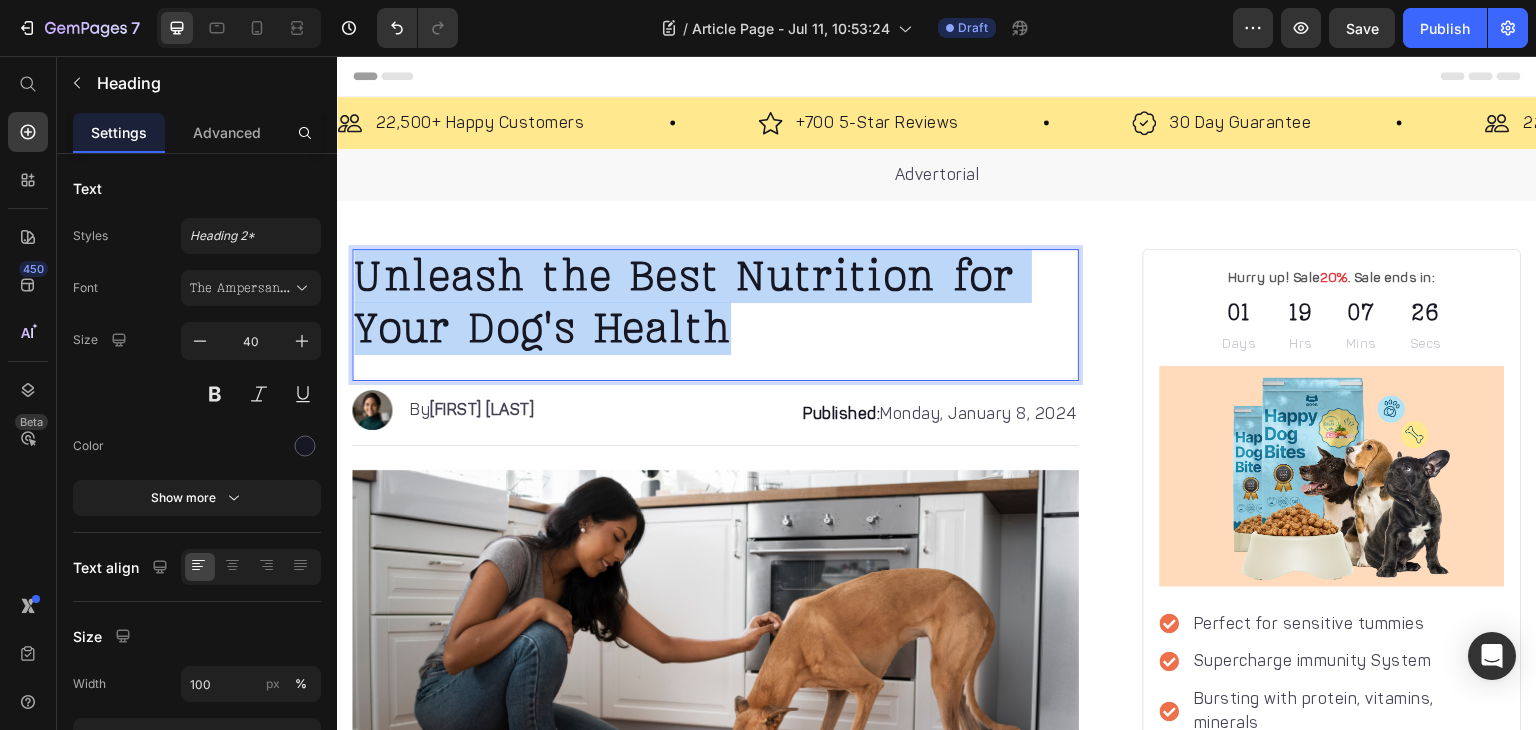 click on "Unleash the Best Nutrition for Your Dog's Health" at bounding box center [715, 303] 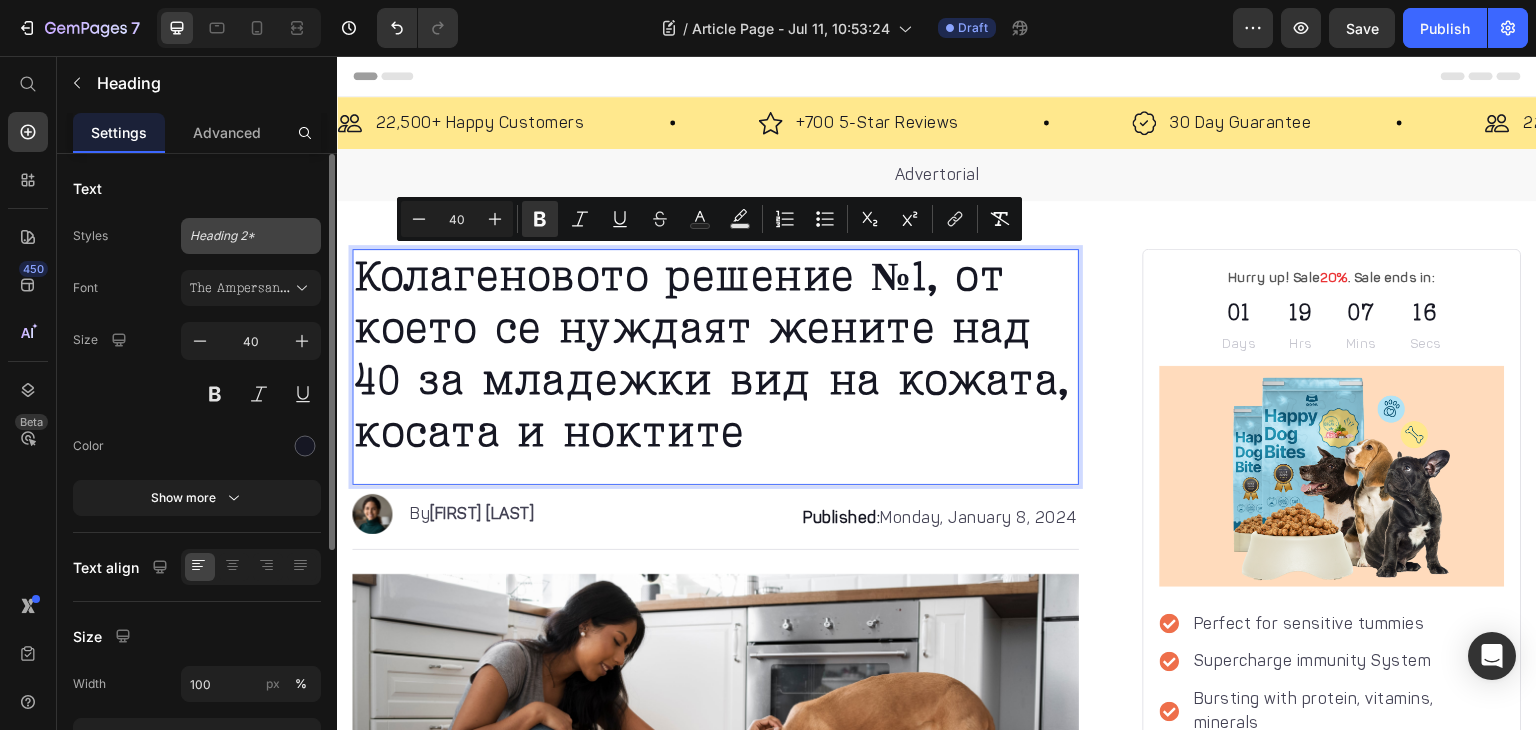 click on "Heading 2*" at bounding box center [251, 236] 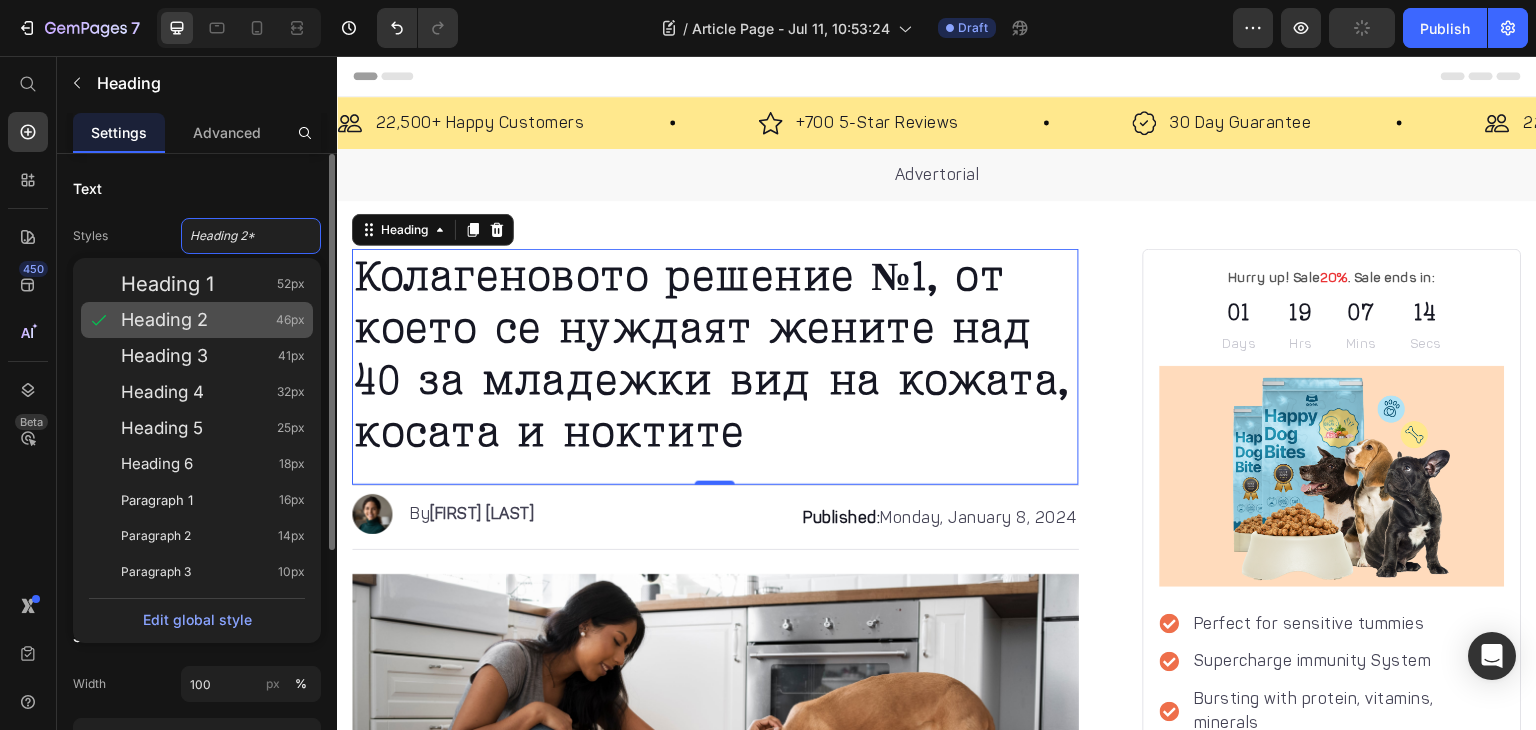 click on "46px" at bounding box center (290, 320) 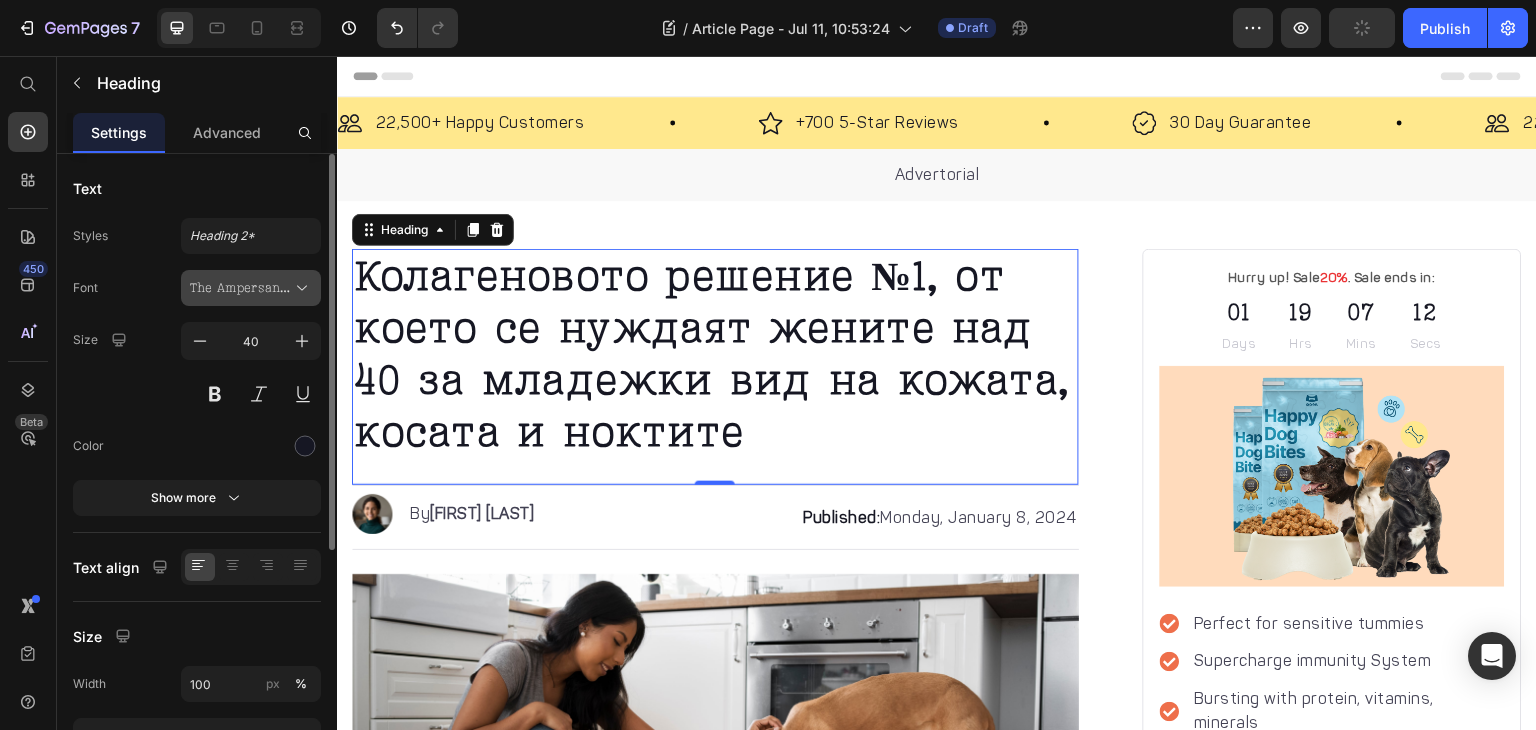 click on "The Ampersand Forest - Carollo Playscript Light" at bounding box center (241, 288) 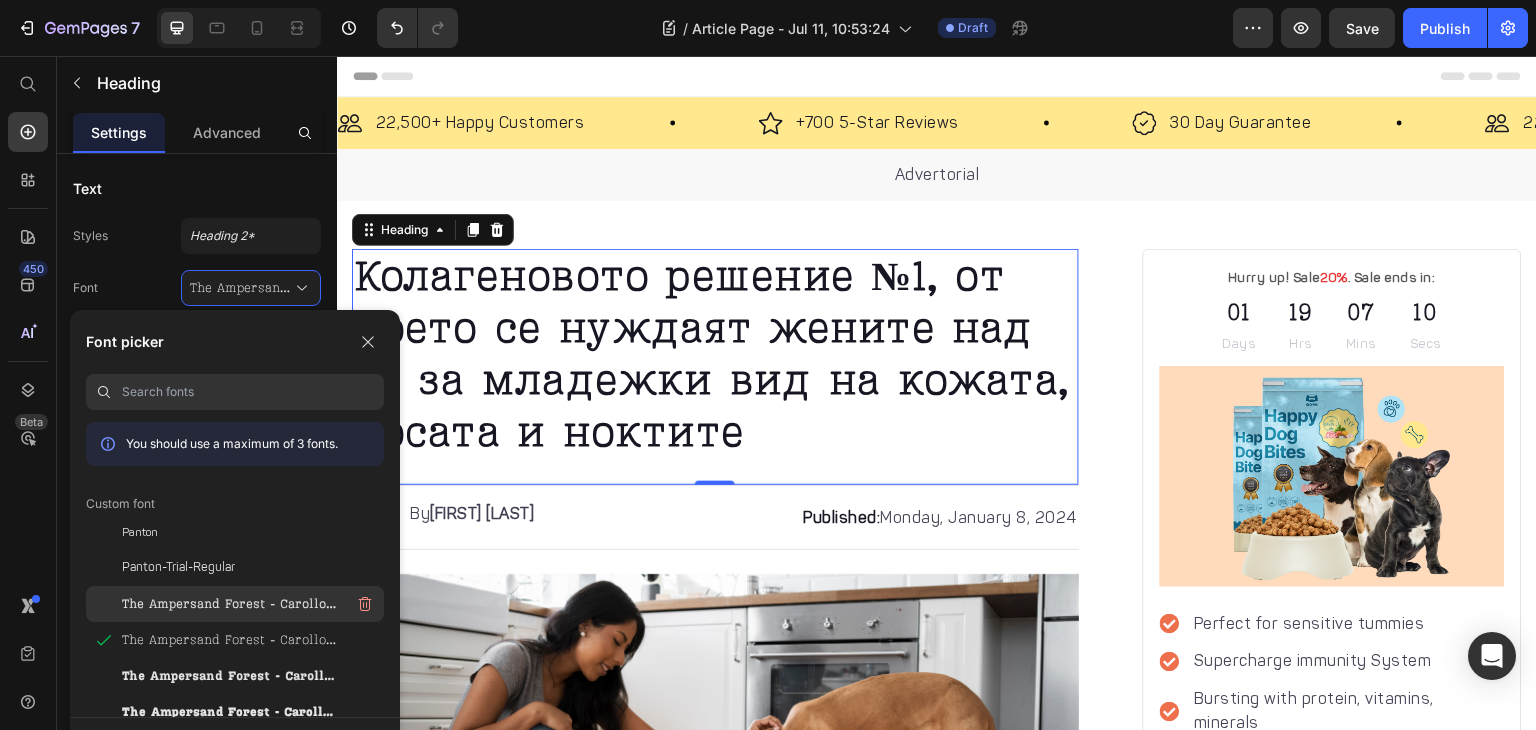 click on "The Ampersand Forest - Carollo Playscript Regular" at bounding box center (230, 604) 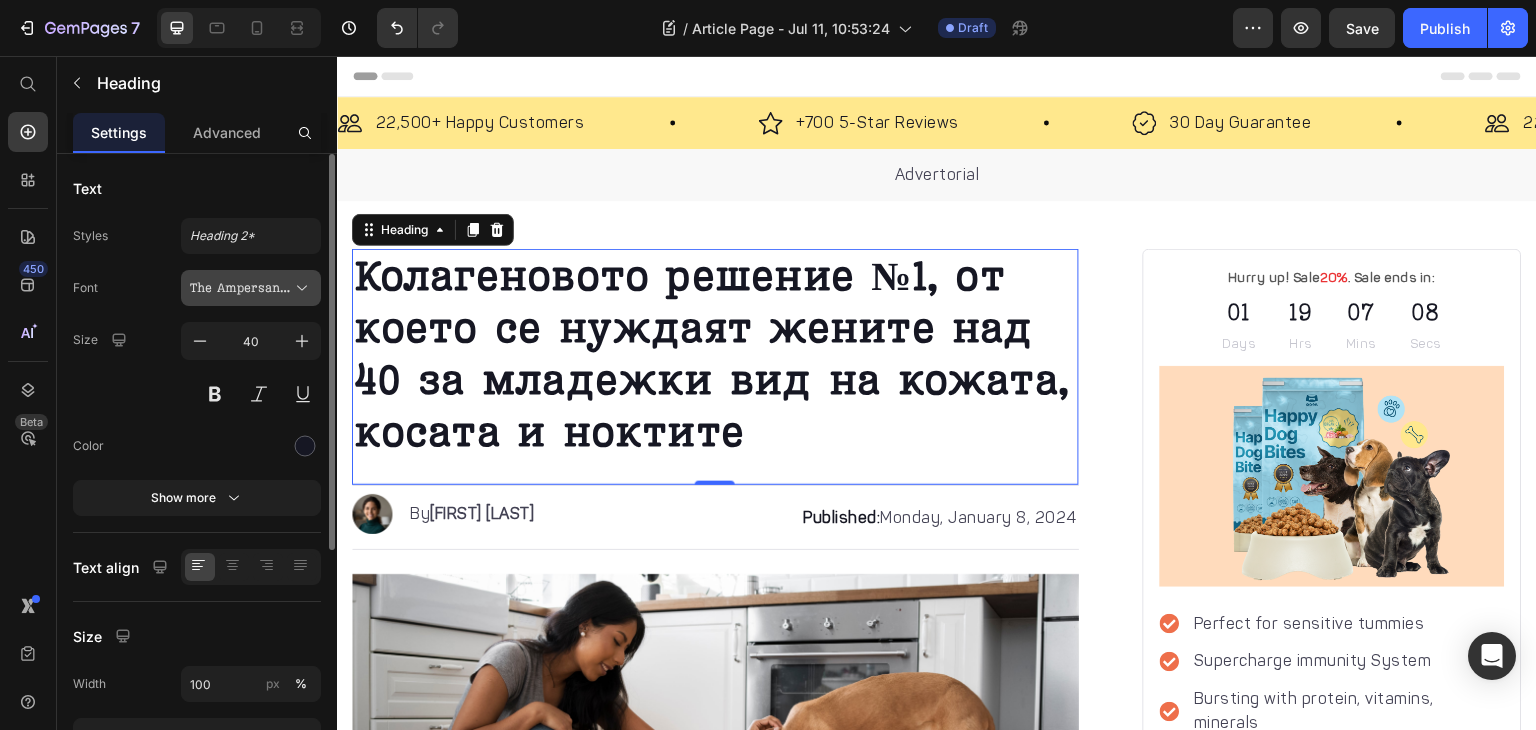 click on "The Ampersand Forest - Carollo Playscript Regular" at bounding box center (251, 288) 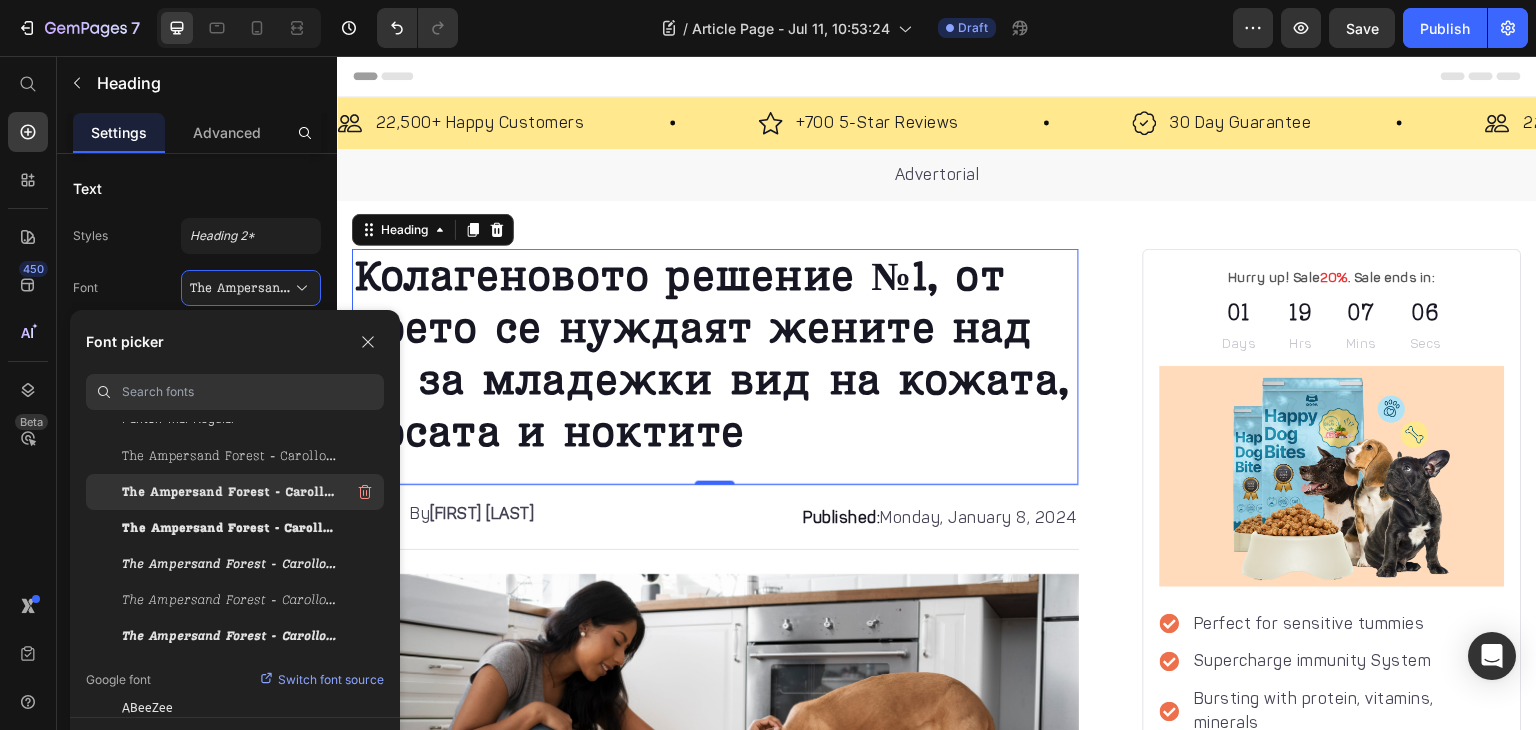 scroll, scrollTop: 224, scrollLeft: 0, axis: vertical 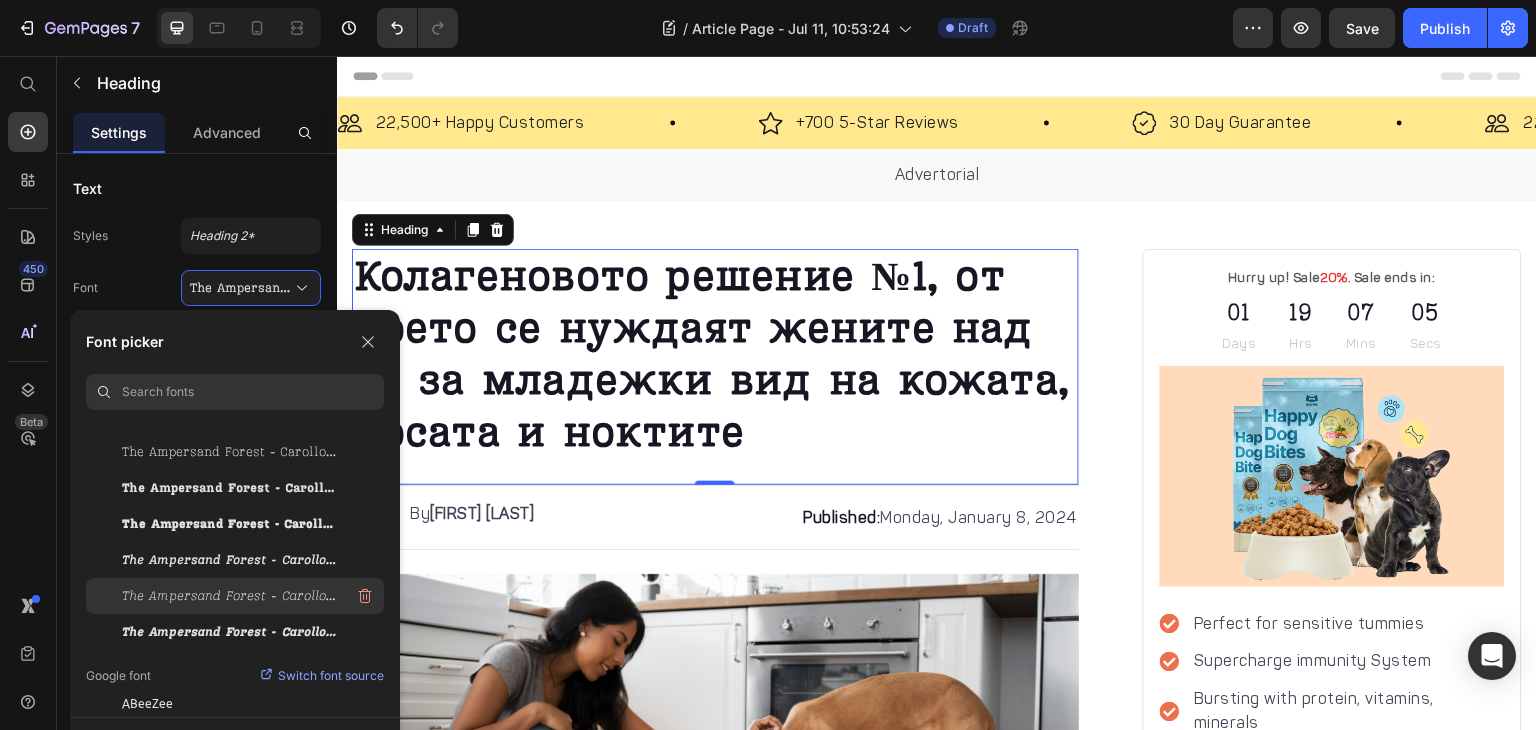 click on "The Ampersand Forest - Carollo Playscript Light Italic" at bounding box center (230, 596) 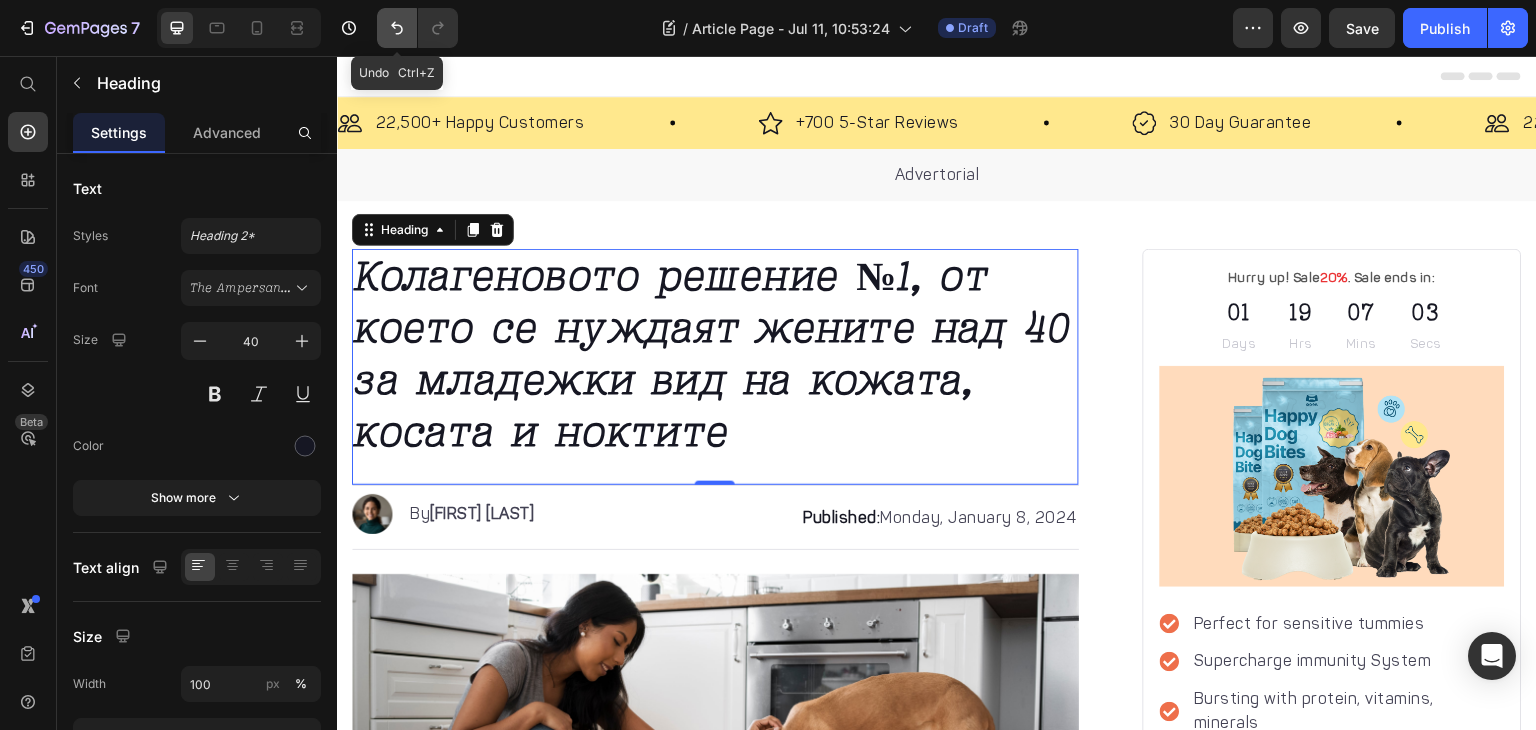 click 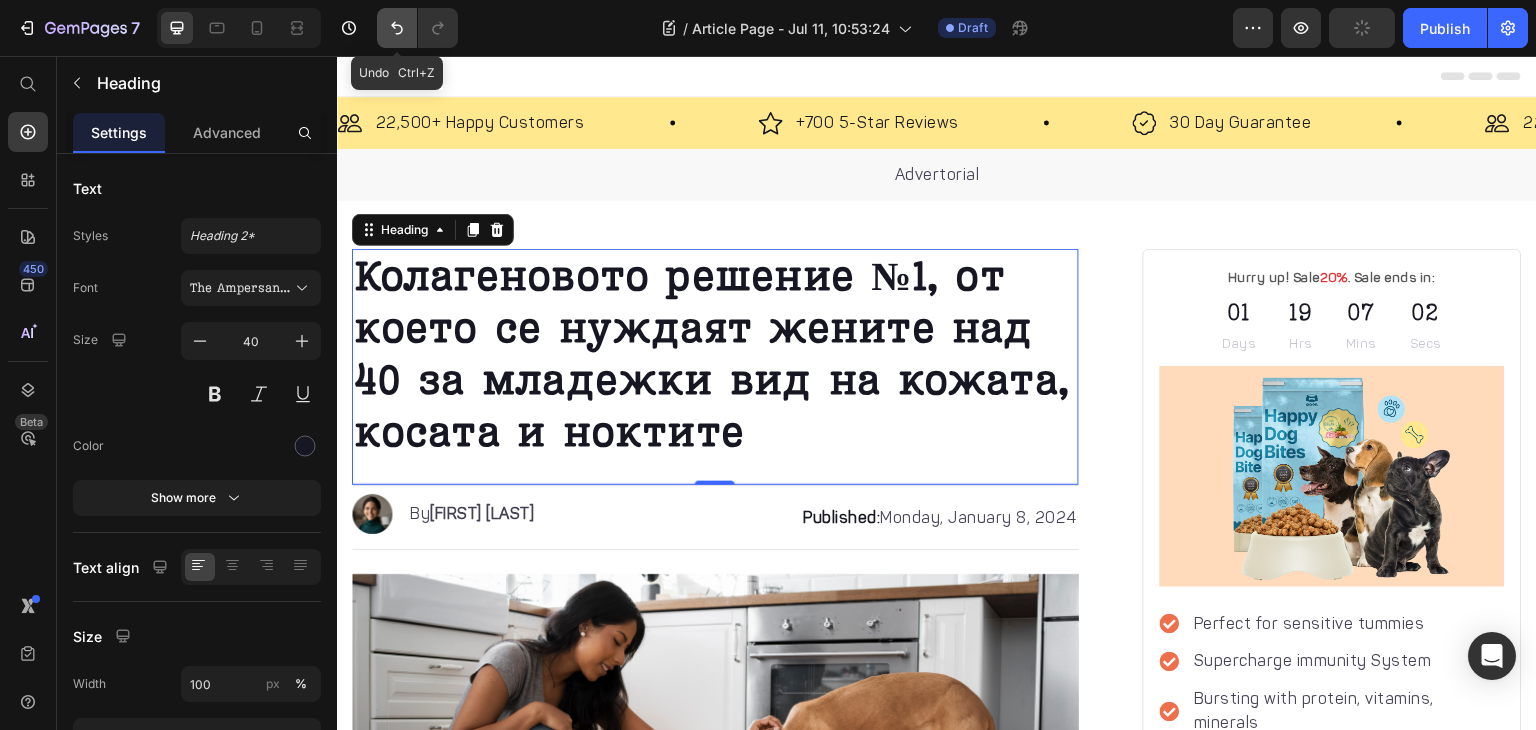 click 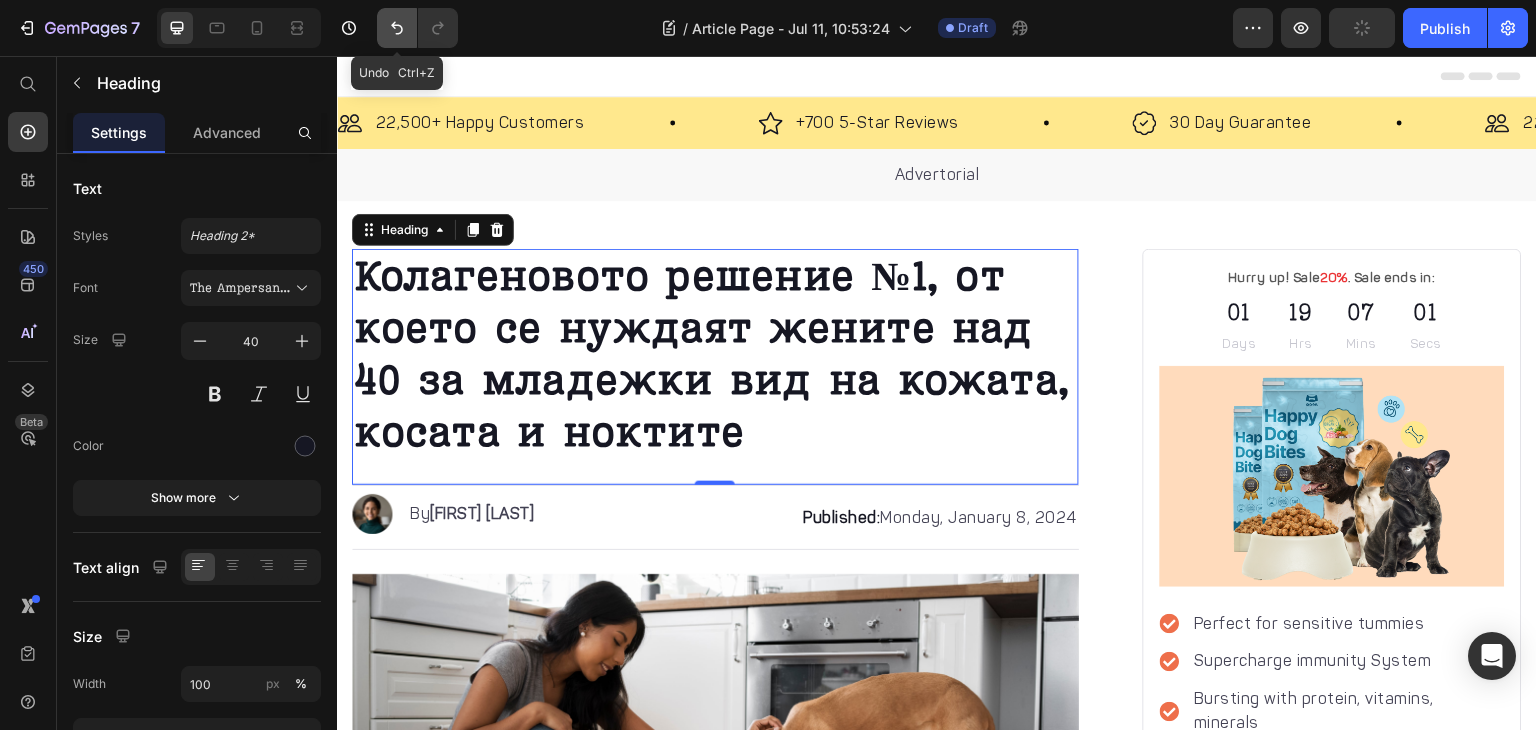 click 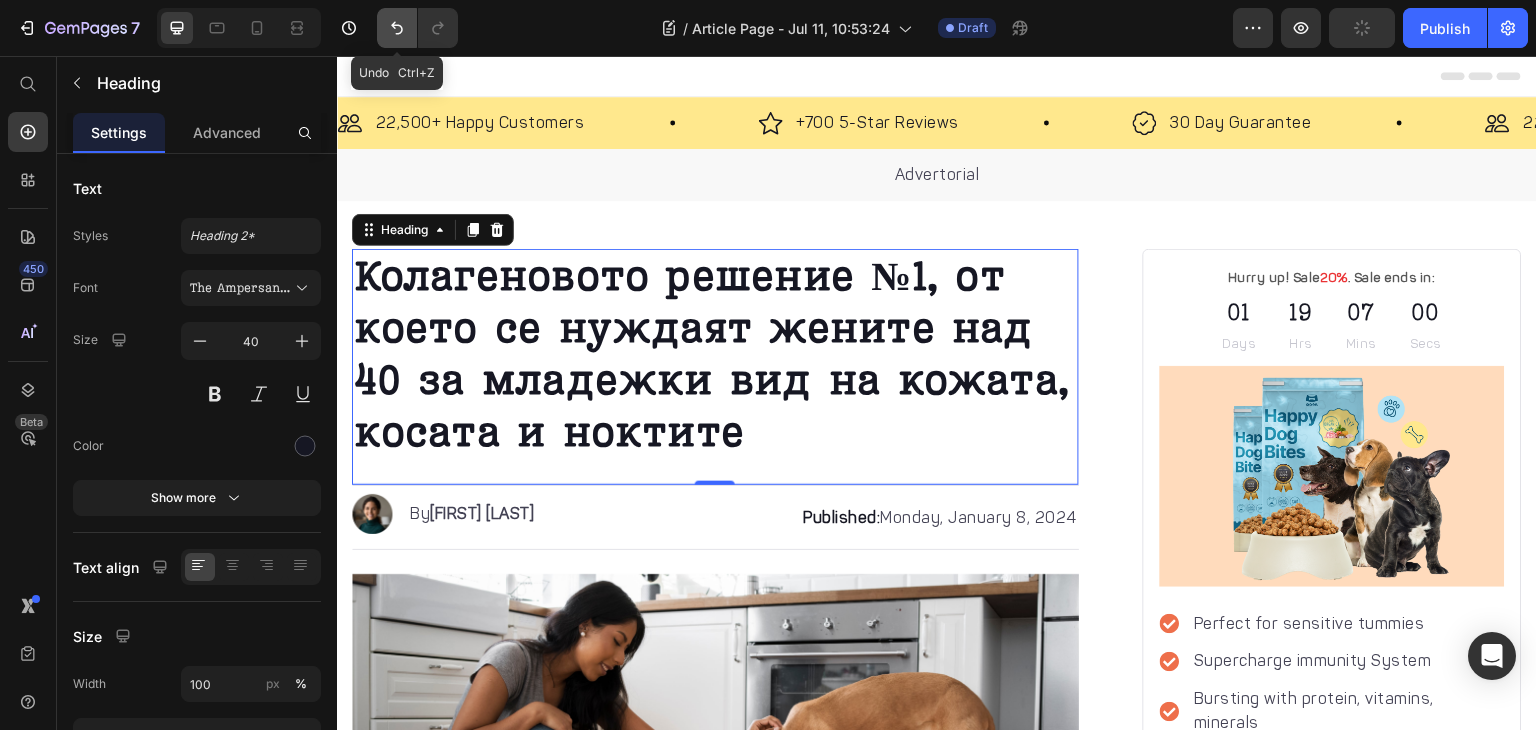 click 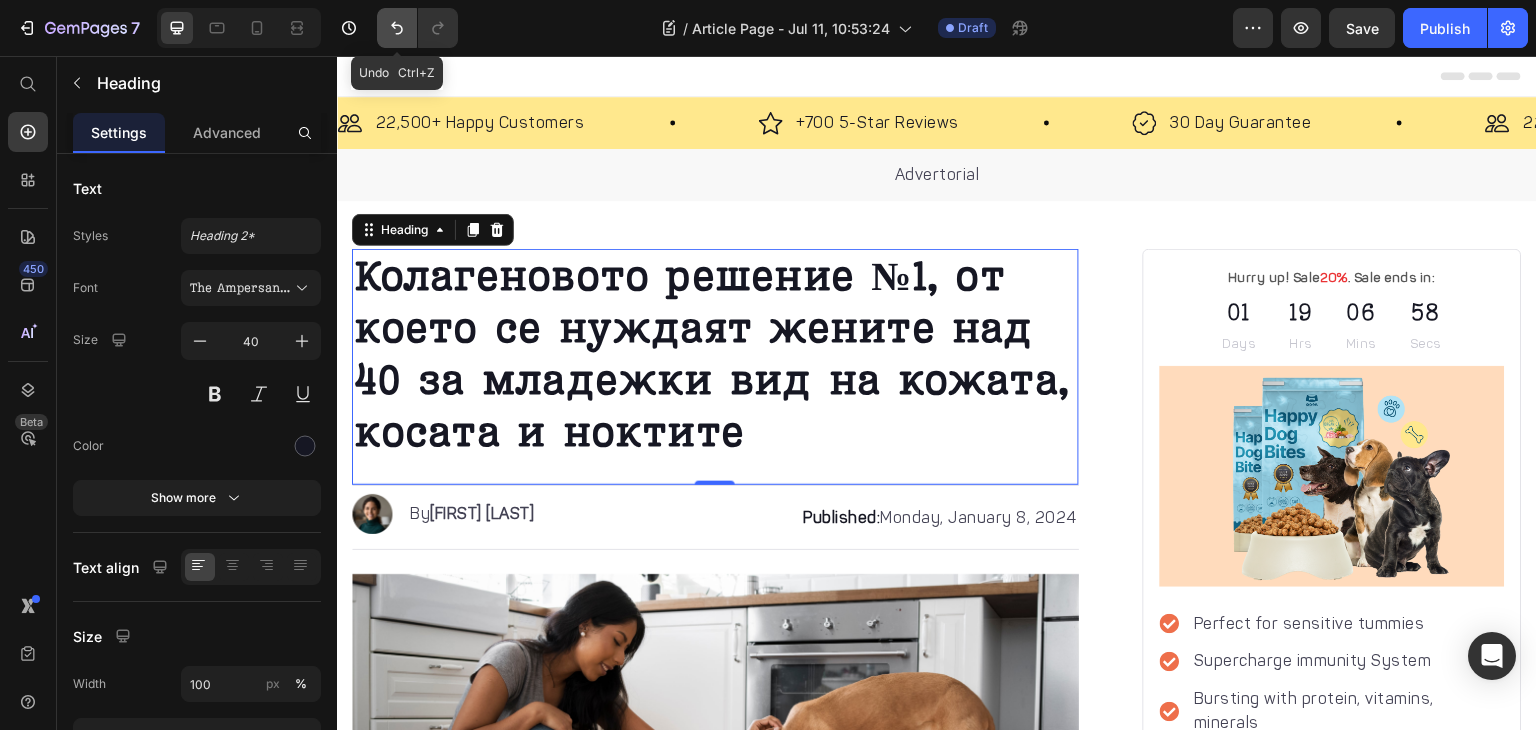click 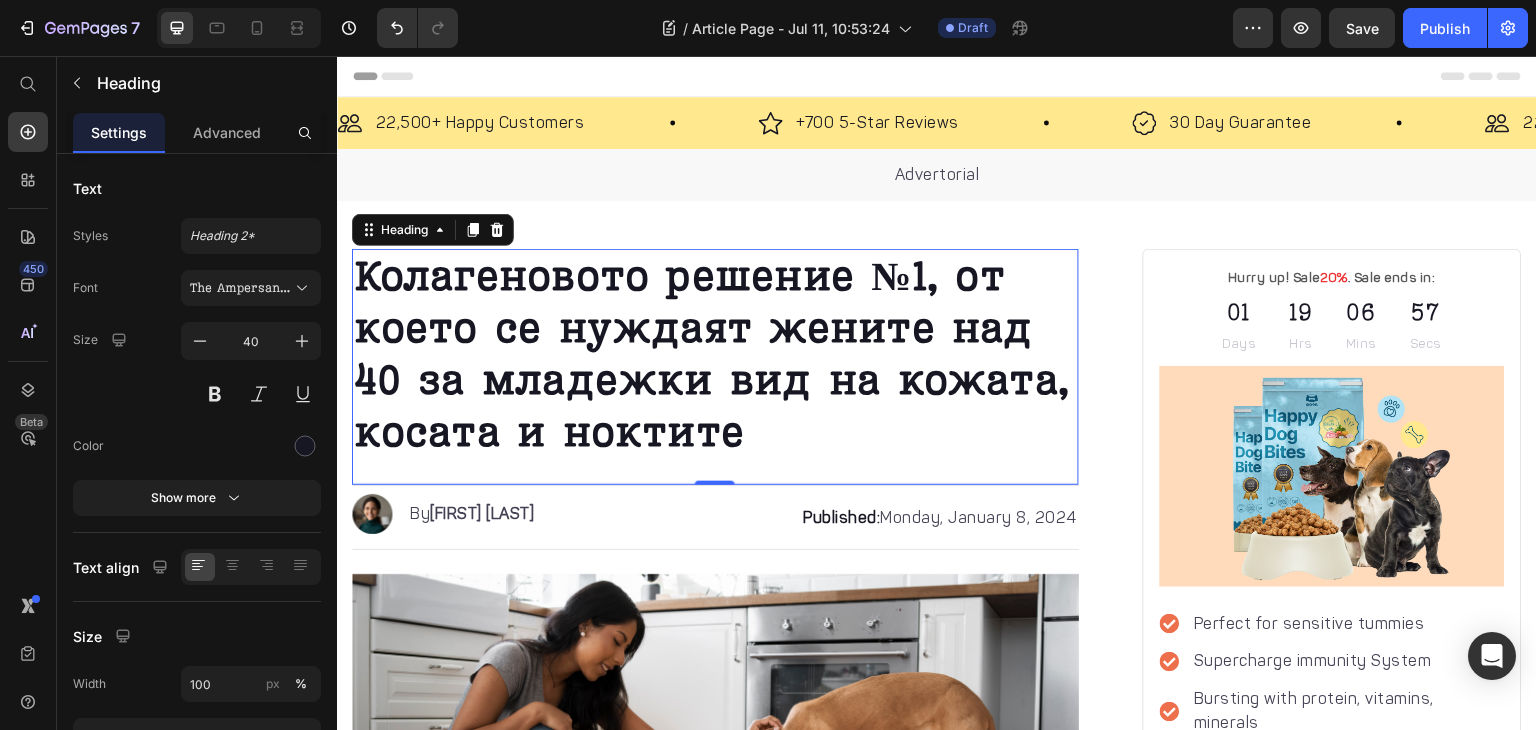 type 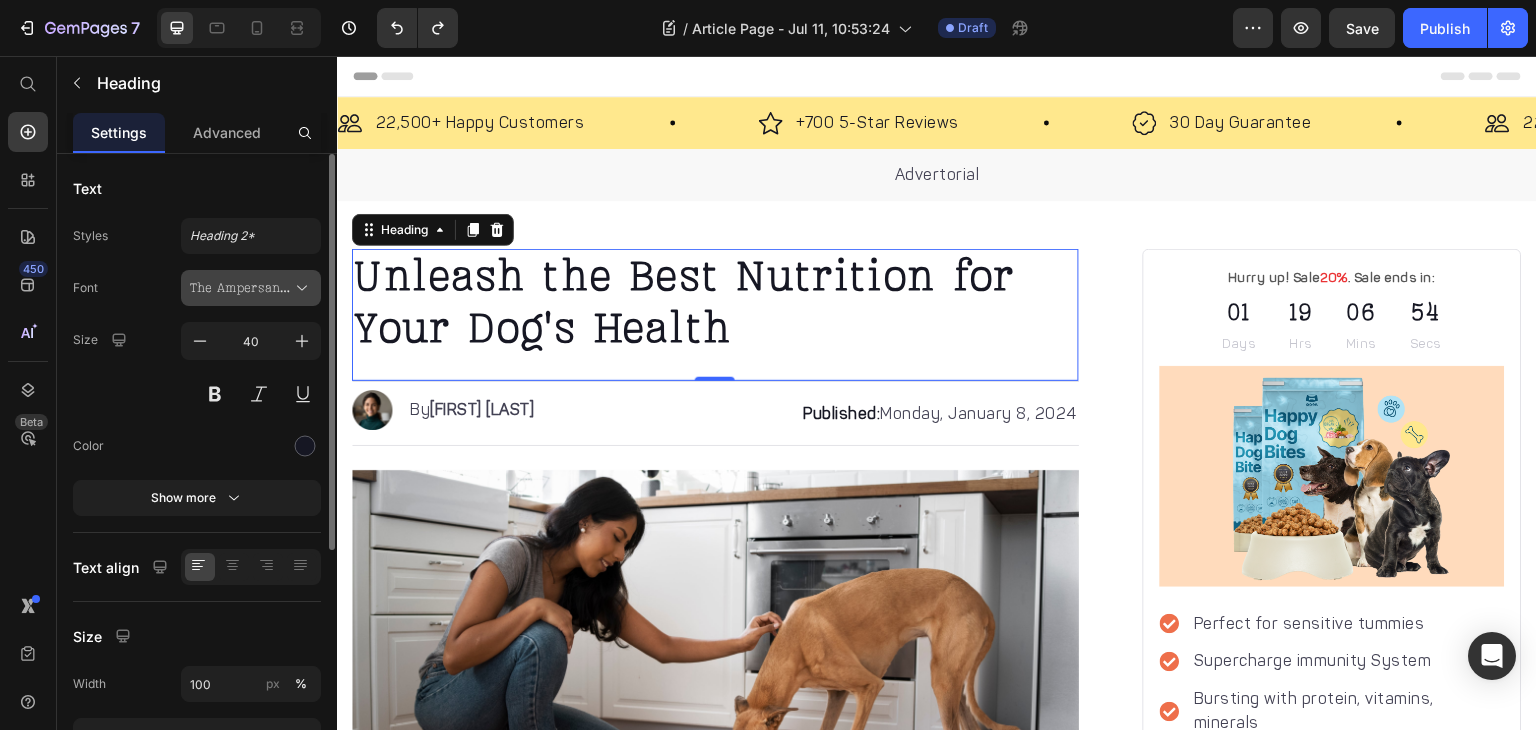 click 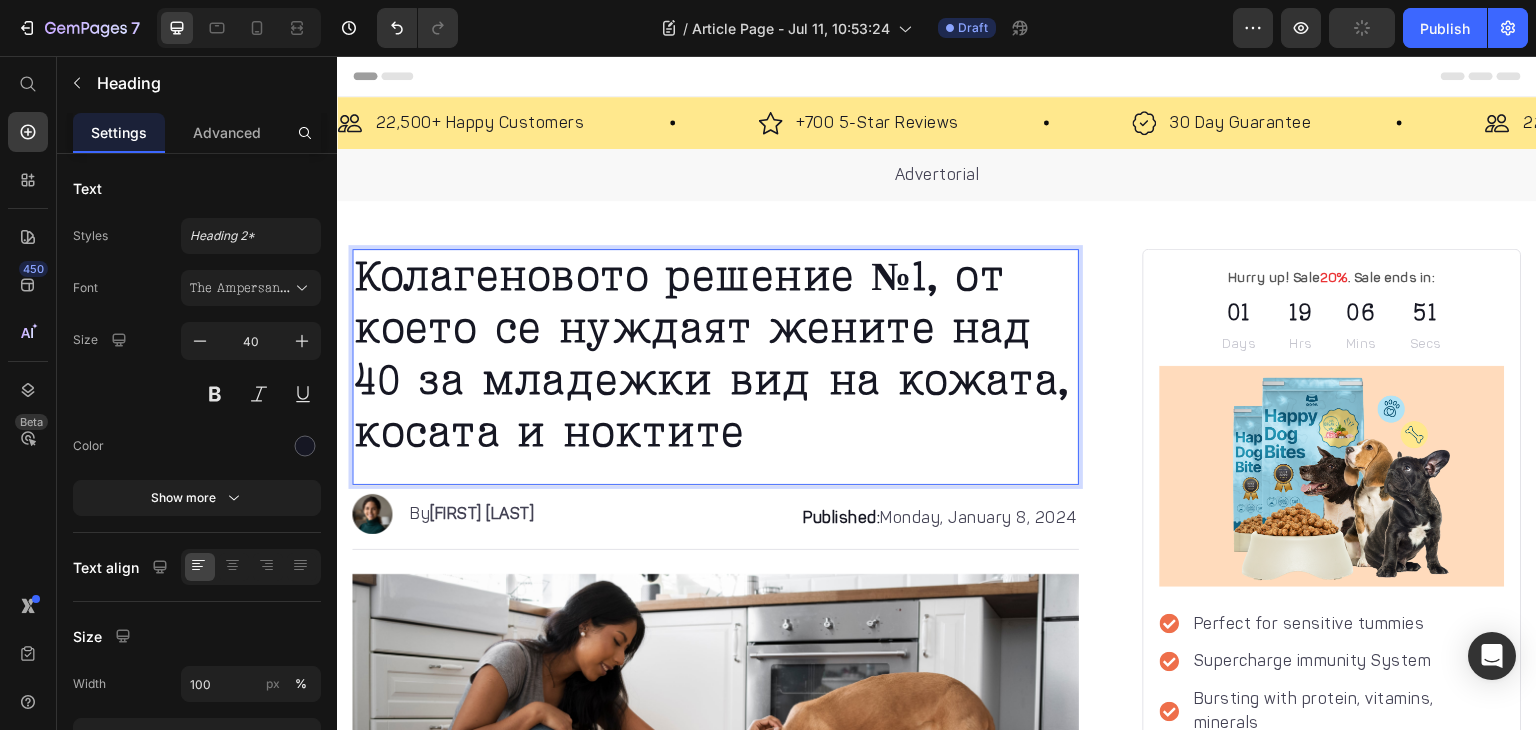 click on "Колагеновото решение №1, от което се нуждаят жените над 40 за младежки вид на кожата, косата и ноктите" at bounding box center [711, 354] 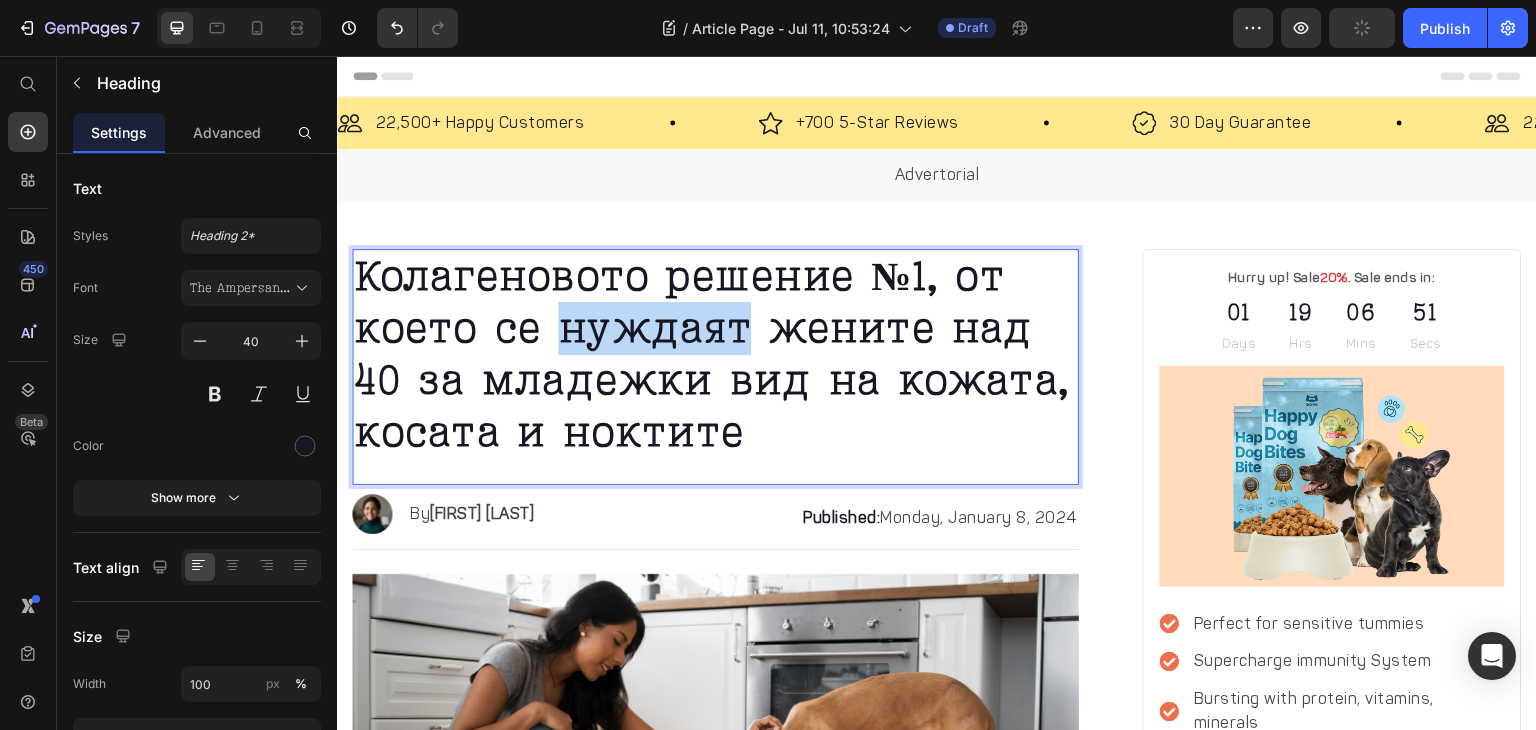 click on "Колагеновото решение №1, от което се нуждаят жените над 40 за младежки вид на кожата, косата и ноктите" at bounding box center [711, 354] 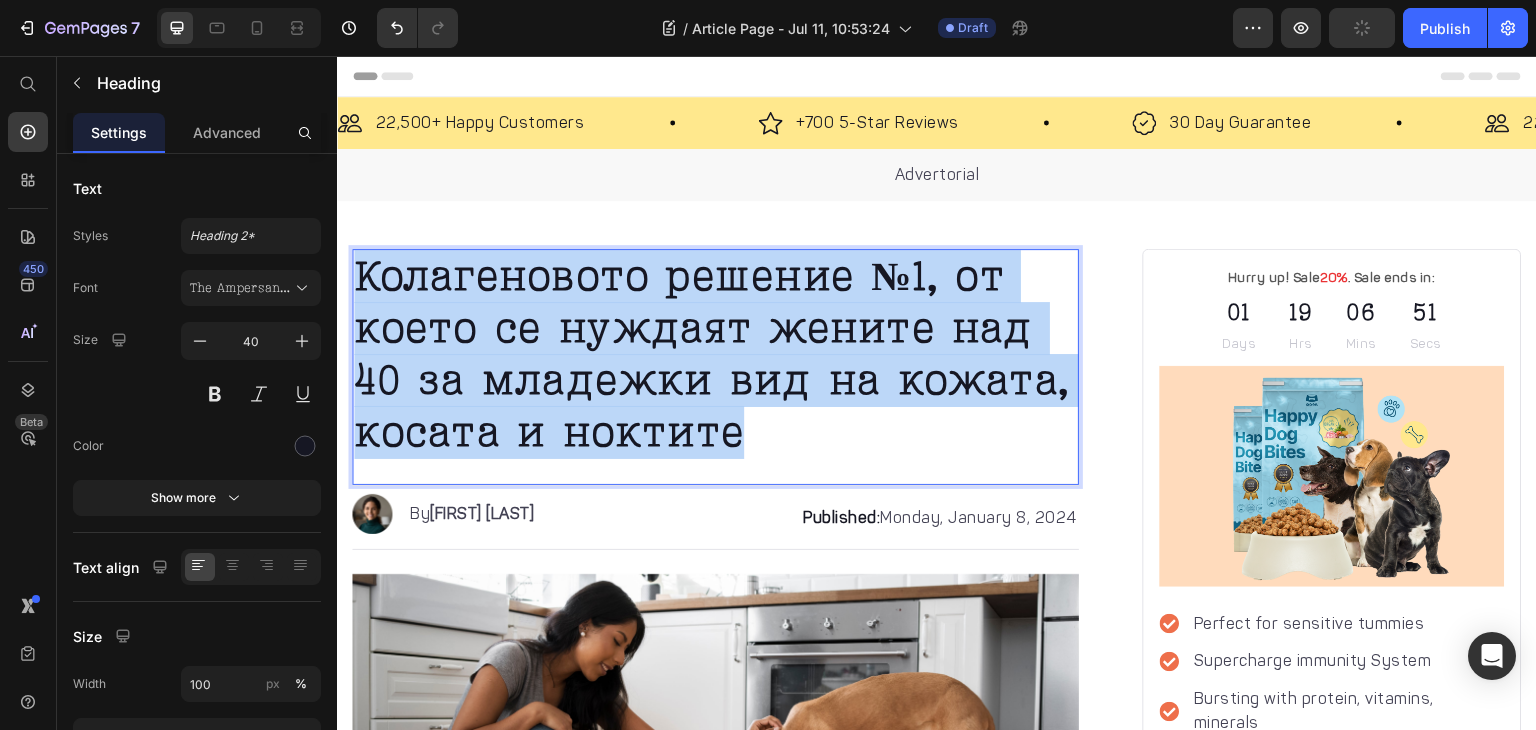 click on "Колагеновото решение №1, от което се нуждаят жените над 40 за младежки вид на кожата, косата и ноктите" at bounding box center [711, 354] 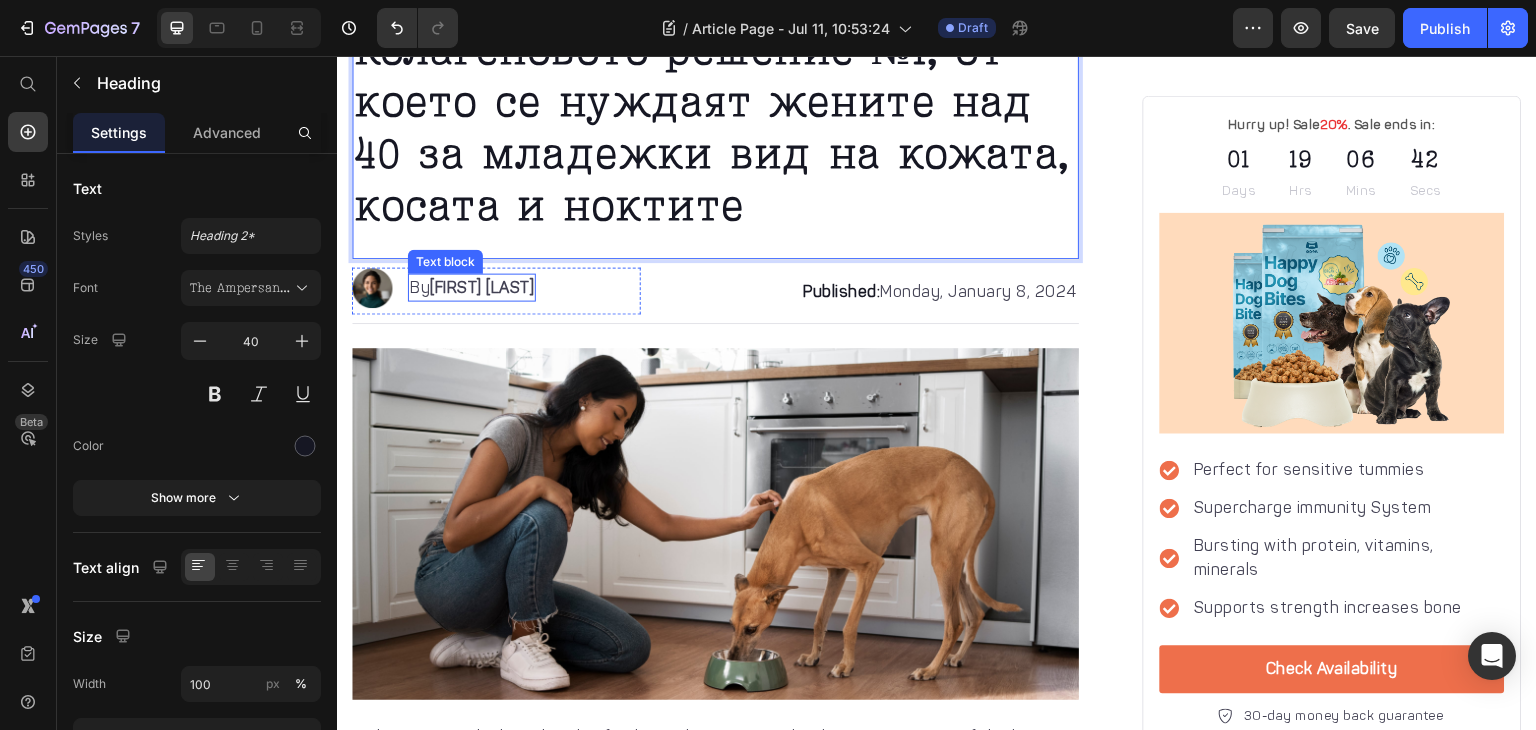 scroll, scrollTop: 247, scrollLeft: 0, axis: vertical 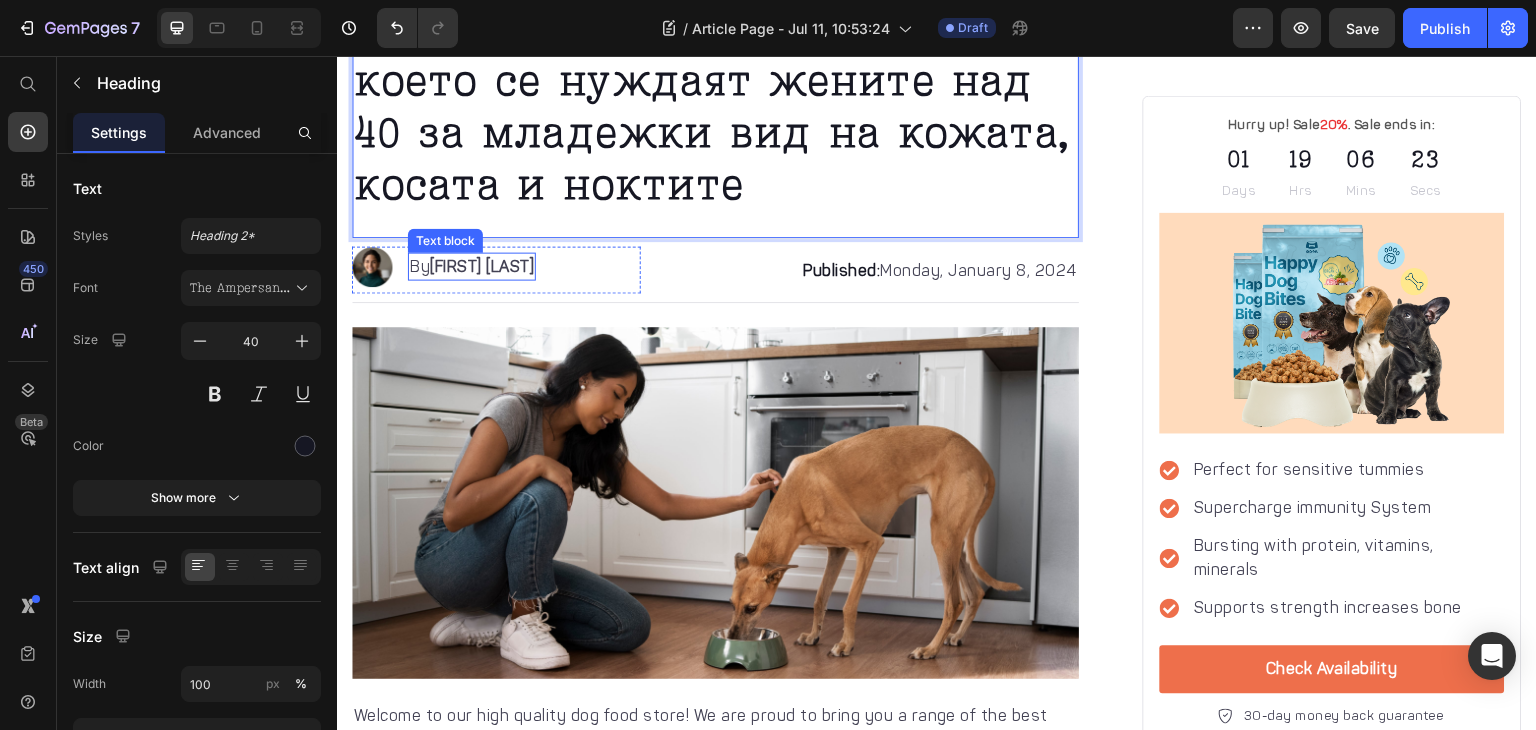 click on "[FIRST] [LAST]" at bounding box center [482, 266] 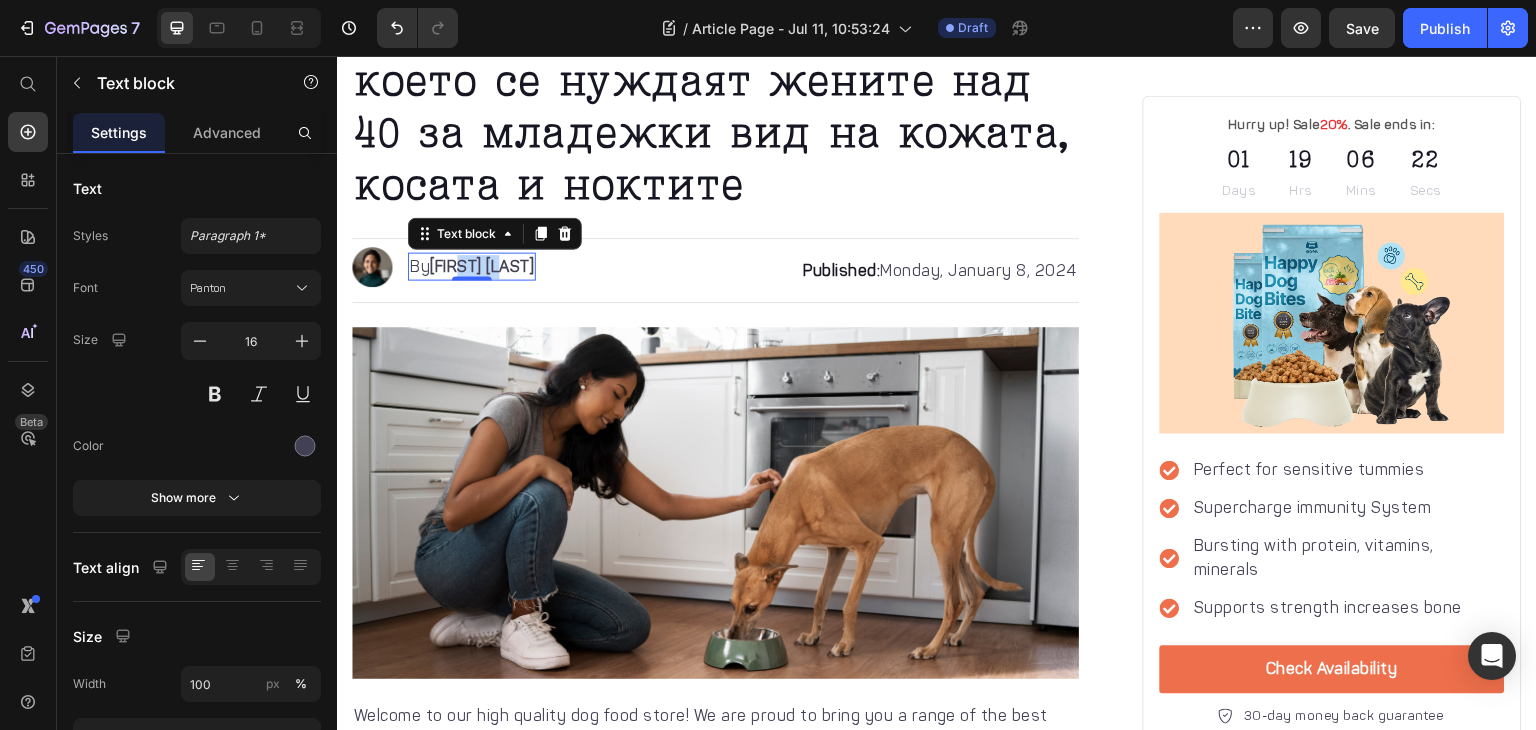 scroll, scrollTop: 240, scrollLeft: 0, axis: vertical 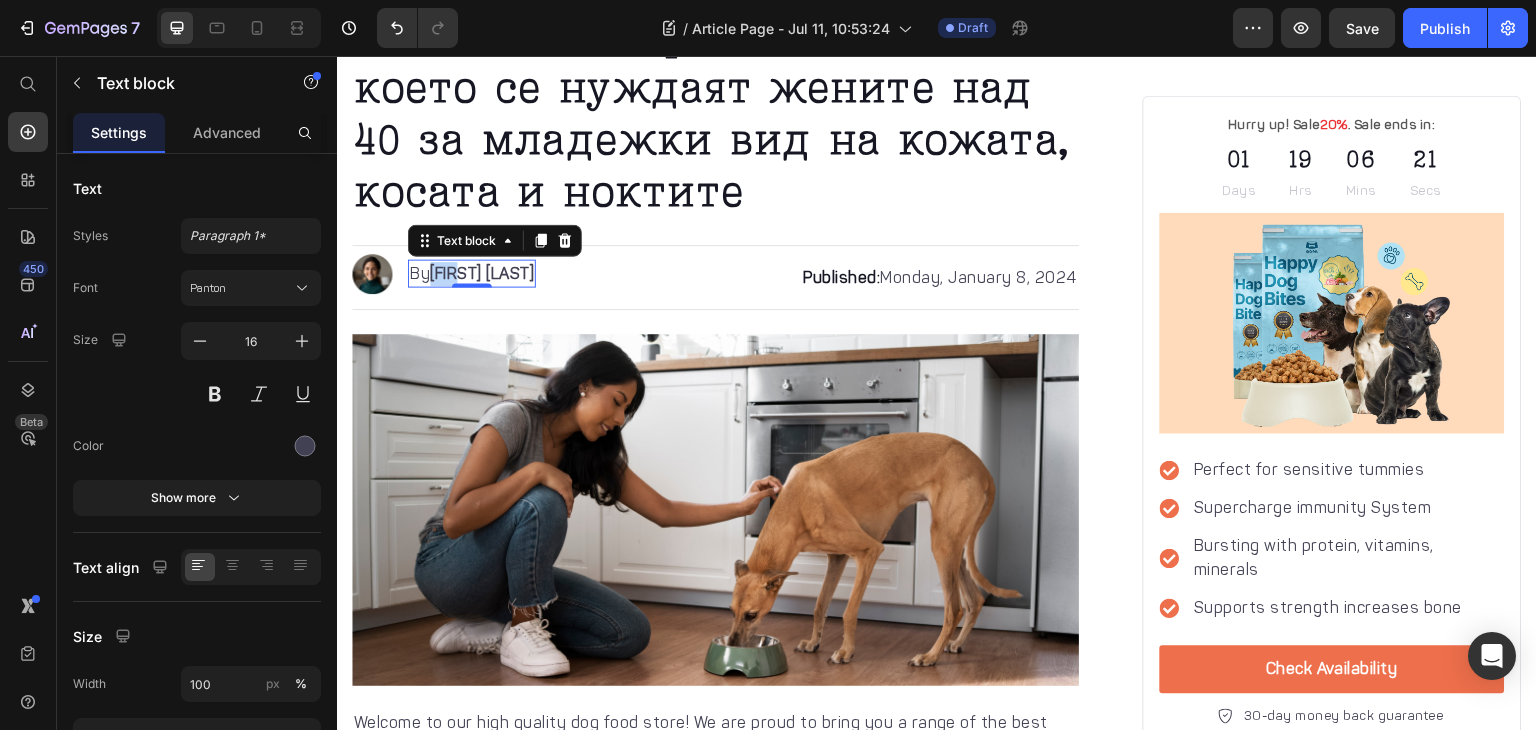 click on "[FIRST] [LAST]" at bounding box center (482, 273) 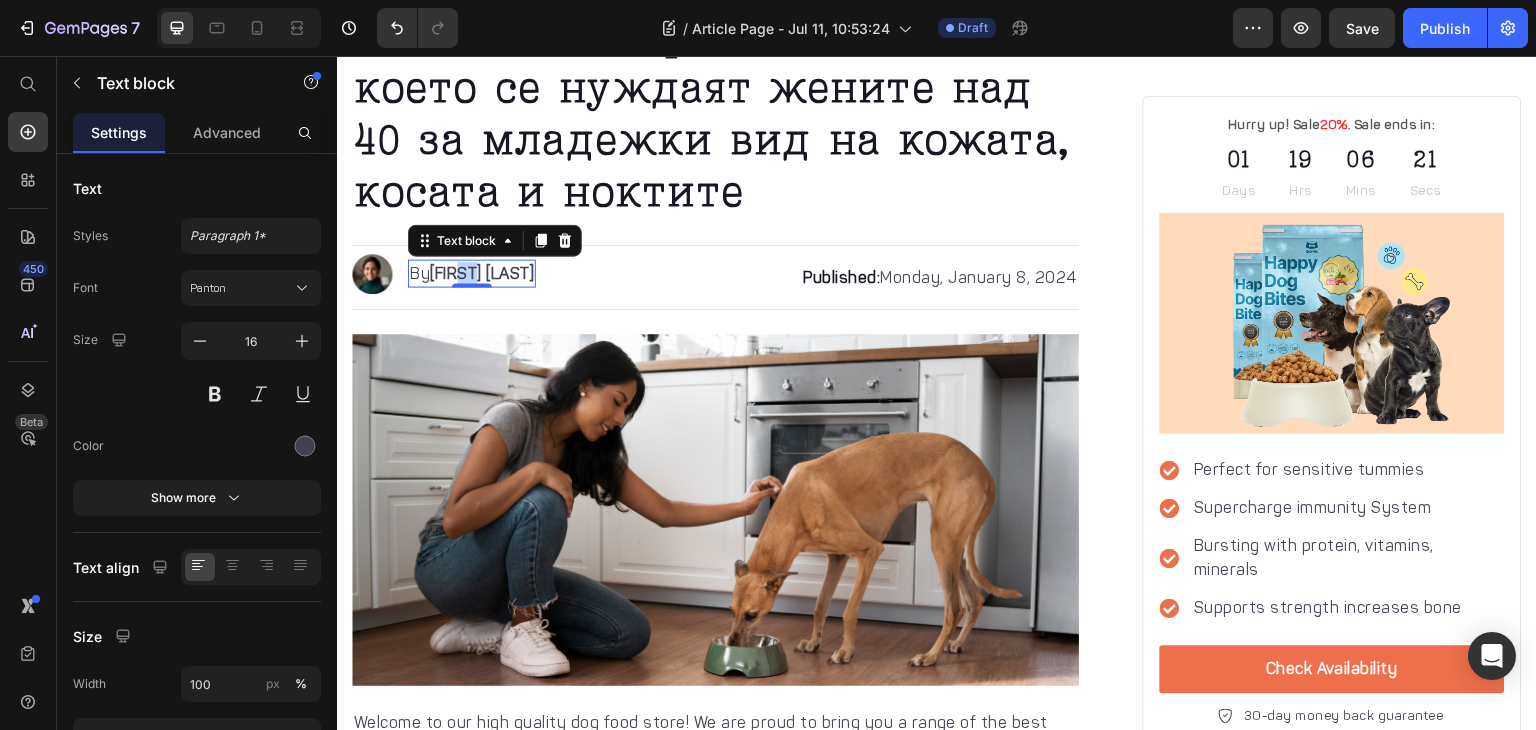 click on "[FIRST] [LAST]" at bounding box center (482, 273) 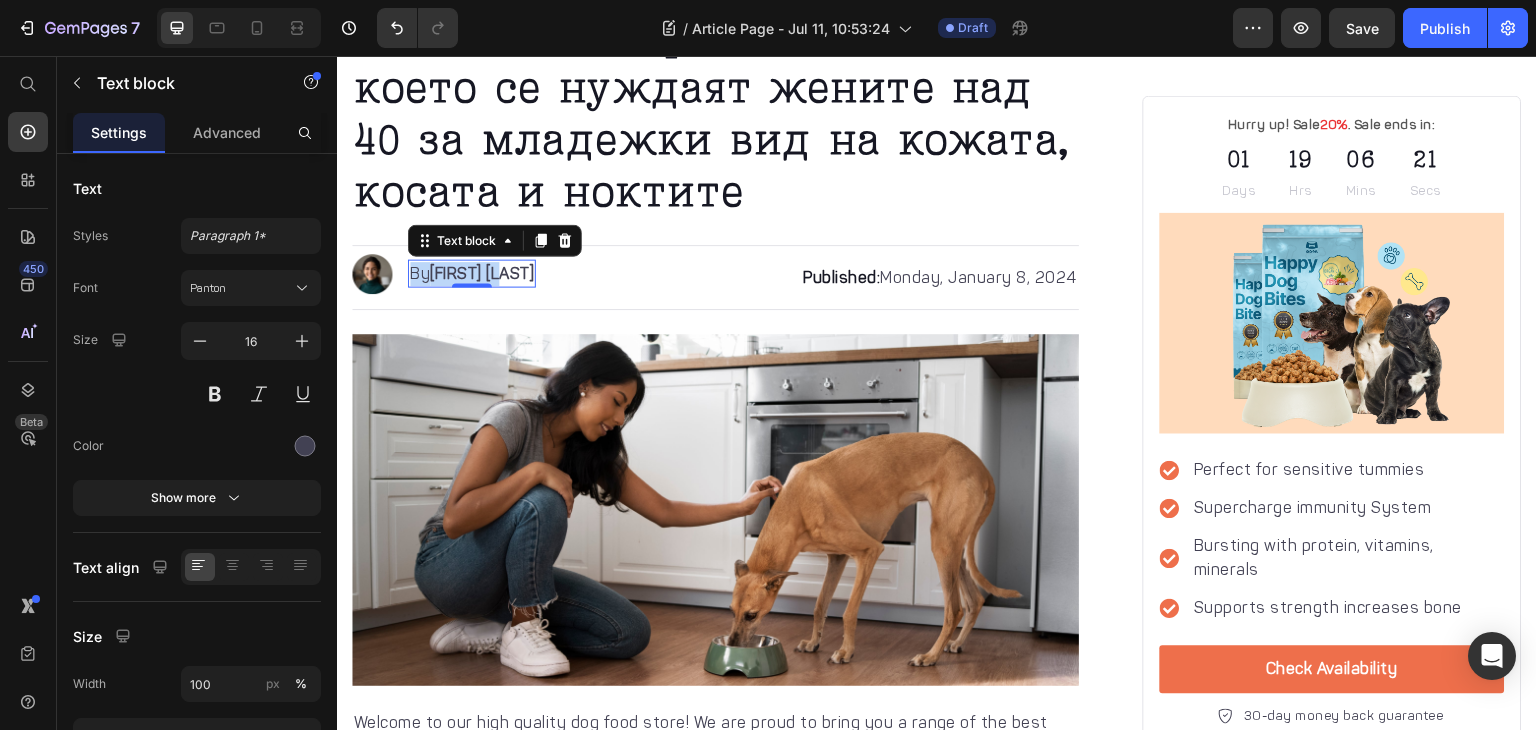 click on "[FIRST] [LAST]" at bounding box center (482, 273) 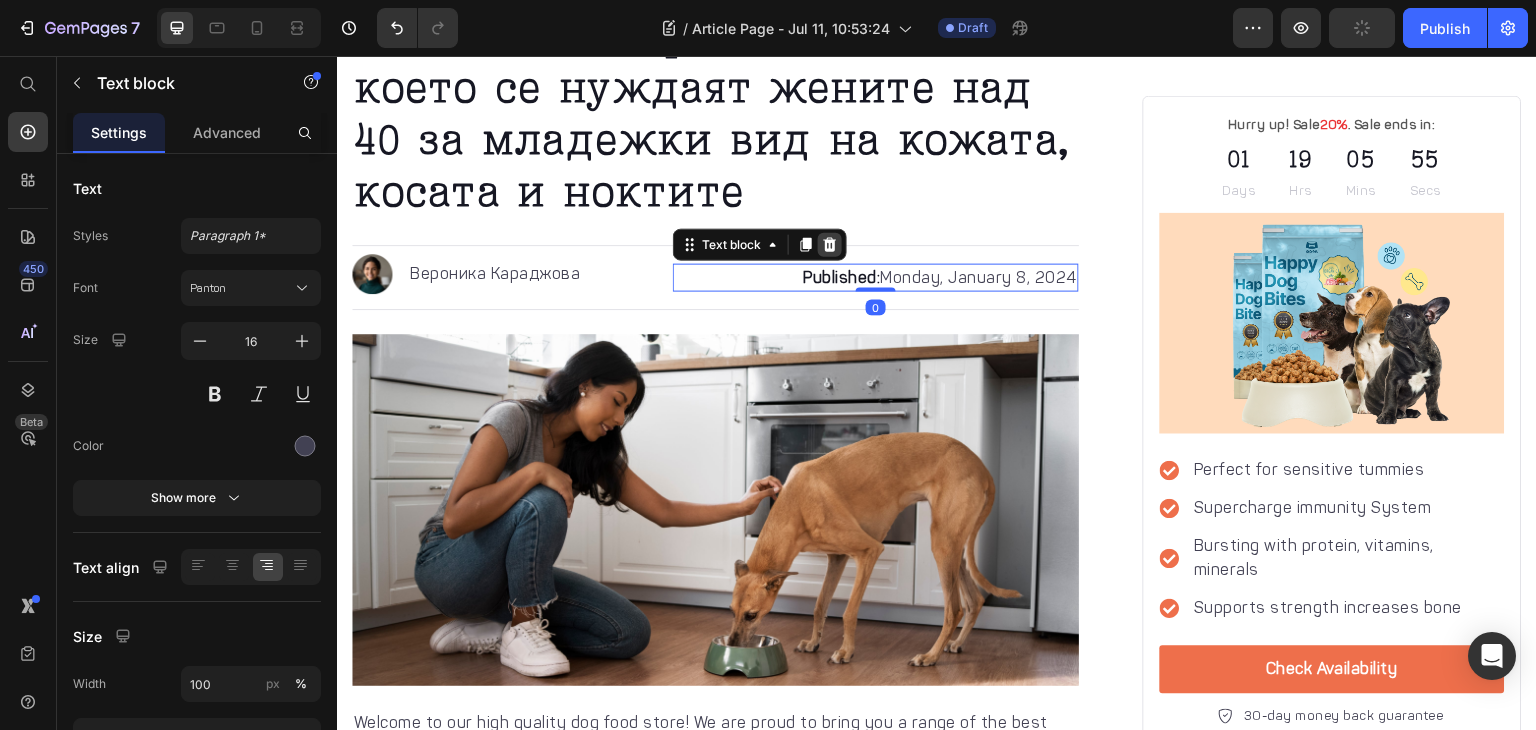 click 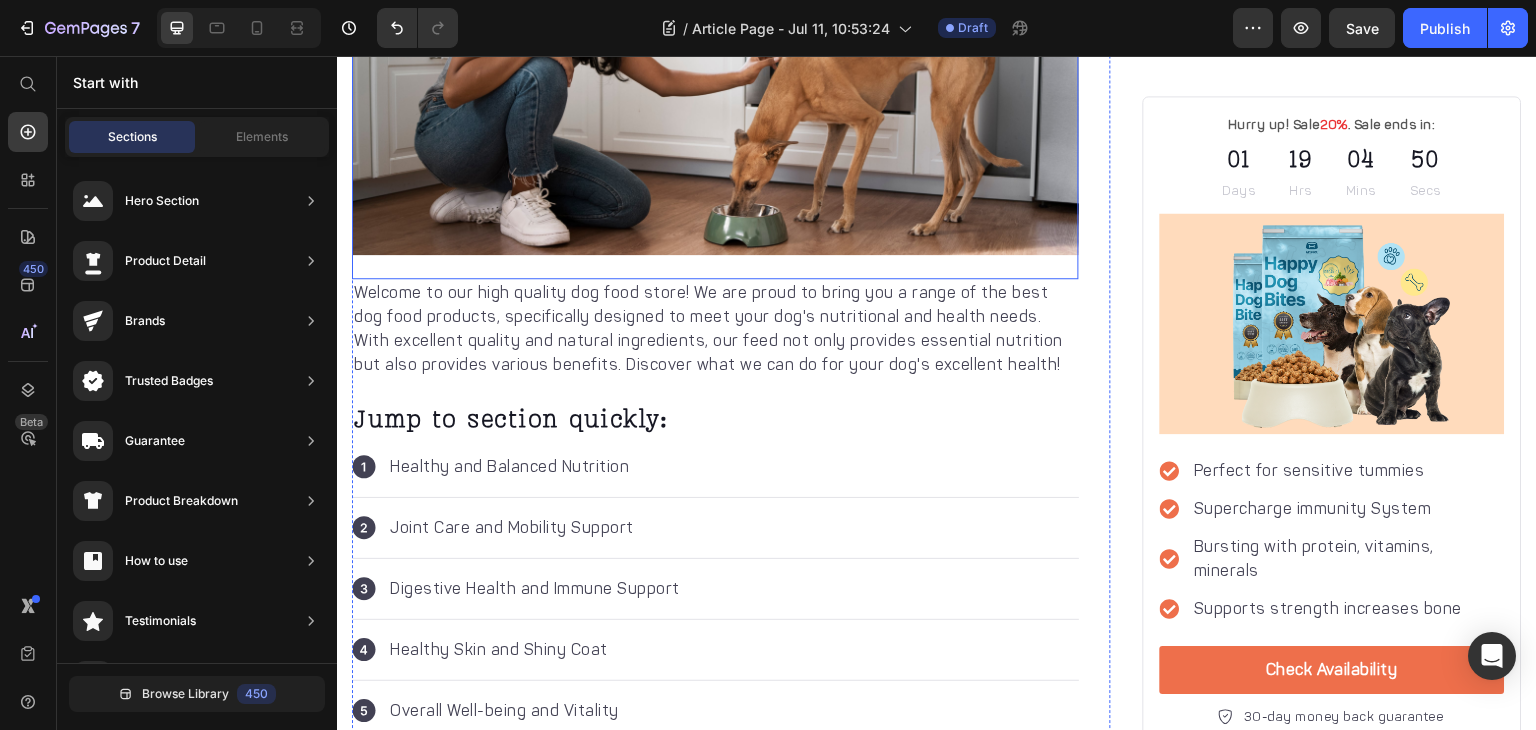 scroll, scrollTop: 681, scrollLeft: 0, axis: vertical 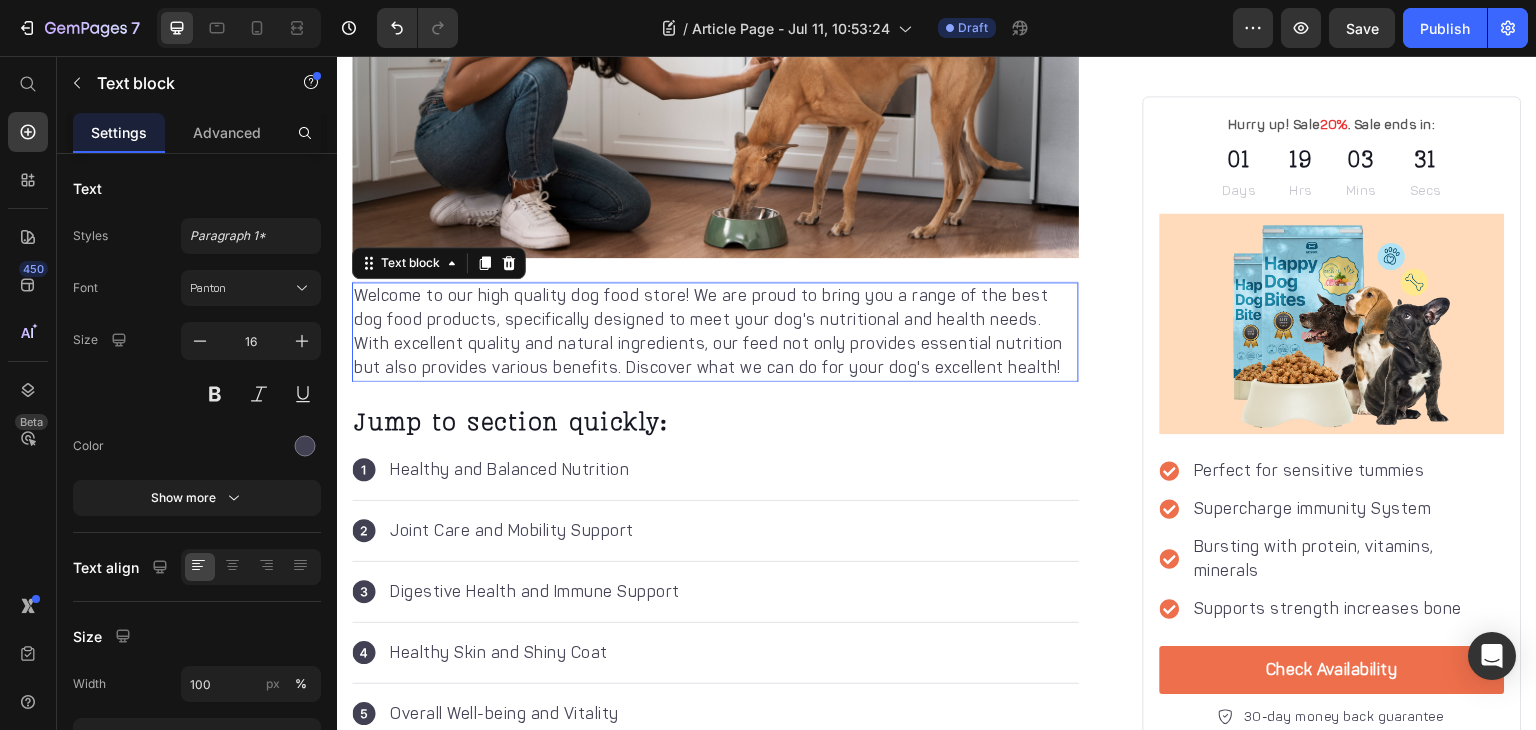 click on "Welcome to our high quality dog food store! We are proud to bring you a range of the best dog food products, specifically designed to meet your dog's nutritional and health needs. With excellent quality and natural ingredients, our feed not only provides essential nutrition but also provides various benefits. Discover what we can do for your dog's excellent health!" at bounding box center (715, 332) 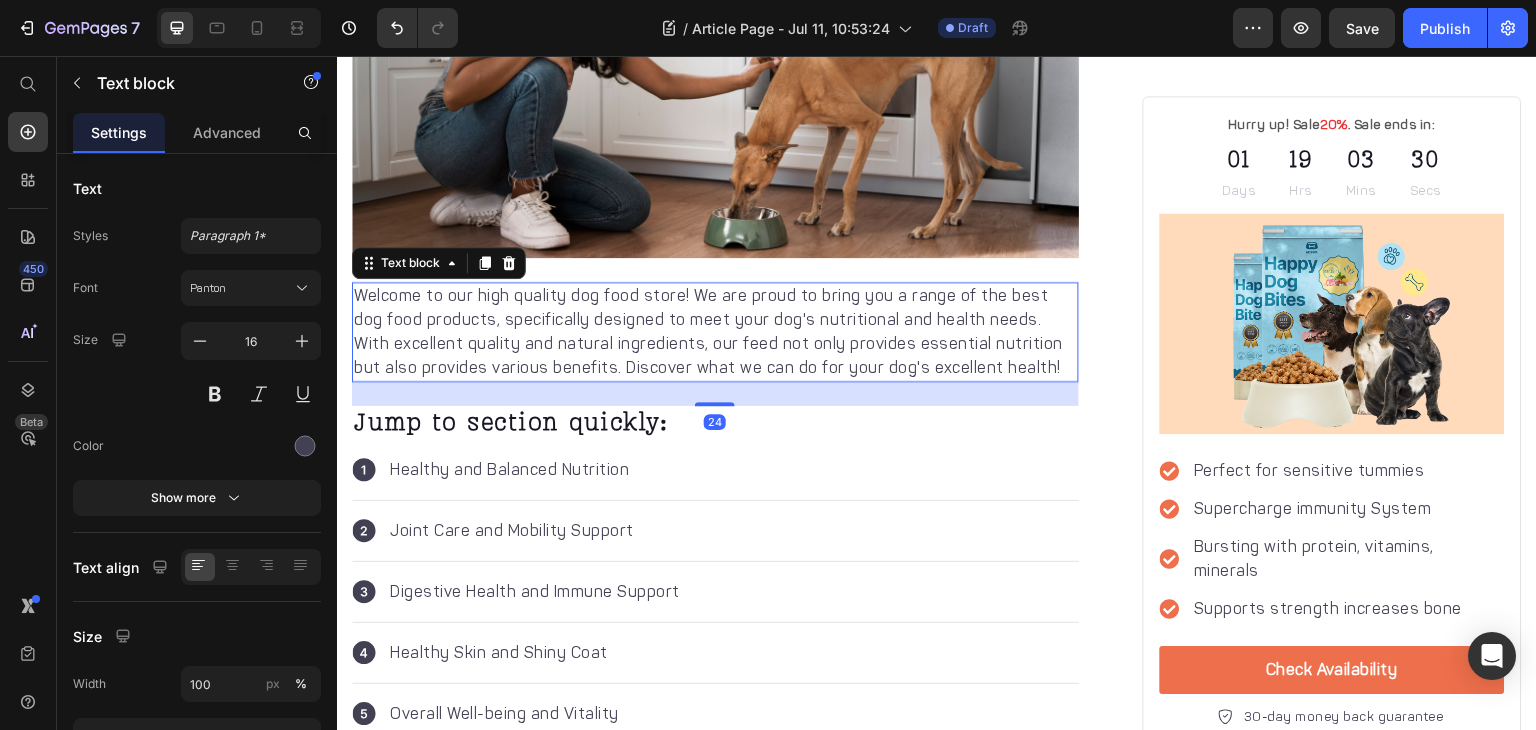 click on "Welcome to our high quality dog food store! We are proud to bring you a range of the best dog food products, specifically designed to meet your dog's nutritional and health needs. With excellent quality and natural ingredients, our feed not only provides essential nutrition but also provides various benefits. Discover what we can do for your dog's excellent health!" at bounding box center (715, 332) 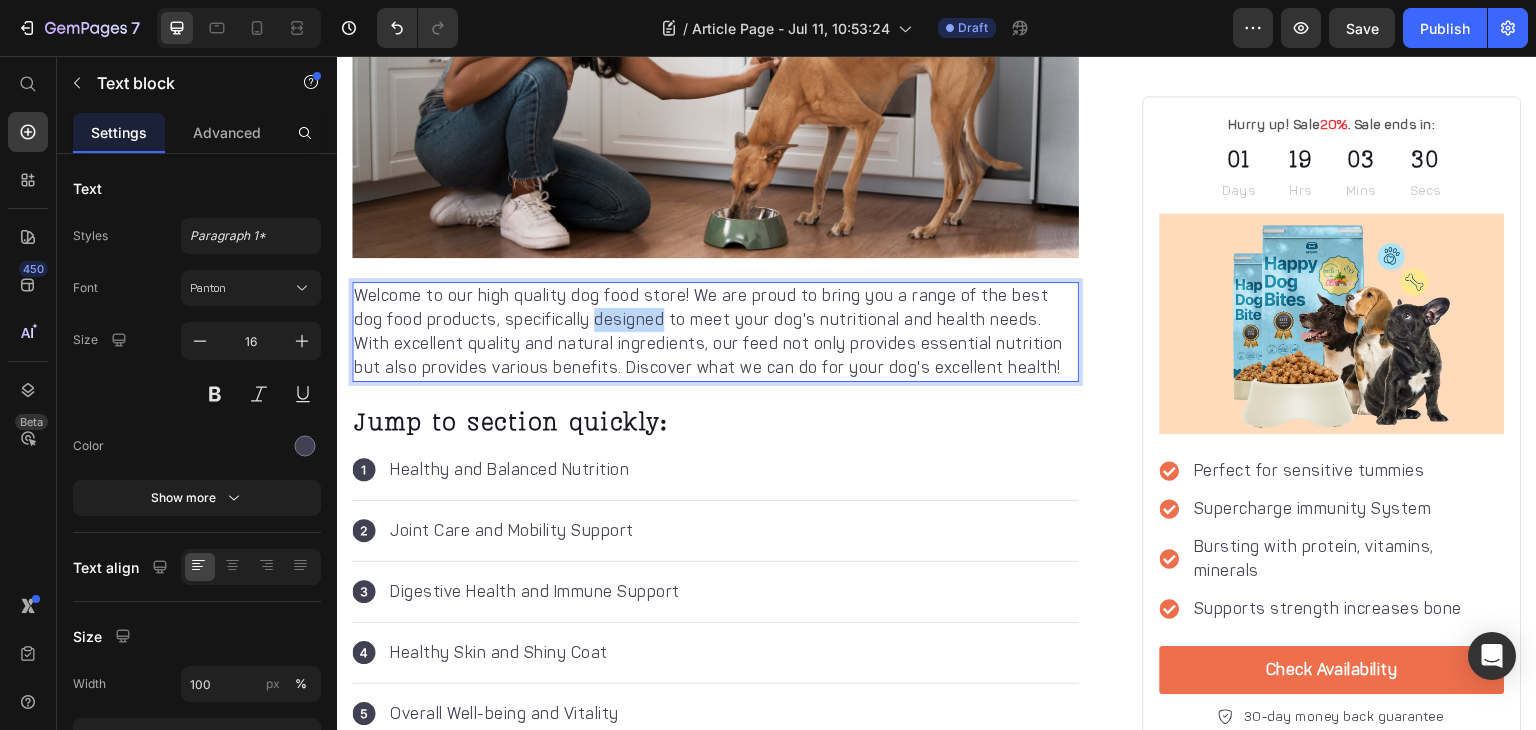 click on "Welcome to our high quality dog food store! We are proud to bring you a range of the best dog food products, specifically designed to meet your dog's nutritional and health needs. With excellent quality and natural ingredients, our feed not only provides essential nutrition but also provides various benefits. Discover what we can do for your dog's excellent health!" at bounding box center [715, 332] 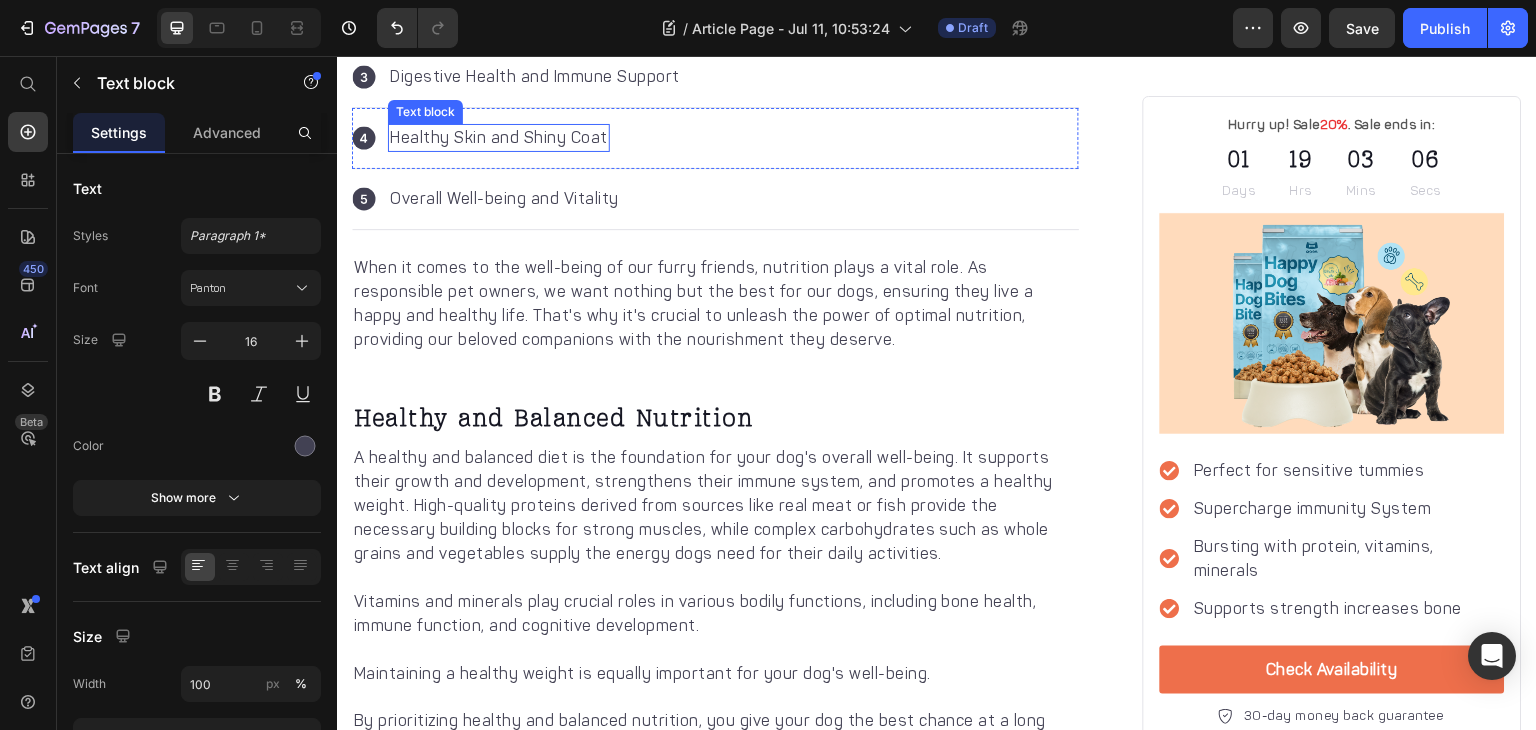 scroll, scrollTop: 1140, scrollLeft: 0, axis: vertical 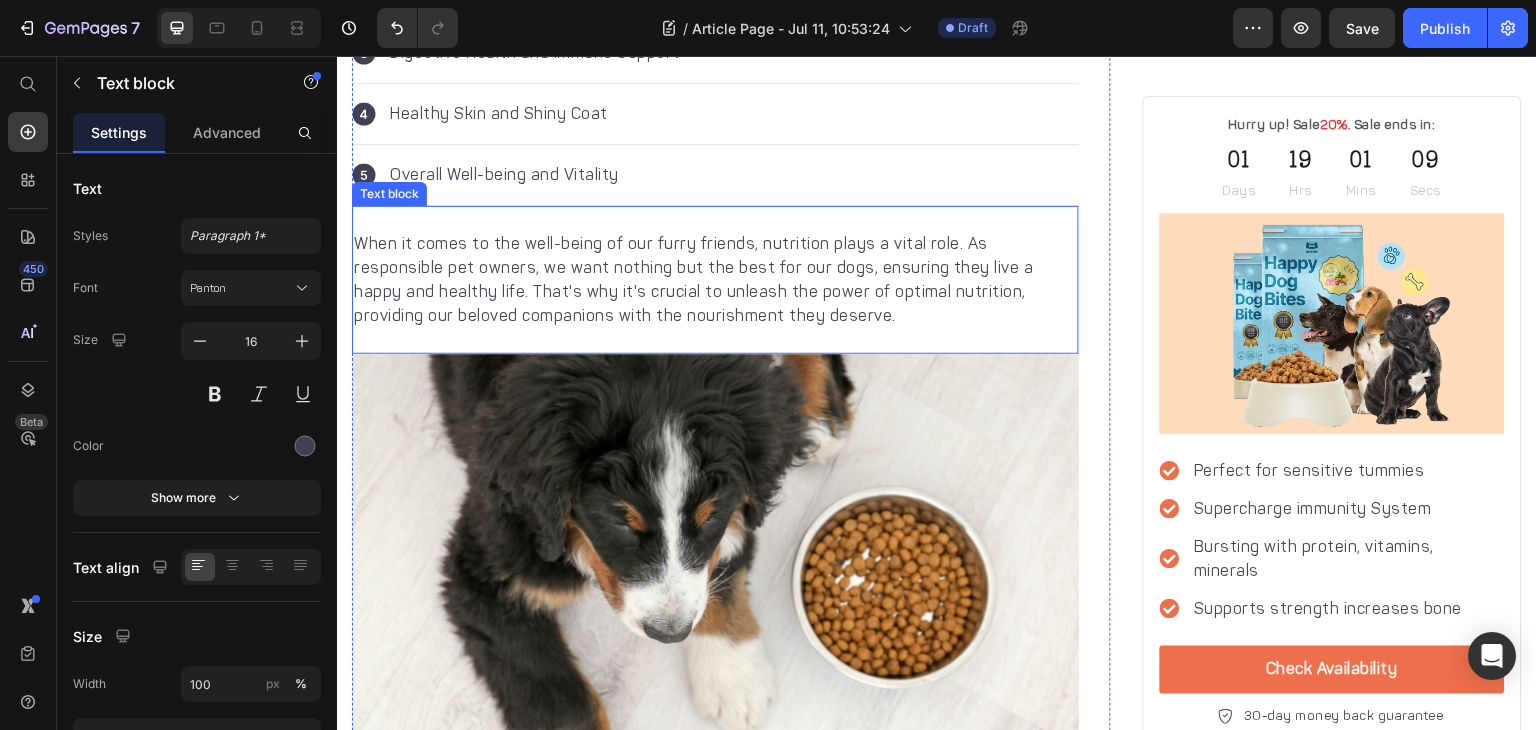 click on "When it comes to the well-being of our furry friends, nutrition plays a vital role. As responsible pet owners, we want nothing but the best for our dogs, ensuring they live a happy and healthy life. That's why it's crucial to unleash the power of optimal nutrition, providing our beloved companions with the nourishment they deserve." at bounding box center [715, 280] 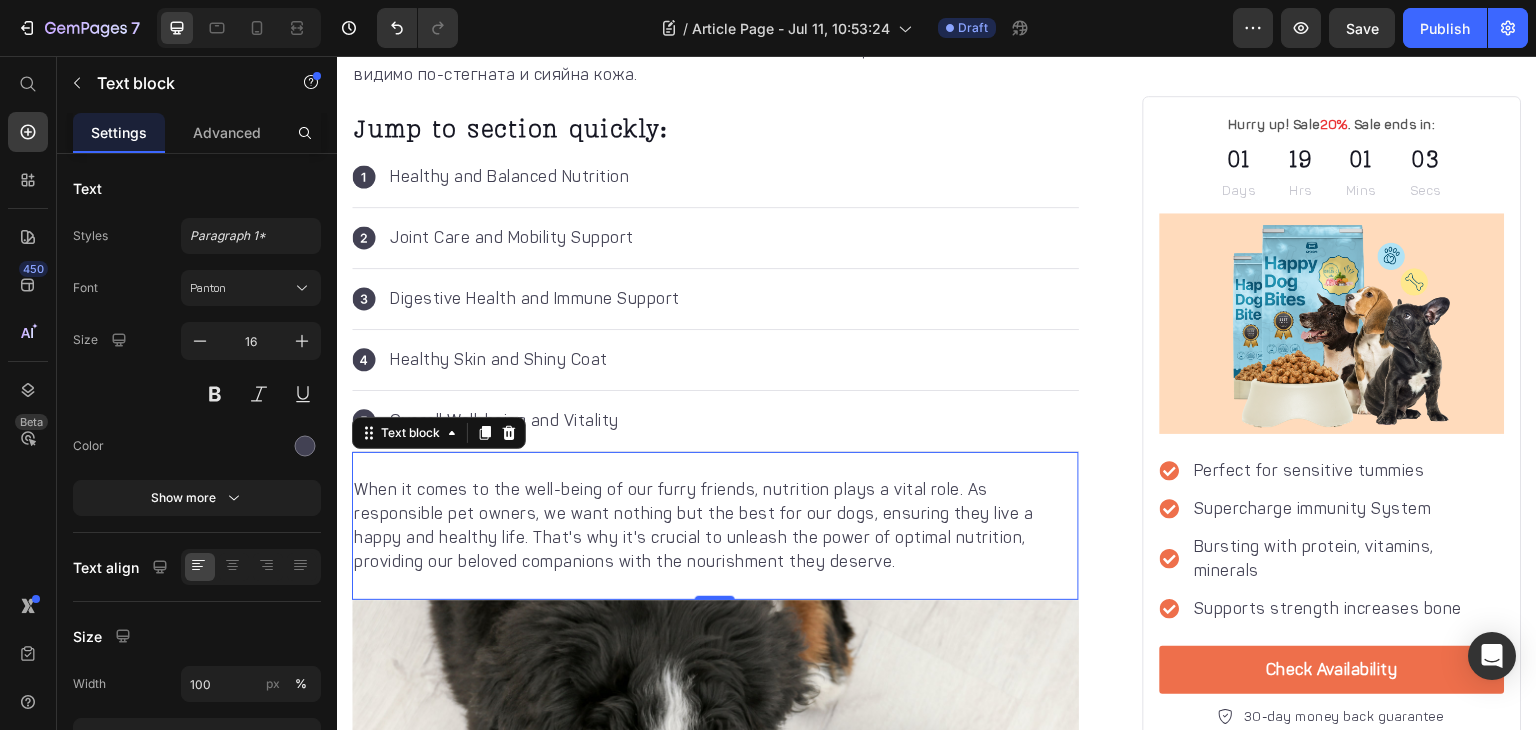 scroll, scrollTop: 948, scrollLeft: 0, axis: vertical 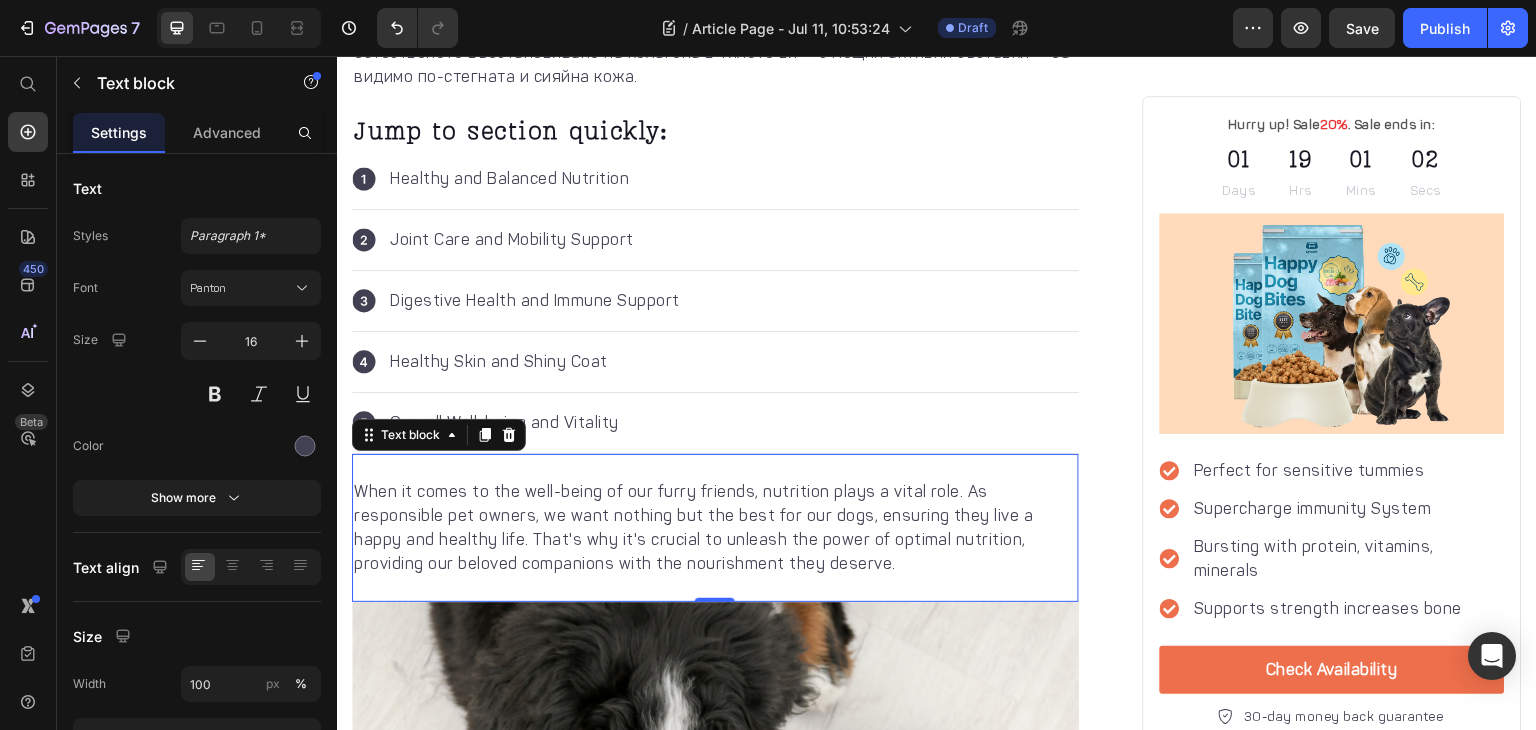 click on "When it comes to the well-being of our furry friends, nutrition plays a vital role. As responsible pet owners, we want nothing but the best for our dogs, ensuring they live a happy and healthy life. That's why it's crucial to unleash the power of optimal nutrition, providing our beloved companions with the nourishment they deserve." at bounding box center [715, 528] 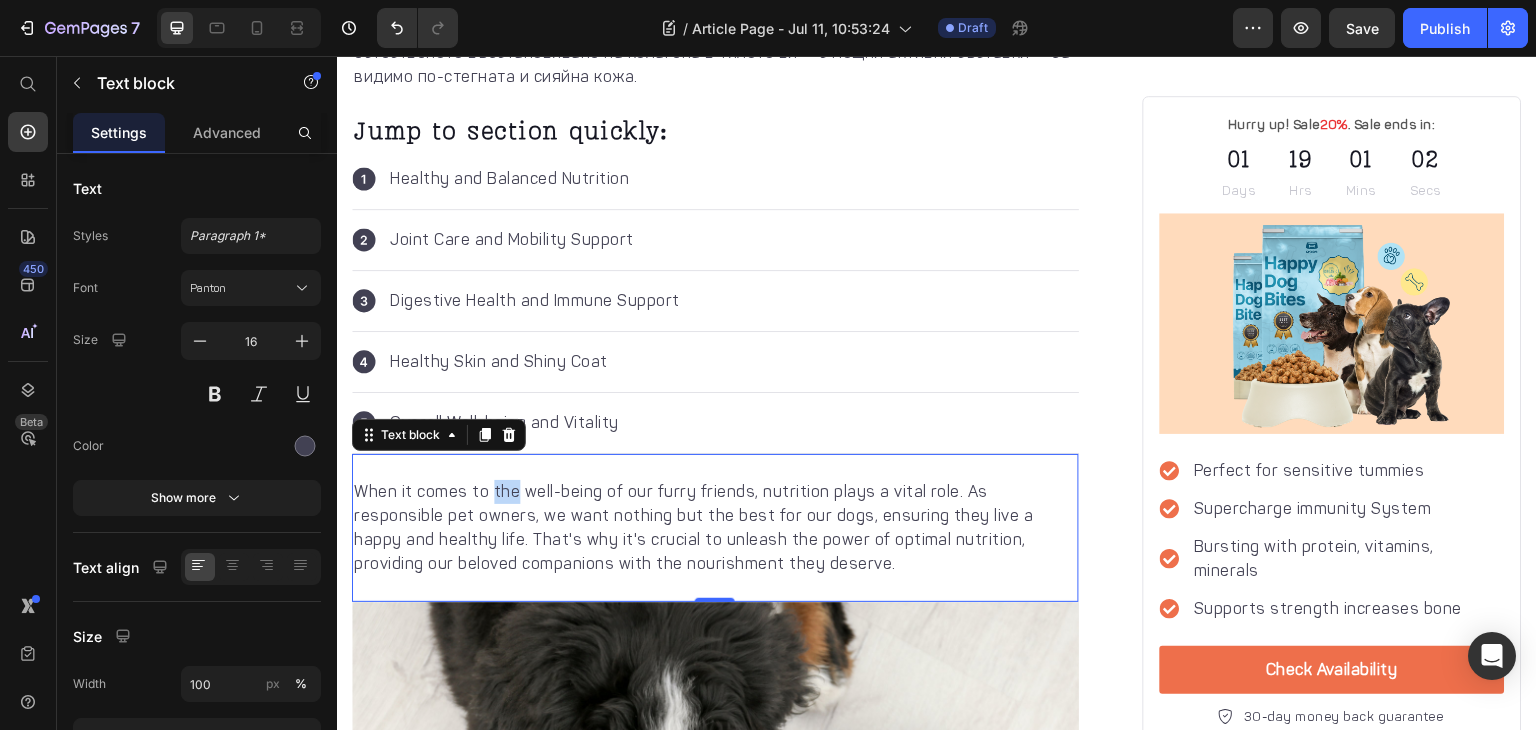 click on "When it comes to the well-being of our furry friends, nutrition plays a vital role. As responsible pet owners, we want nothing but the best for our dogs, ensuring they live a happy and healthy life. That's why it's crucial to unleash the power of optimal nutrition, providing our beloved companions with the nourishment they deserve." at bounding box center [715, 528] 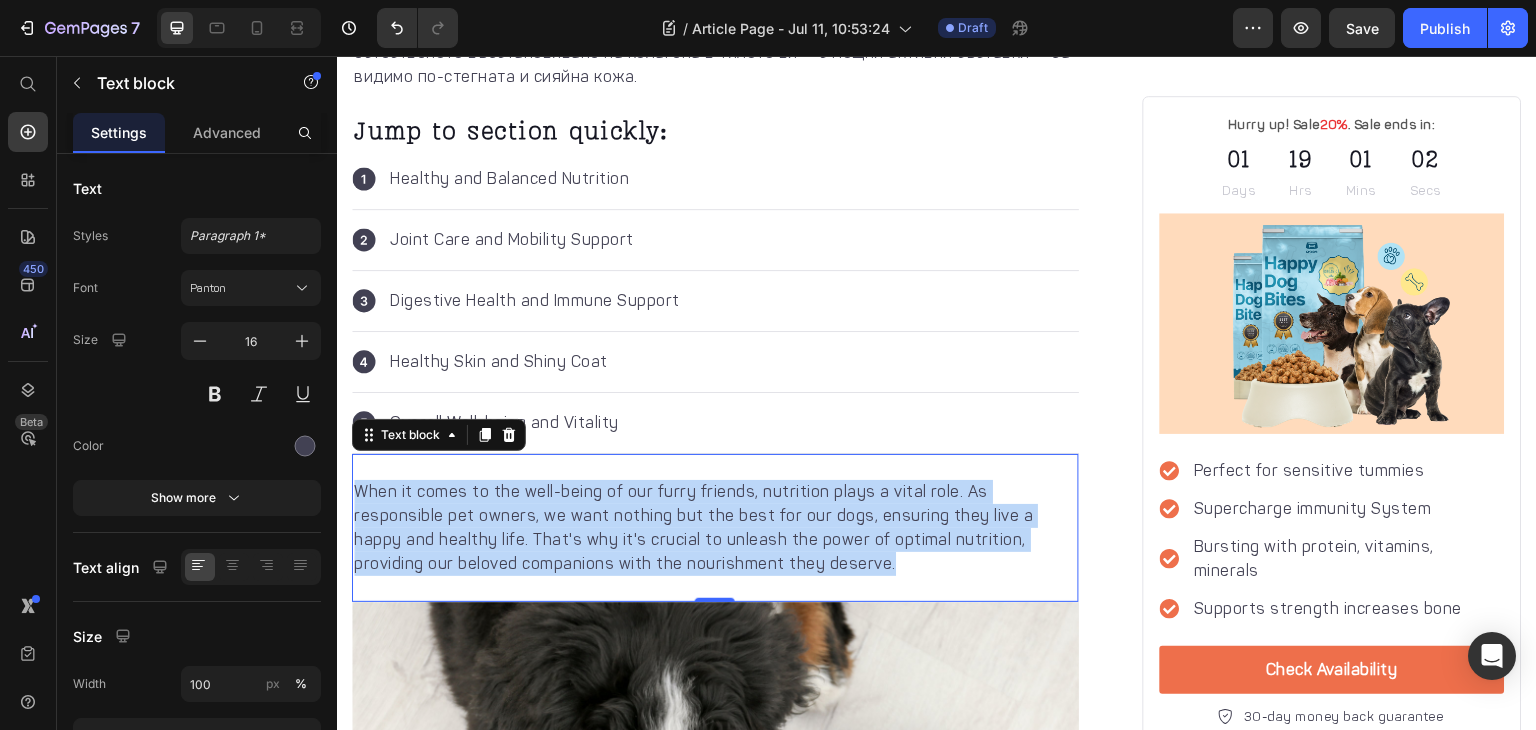click on "When it comes to the well-being of our furry friends, nutrition plays a vital role. As responsible pet owners, we want nothing but the best for our dogs, ensuring they live a happy and healthy life. That's why it's crucial to unleash the power of optimal nutrition, providing our beloved companions with the nourishment they deserve." at bounding box center (715, 528) 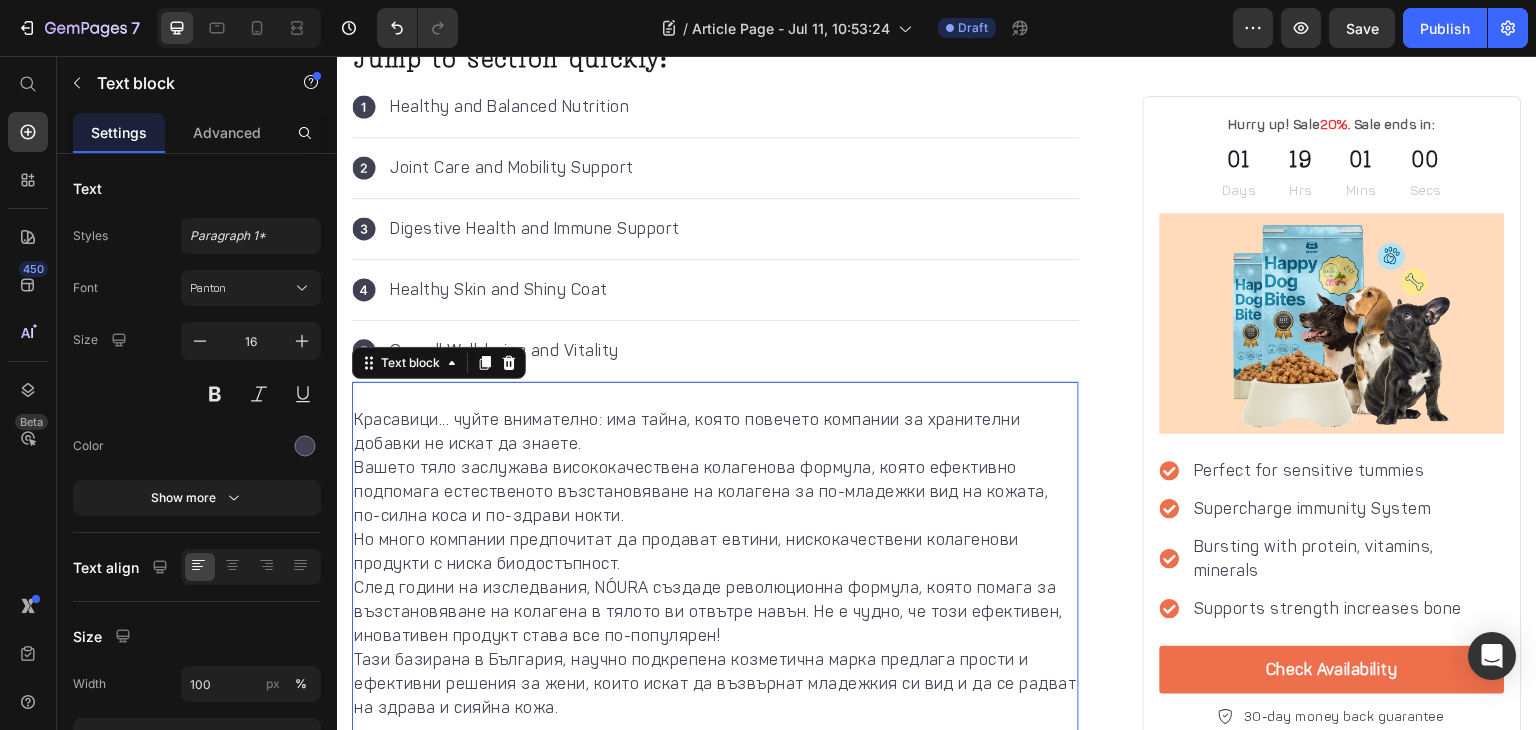 scroll, scrollTop: 1060, scrollLeft: 0, axis: vertical 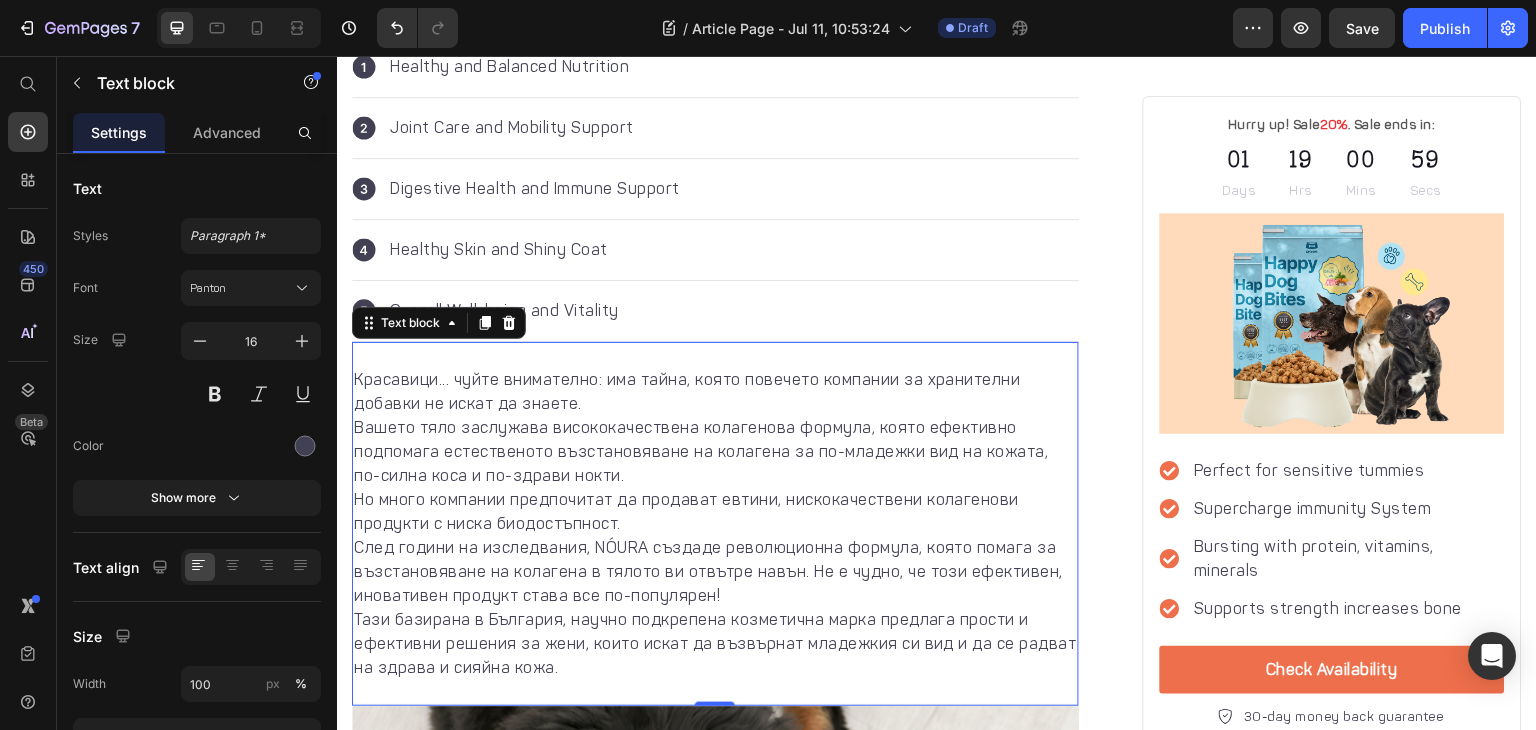 click on "Красавици... чуйте внимателно: има тайна, която повечето компании за хранителни добавки не искат да знаете. Вашето тяло заслужава висококачествена колагенова формула, която ефективно подпомага естественото възстановяване на колагена за по-младежки вид на кожата, по-силна коса и по-здрави нокти. Но много компании предпочитат да продават евтини, нискокачествени колагенови продукти с ниска биодостъпност. Text block   0" at bounding box center [715, 524] 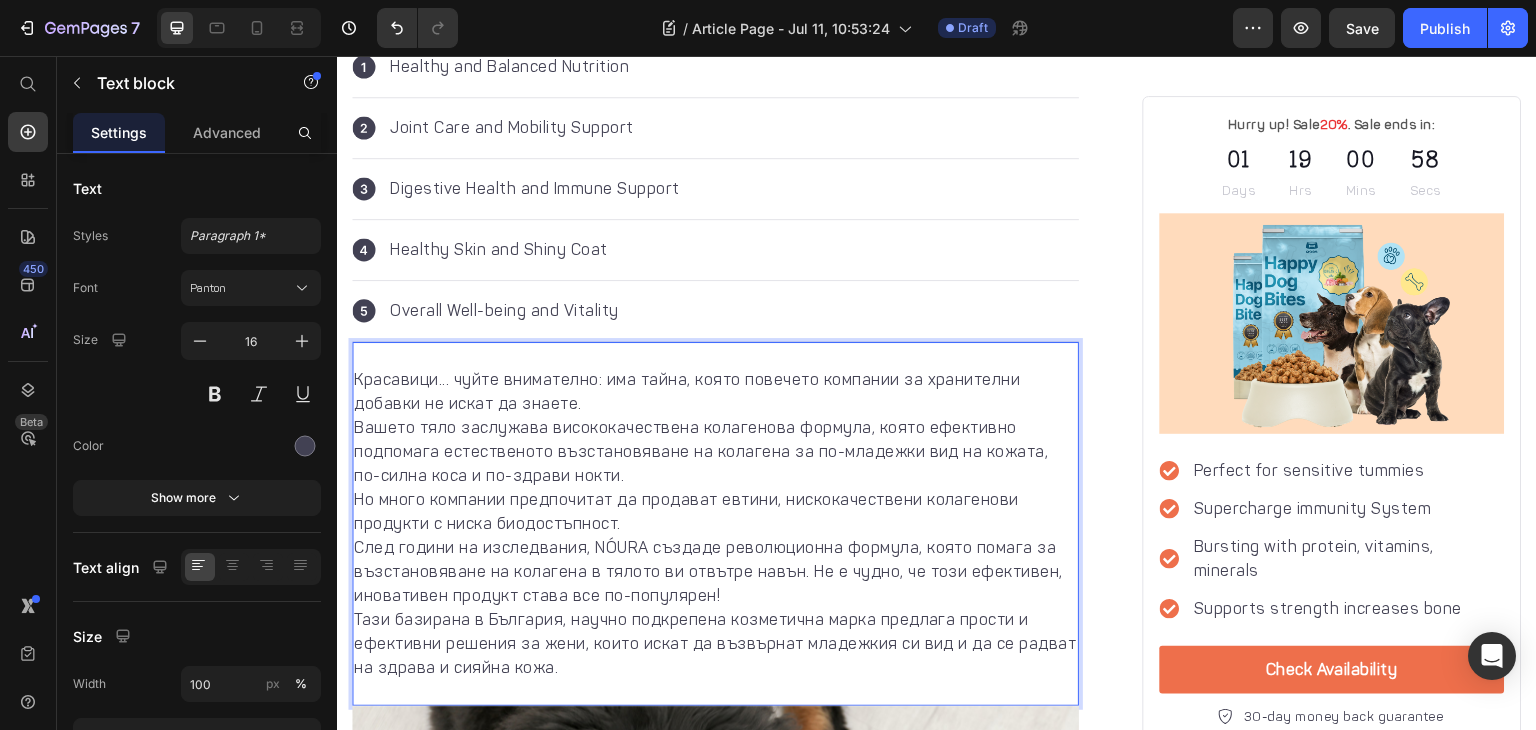 click on "Красавици... чуйте внимателно: има тайна, която повечето компании за хранителни добавки не искат да знаете." at bounding box center (715, 392) 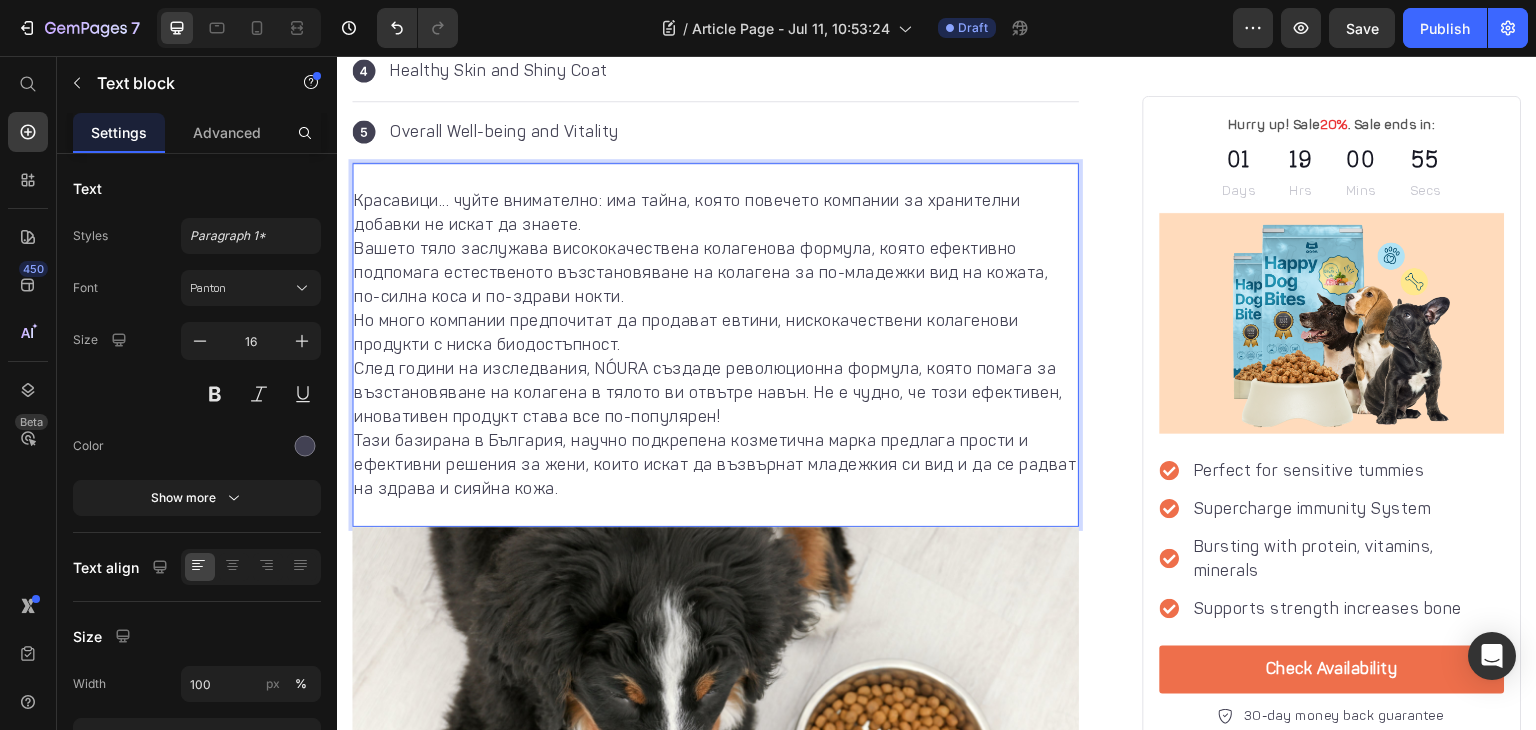 scroll, scrollTop: 1192, scrollLeft: 0, axis: vertical 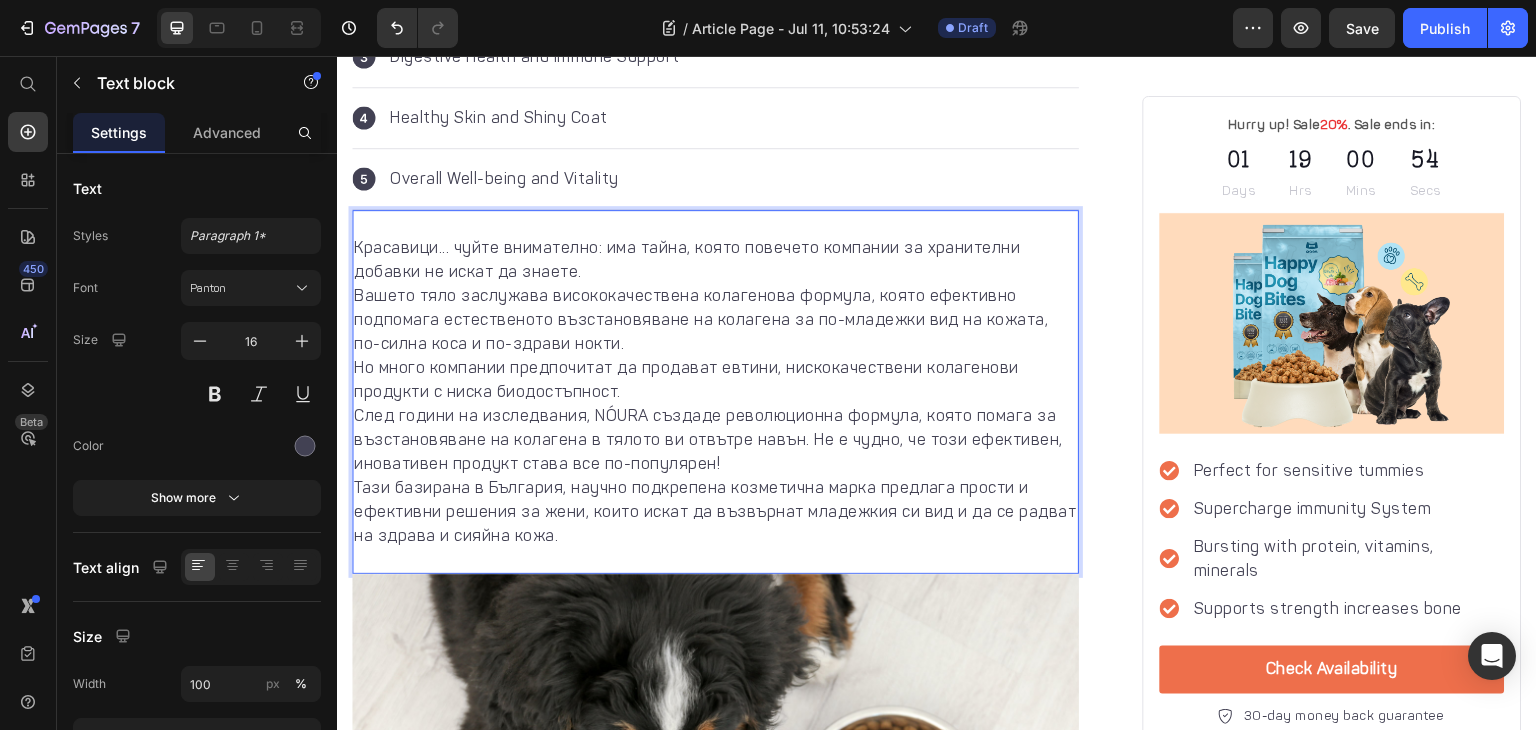 click on "Красавици... чуйте внимателно: има тайна, която повечето компании за хранителни добавки не искат да знаете." at bounding box center [715, 260] 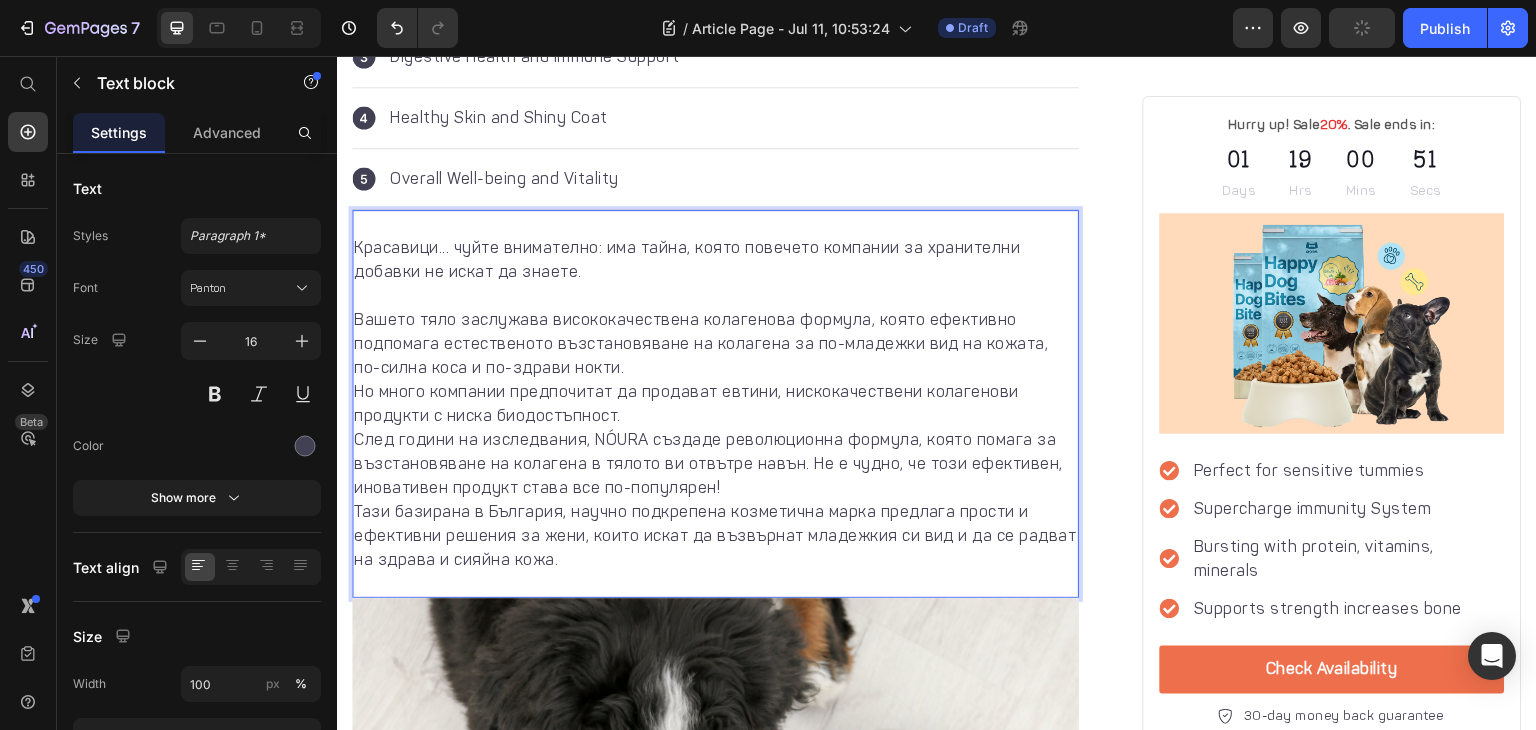 click on "Вашето тяло заслужава висококачествена колагенова формула, която ефективно подпомага естественото възстановяване на колагена за по-младежки вид на кожата, по-силна коса и по-здрави нокти." at bounding box center (715, 344) 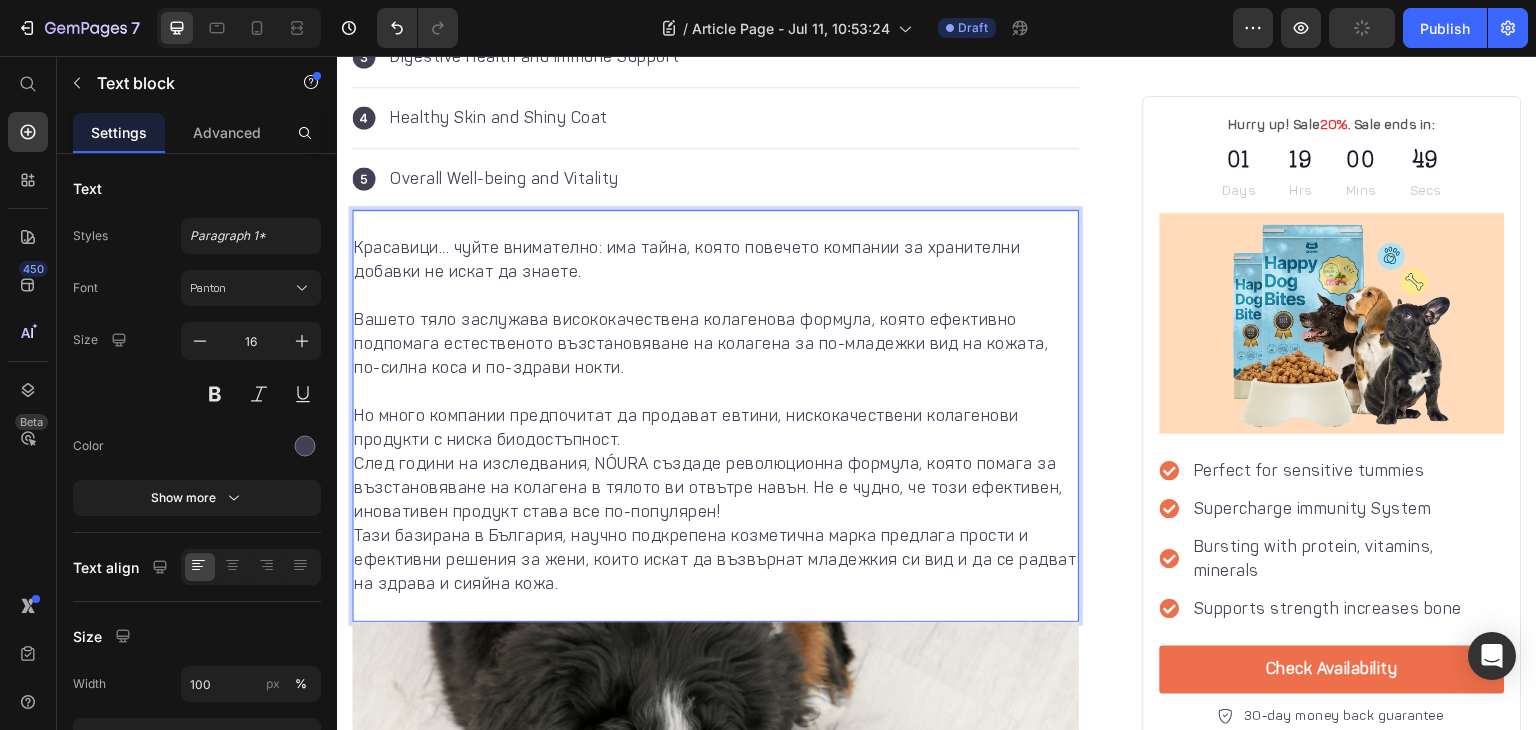 click on "Но много компании предпочитат да продават евтини, нискокачествени колагенови продукти с ниска биодостъпност." at bounding box center (715, 428) 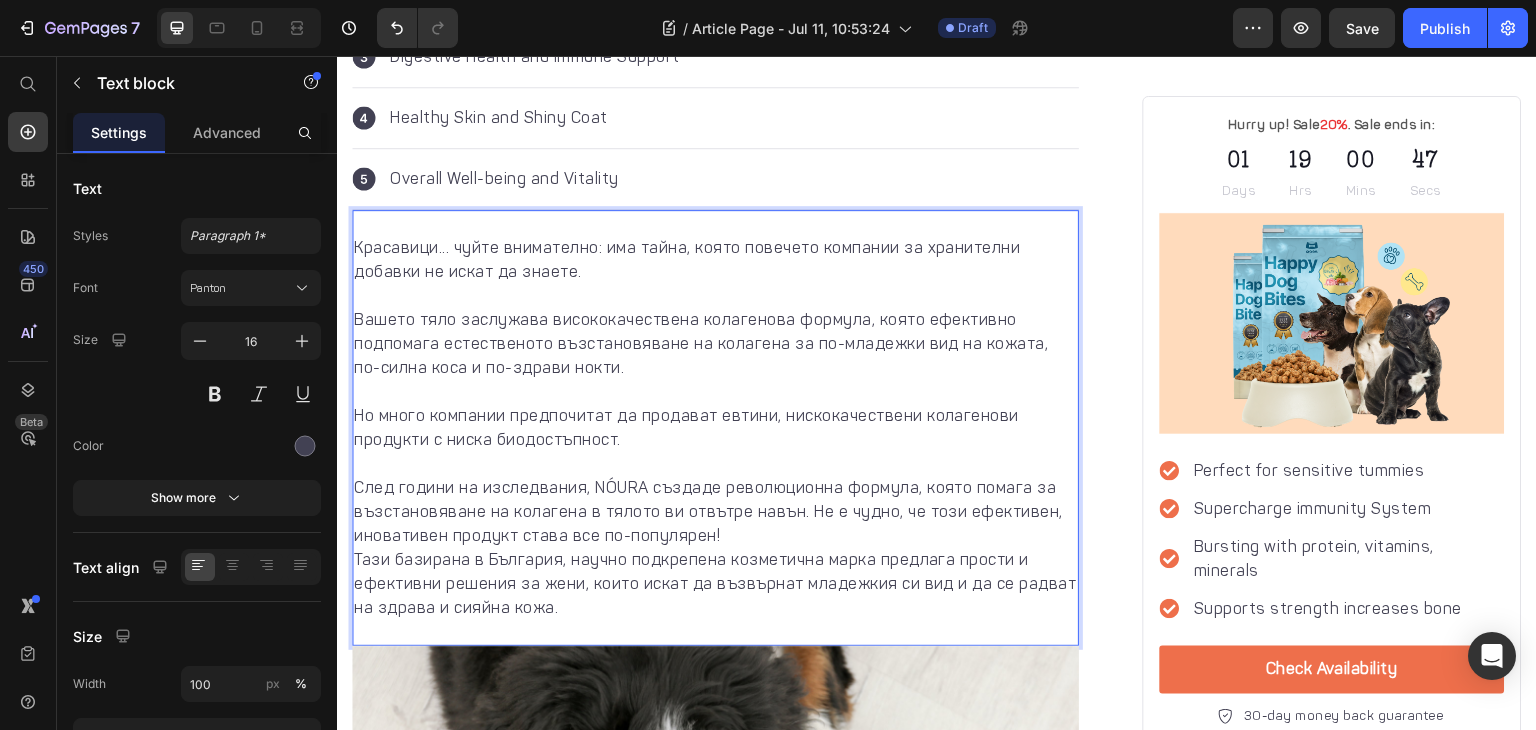 click on "След години на изследвания, NÓURA създаде революционна формула, която помага за възстановяване на колагена в тялото ви отвътре навън. Не е чудно, че този ефективен, иновативен продукт става все по-популярен!" at bounding box center (715, 512) 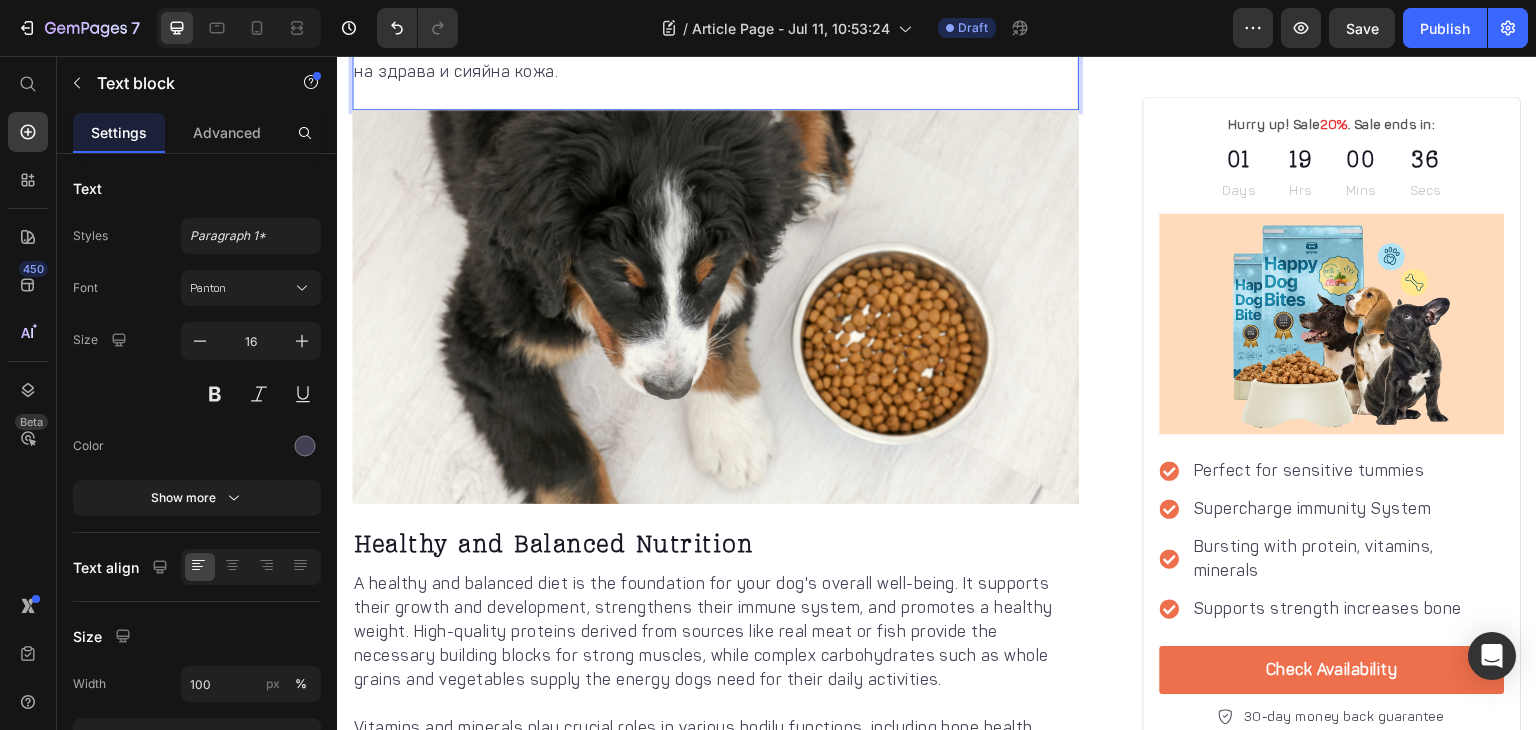 scroll, scrollTop: 1753, scrollLeft: 0, axis: vertical 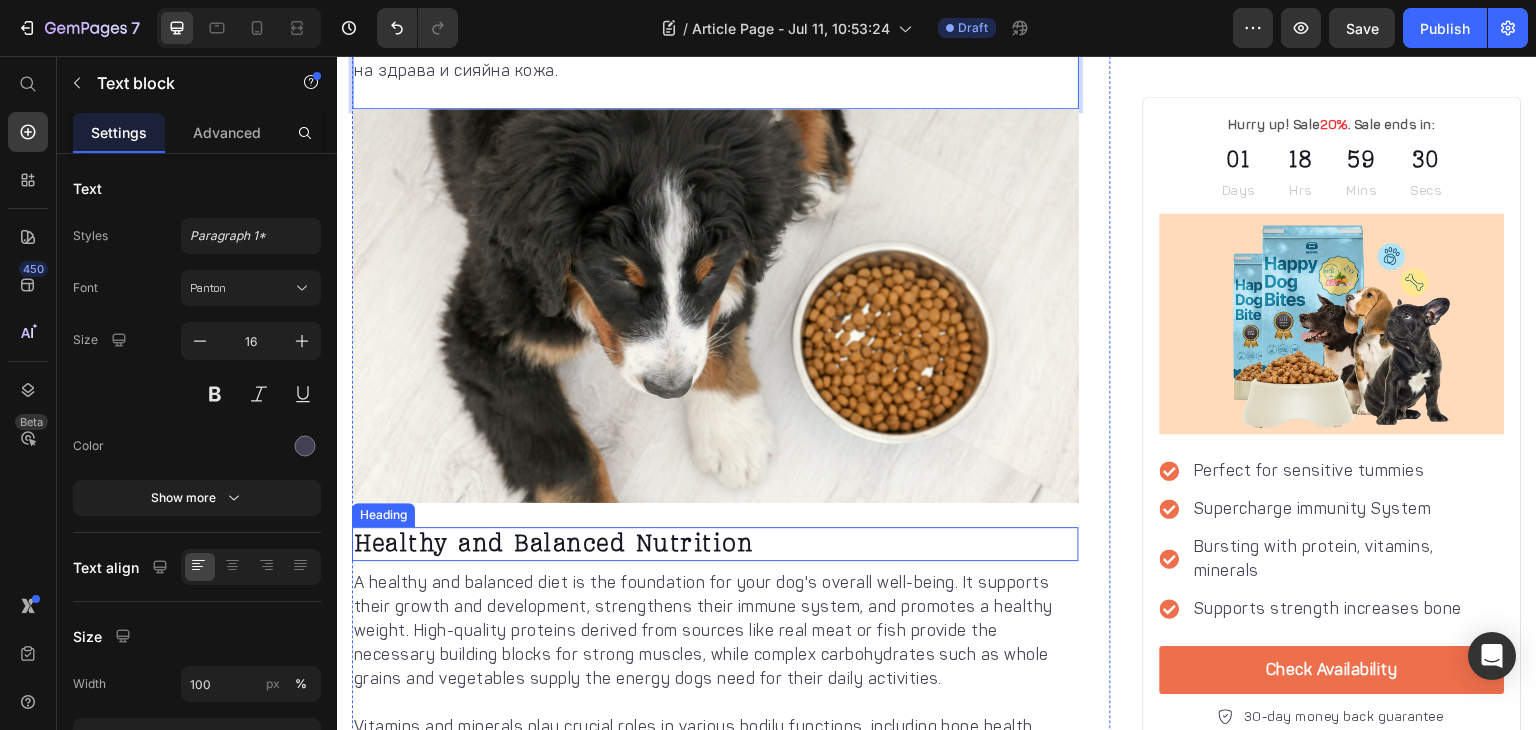 click on "Healthy and Balanced Nutrition" at bounding box center [715, 544] 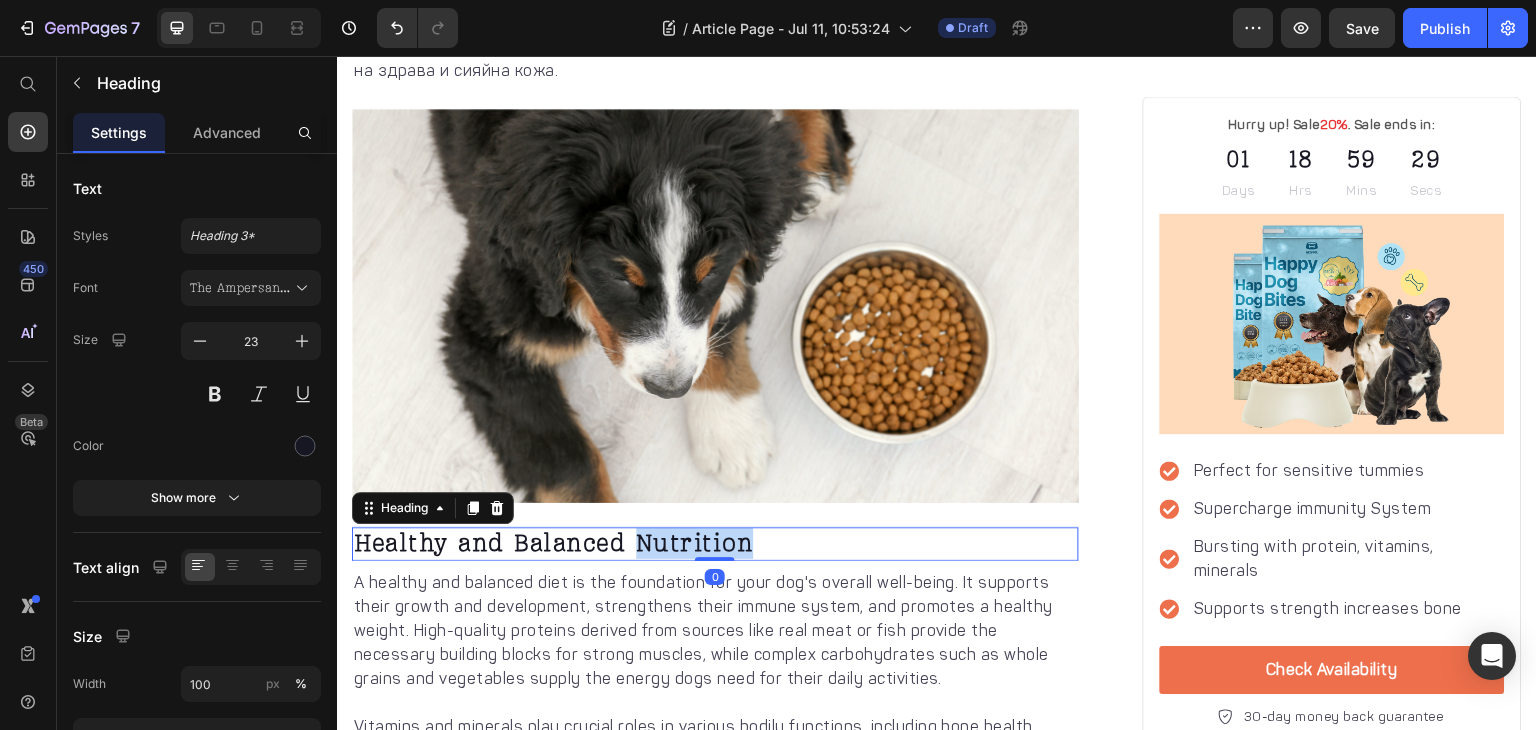 click on "Healthy and Balanced Nutrition" at bounding box center (715, 544) 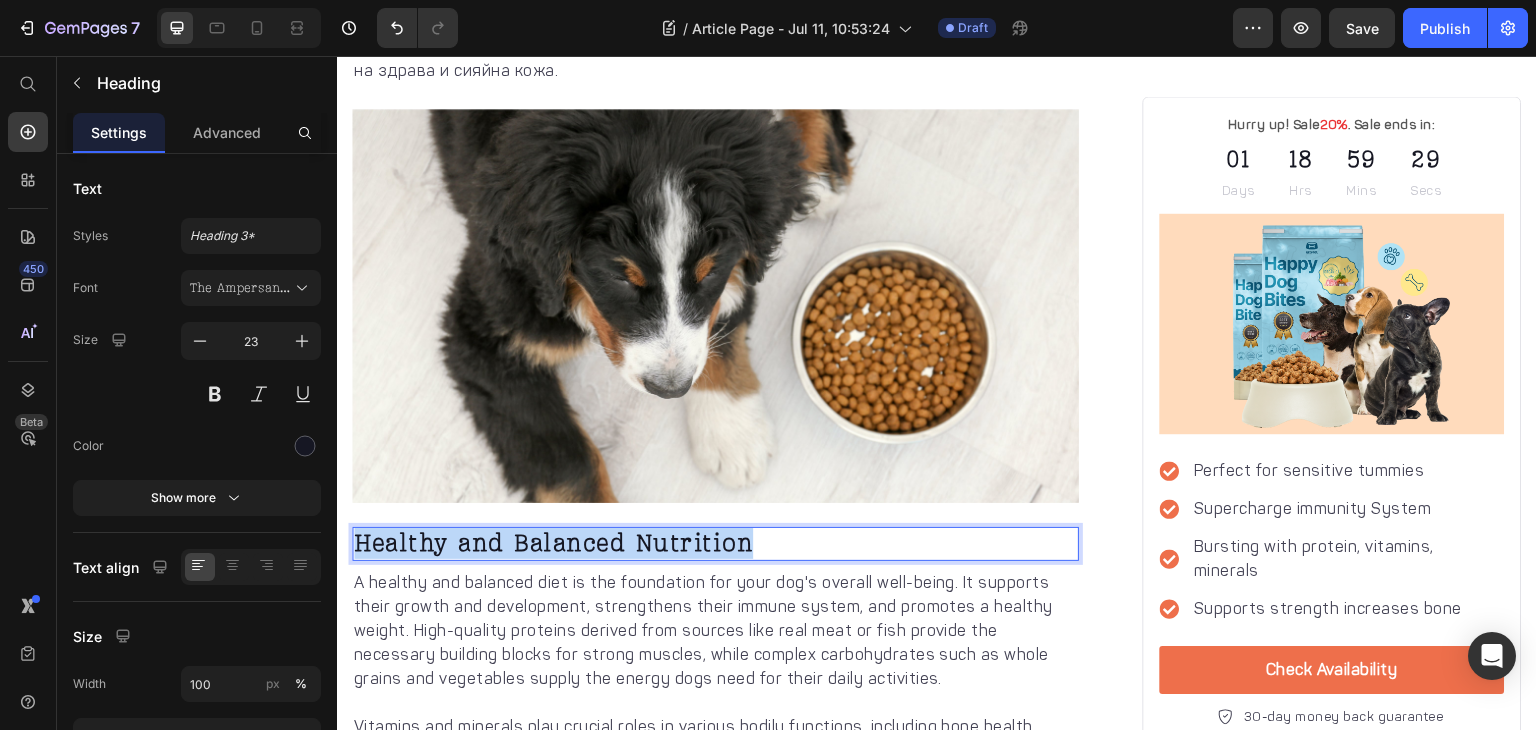 click on "Healthy and Balanced Nutrition" at bounding box center (715, 544) 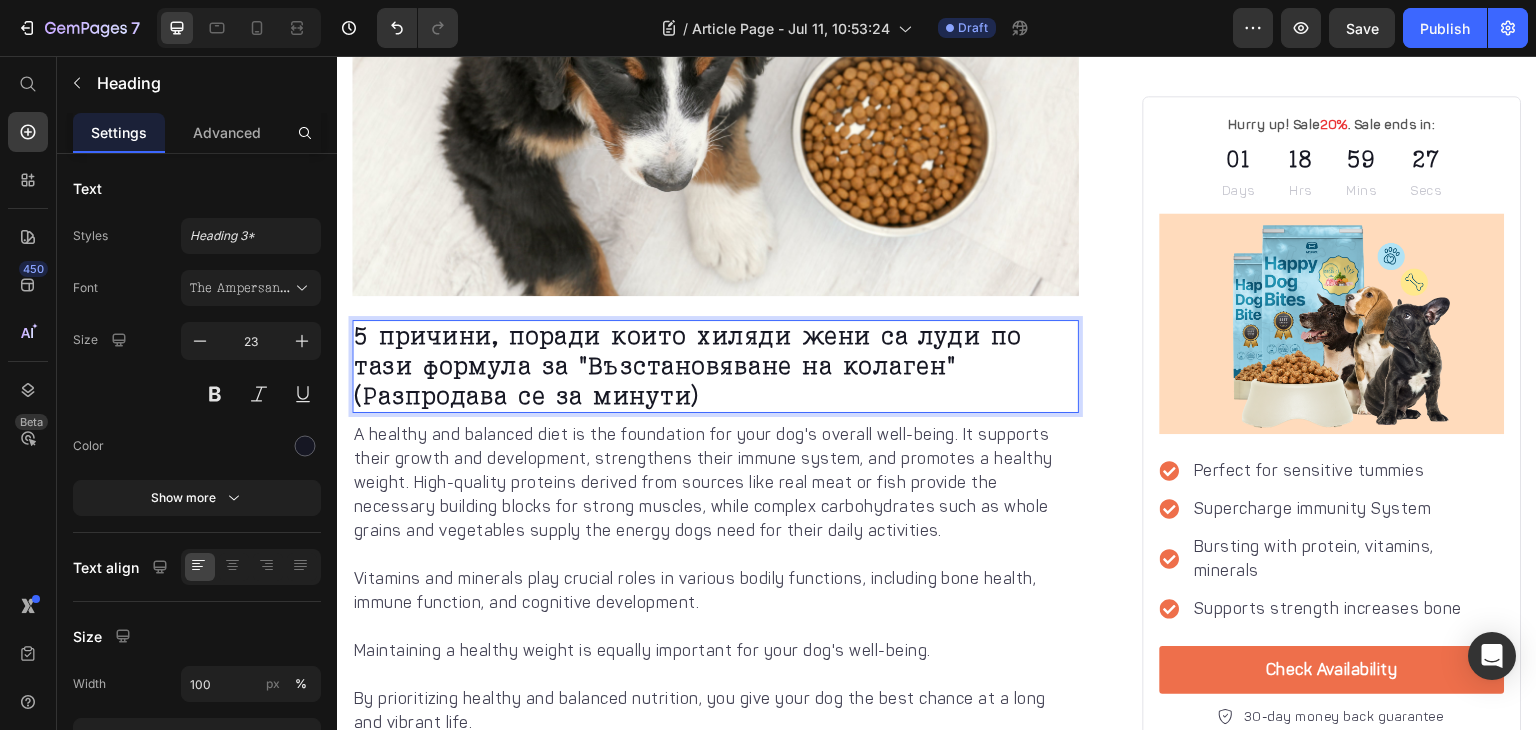scroll, scrollTop: 1961, scrollLeft: 0, axis: vertical 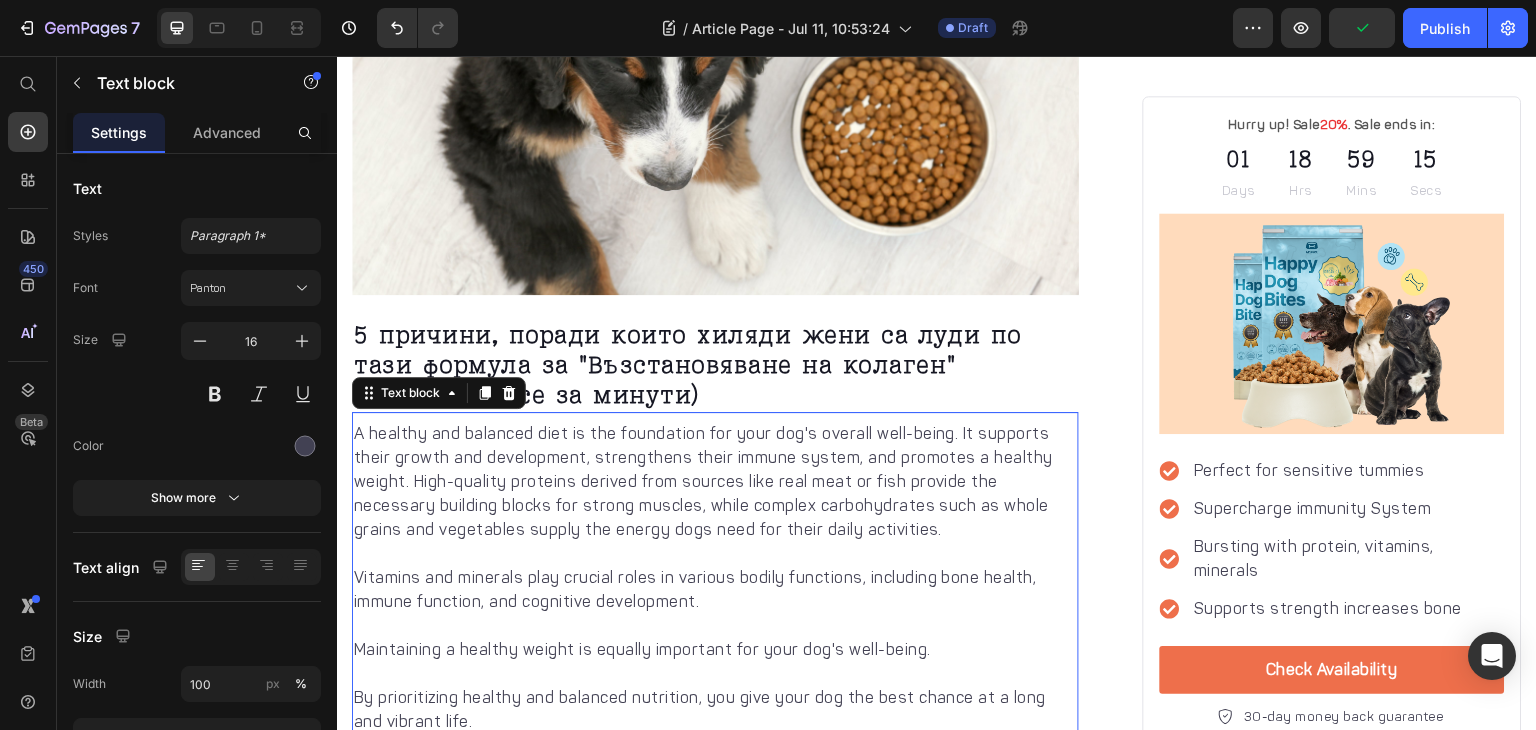 click on "A healthy and balanced diet is the foundation for your dog's overall well-being. It supports their growth and development, strengthens their immune system, and promotes a healthy weight. High-quality proteins derived from sources like real meat or fish provide the necessary building blocks for strong muscles, while complex carbohydrates such as whole grains and vegetables supply the energy dogs need for their daily activities." at bounding box center (715, 482) 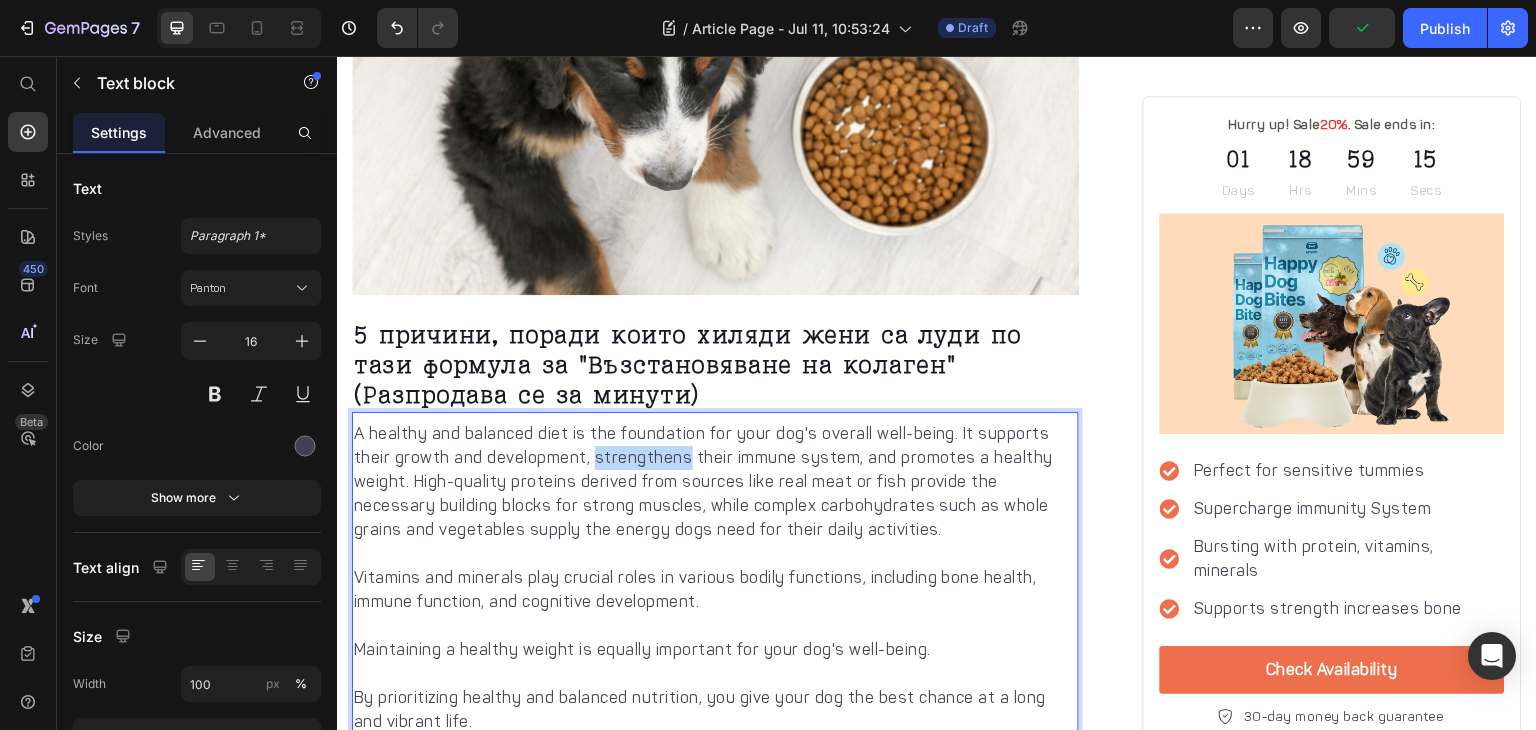 click on "A healthy and balanced diet is the foundation for your dog's overall well-being. It supports their growth and development, strengthens their immune system, and promotes a healthy weight. High-quality proteins derived from sources like real meat or fish provide the necessary building blocks for strong muscles, while complex carbohydrates such as whole grains and vegetables supply the energy dogs need for their daily activities." at bounding box center [715, 482] 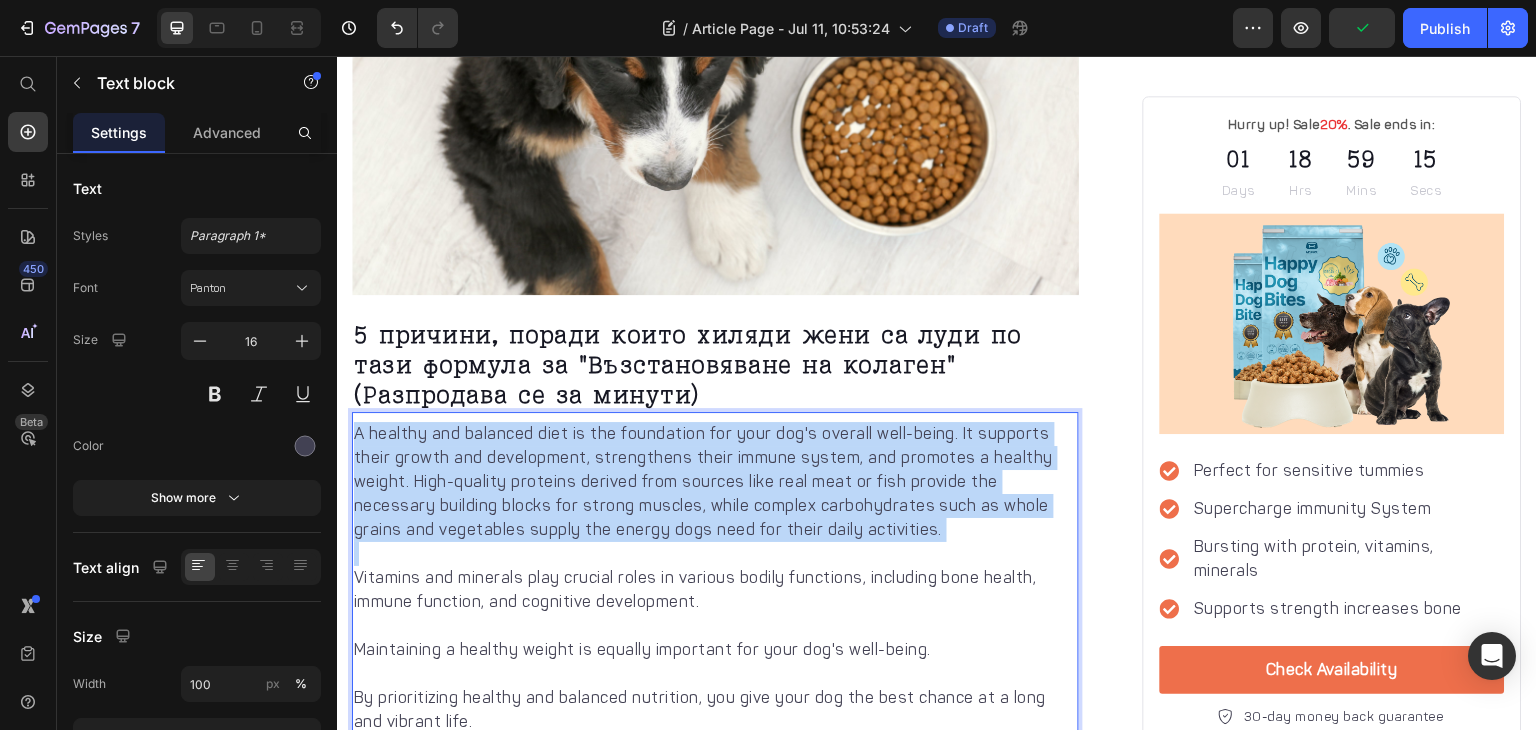 click on "A healthy and balanced diet is the foundation for your dog's overall well-being. It supports their growth and development, strengthens their immune system, and promotes a healthy weight. High-quality proteins derived from sources like real meat or fish provide the necessary building blocks for strong muscles, while complex carbohydrates such as whole grains and vegetables supply the energy dogs need for their daily activities." at bounding box center (715, 482) 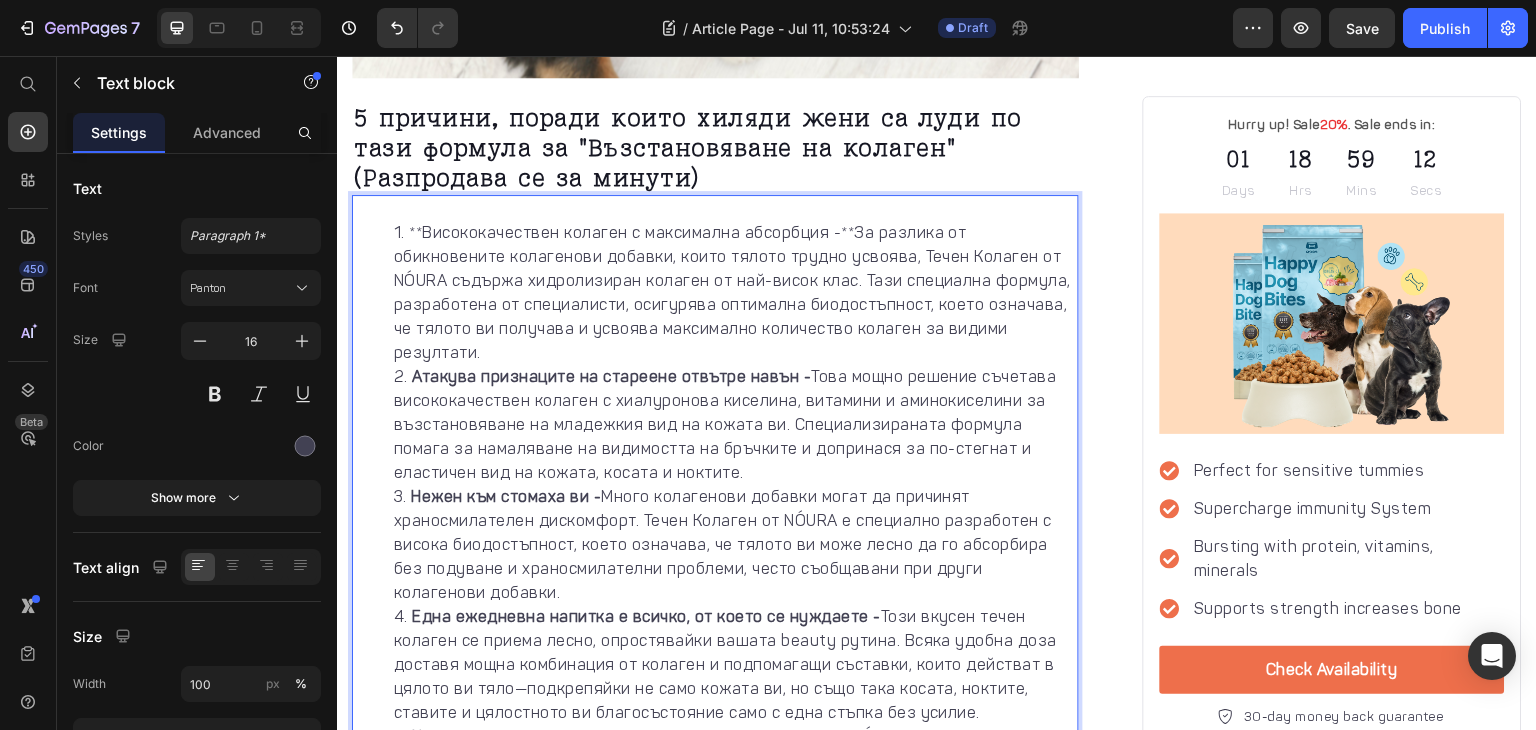 scroll, scrollTop: 2115, scrollLeft: 0, axis: vertical 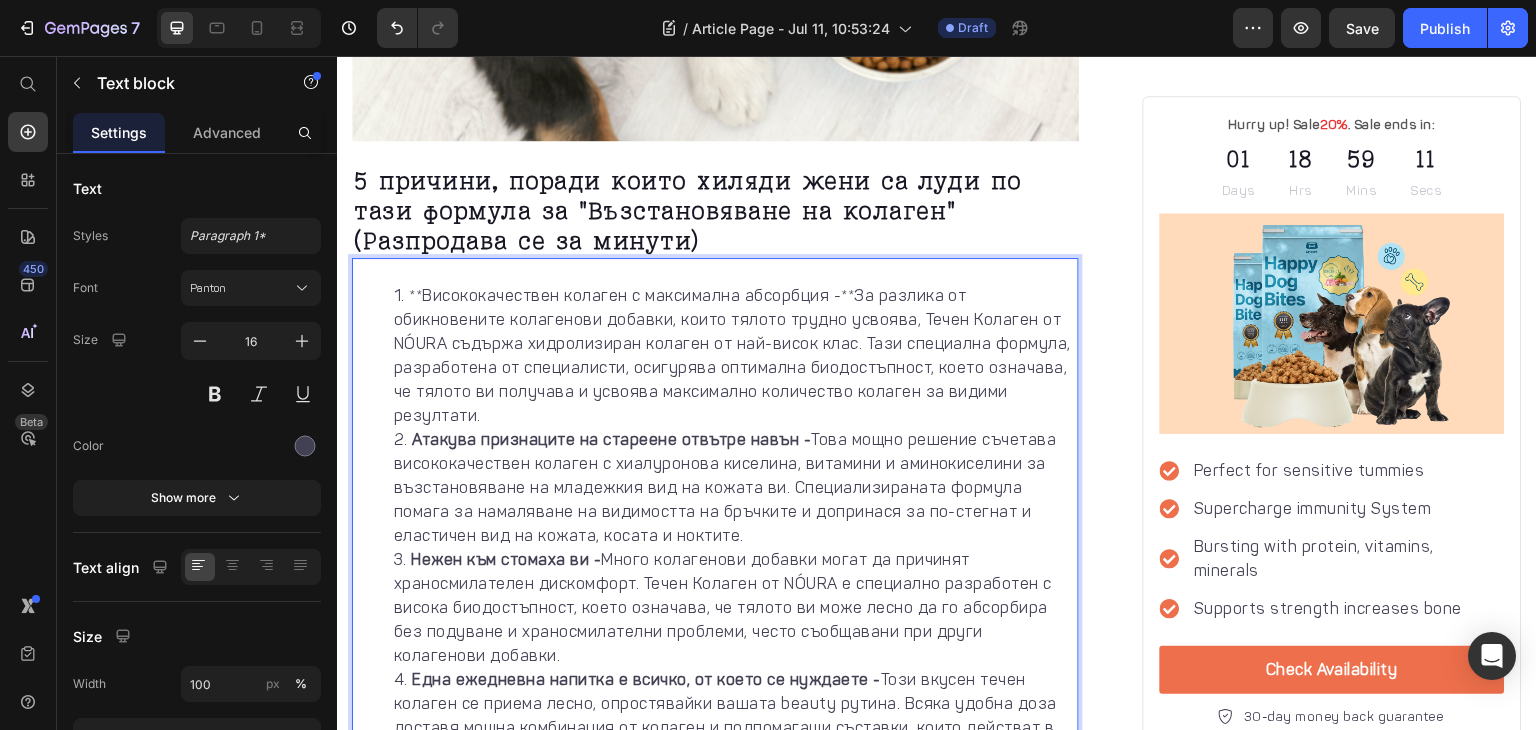 click on "**Висококачествен колаген с максимална абсорбция -**За разлика от обикновените колагенови добавки, които тялото трудно усвоява, Течен Колаген от NÓURA съдържа хидролизиран колаген от най-висок клас. Тази специална формула, разработена от специалисти, осигурява оптимална биодостъпност, което означава, че тялото ви получава и усвоява максимално количество колаген за видими резултати." at bounding box center (735, 356) 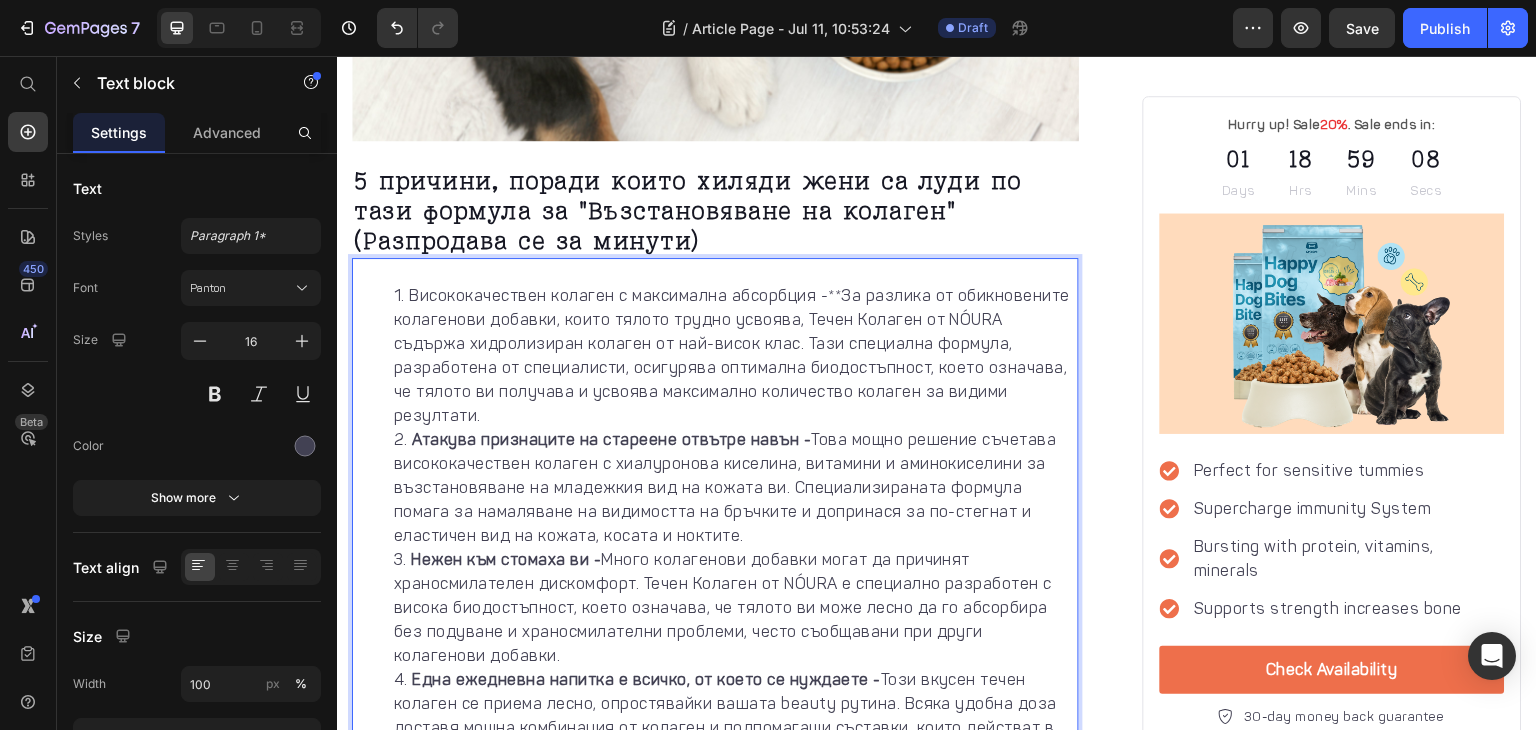 click on "Висококачествен колаген с максимална абсорбция -**За разлика от обикновените колагенови добавки, които тялото трудно усвоява, Течен Колаген от NÓURA съдържа хидролизиран колаген от най-висок клас. Тази специална формула, разработена от специалисти, осигурява оптимална биодостъпност, което означава, че тялото ви получава и усвоява максимално количество колаген за видими резултати." at bounding box center (735, 356) 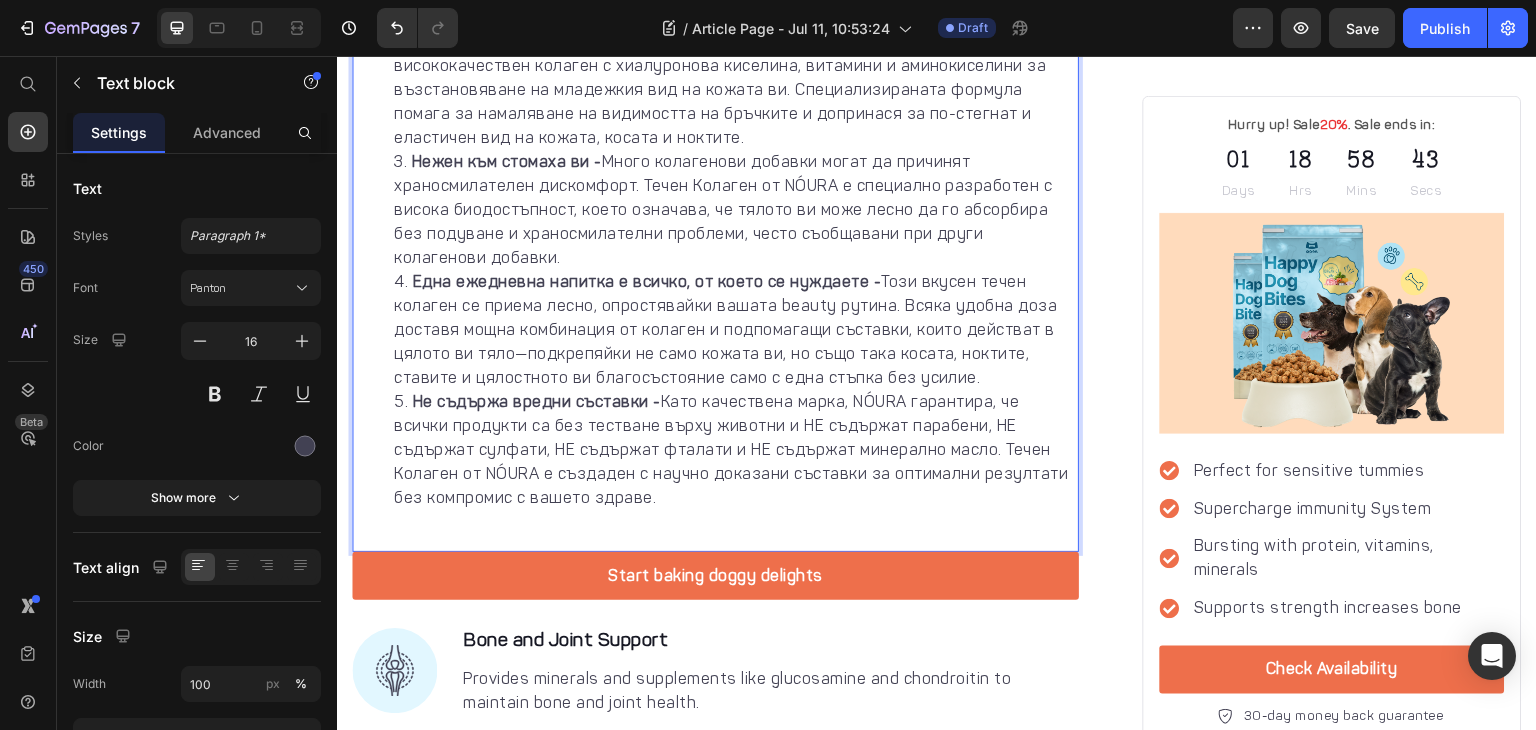 scroll, scrollTop: 2514, scrollLeft: 0, axis: vertical 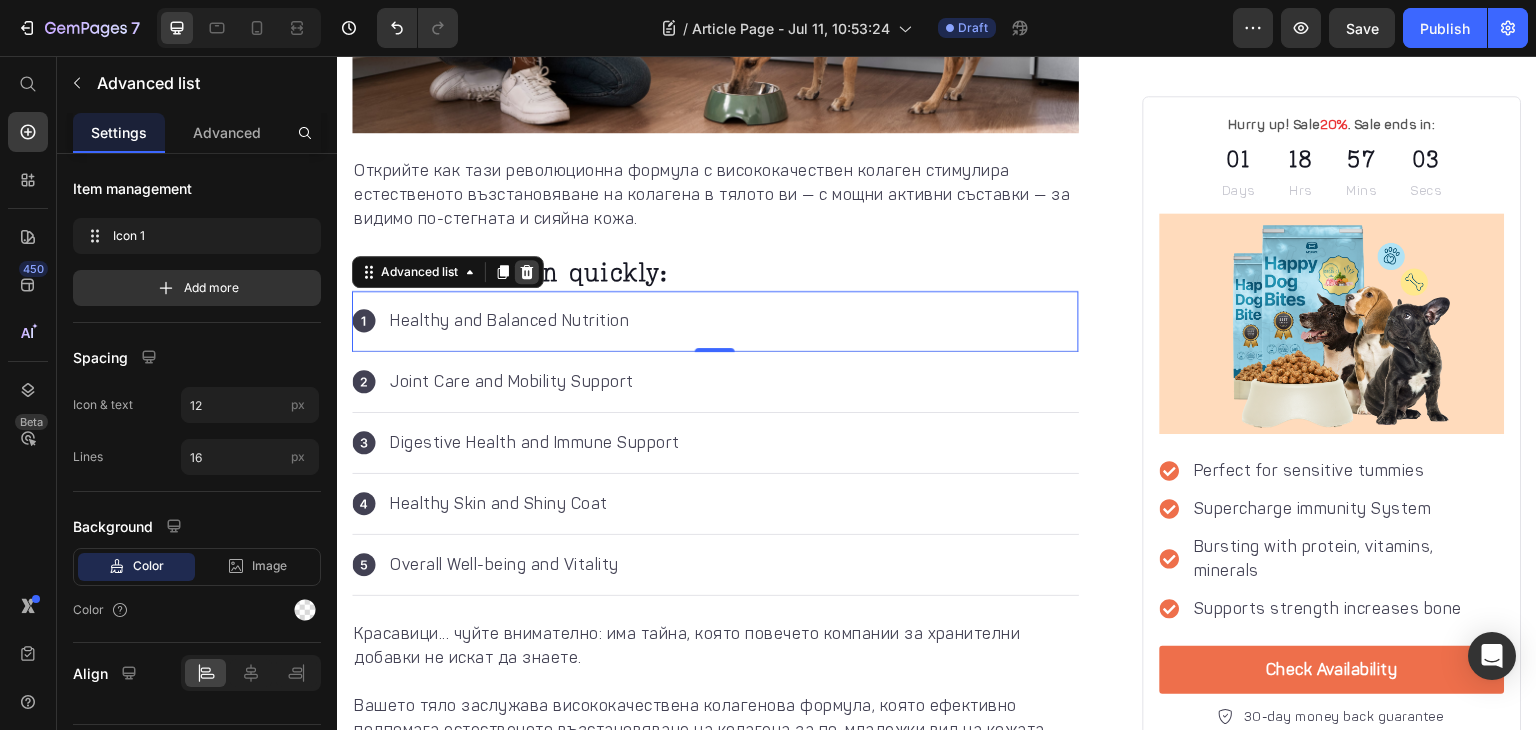 click 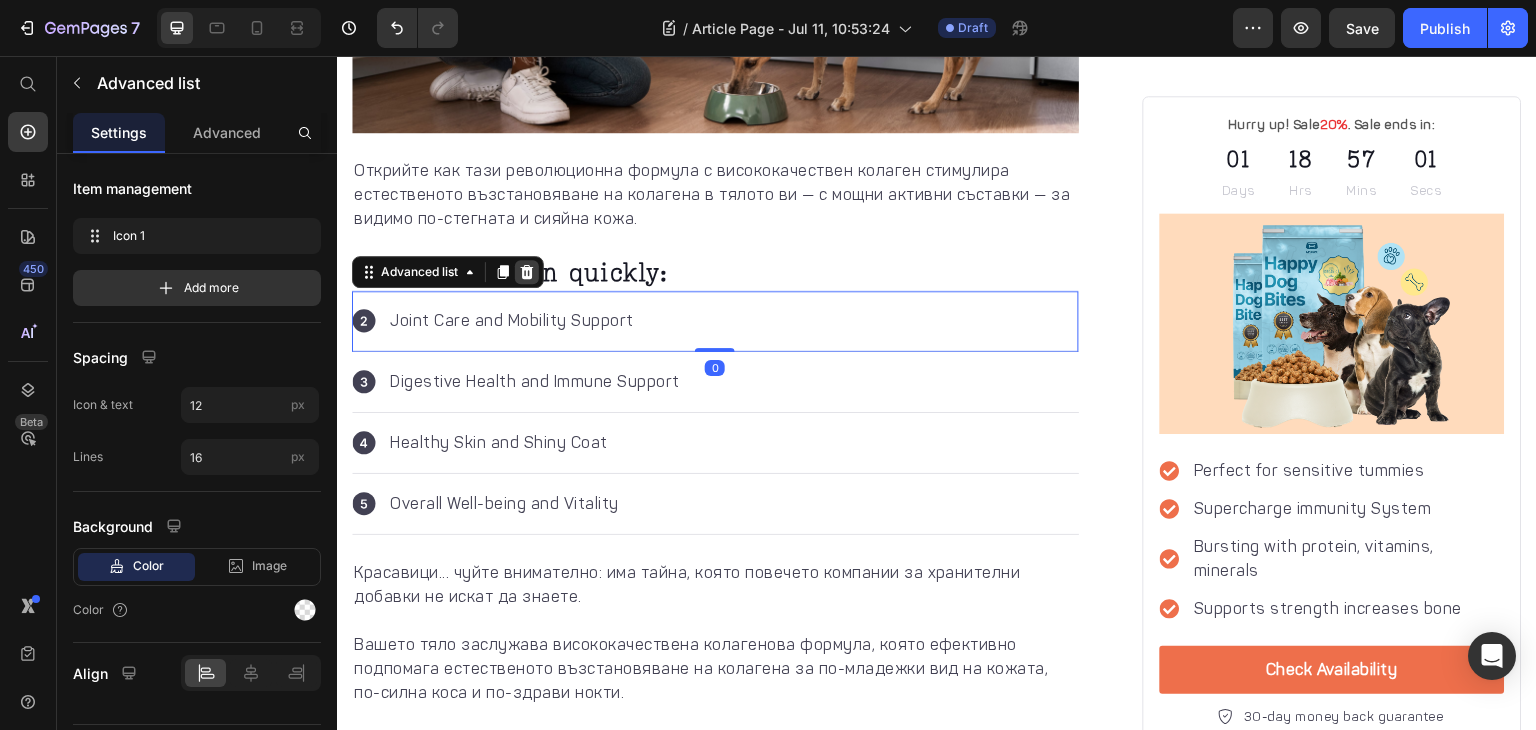 click 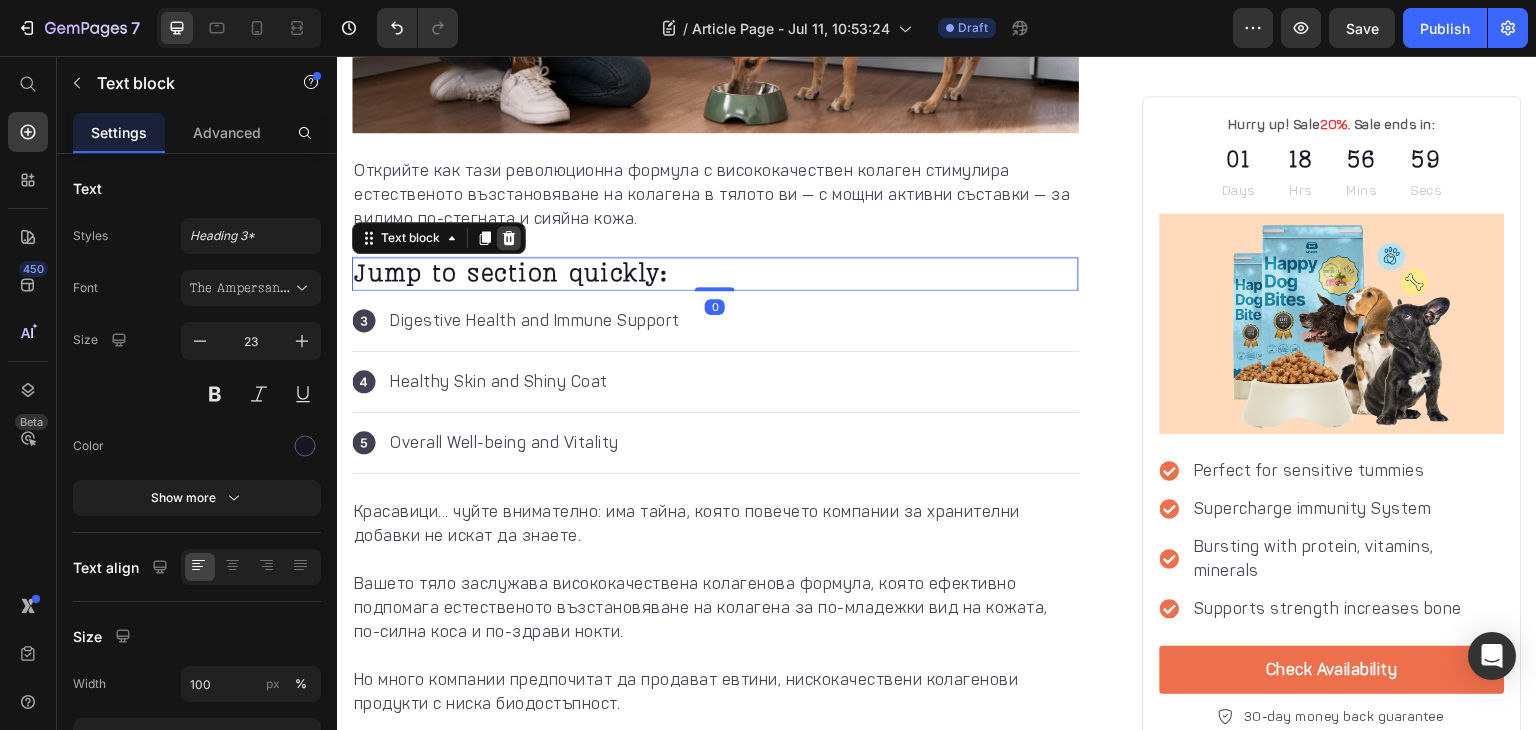 click 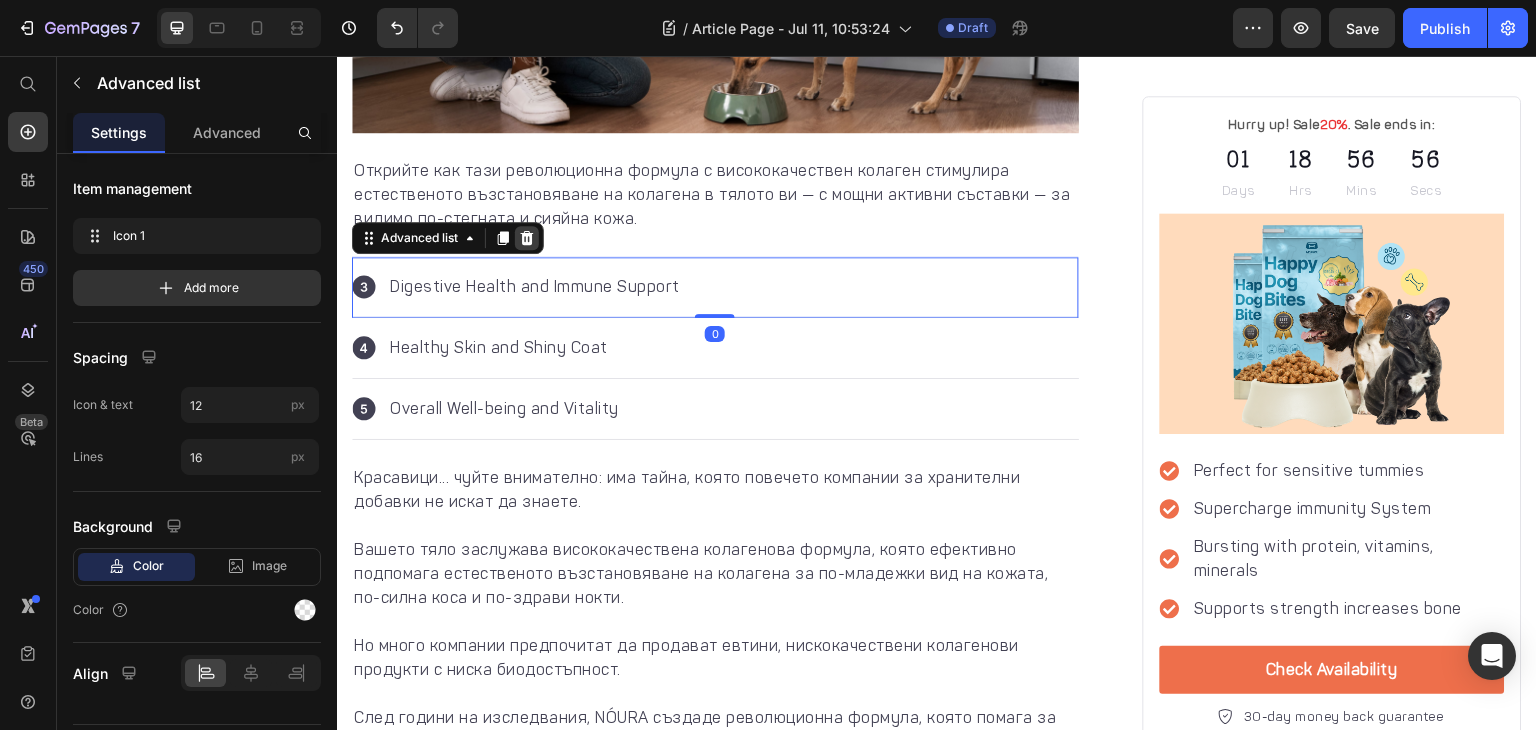click 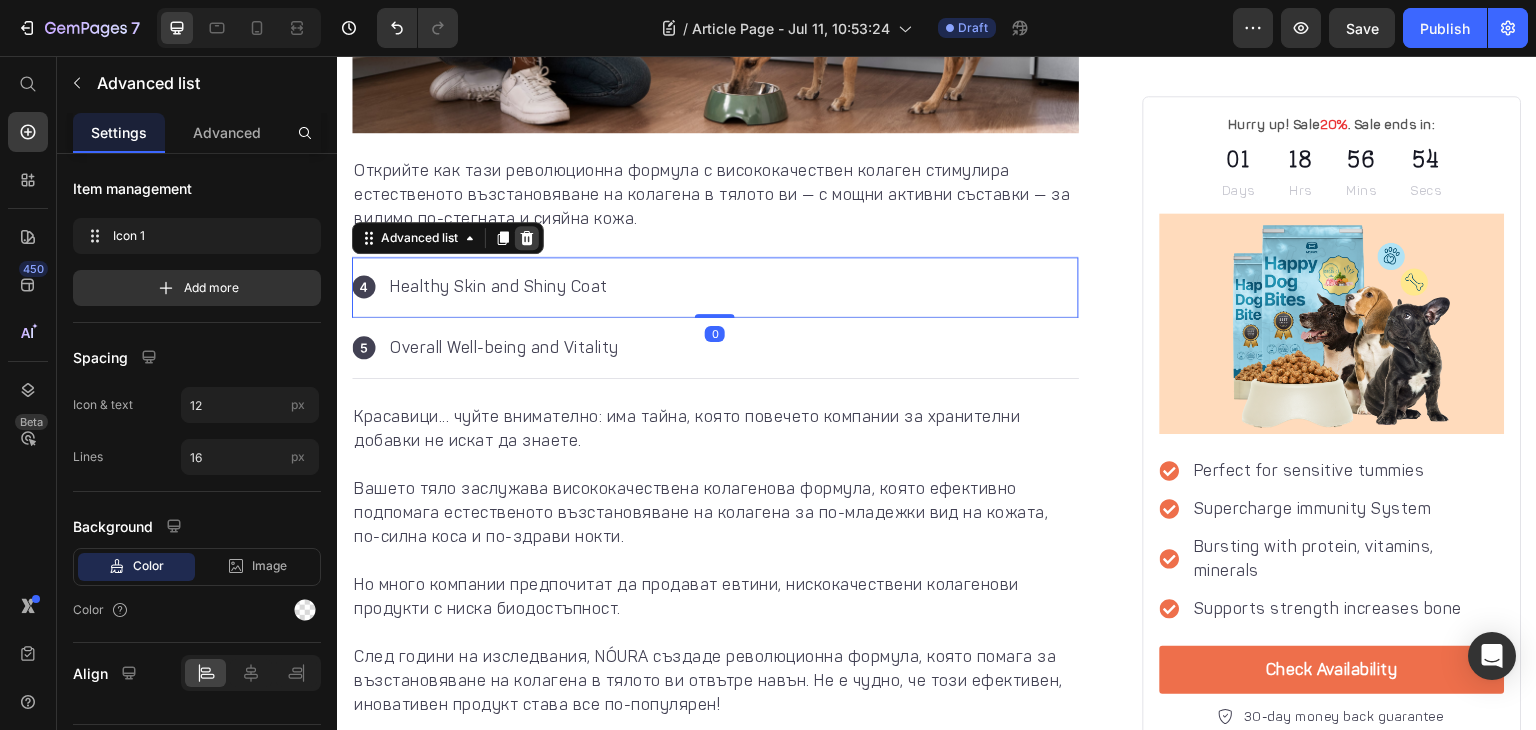 click 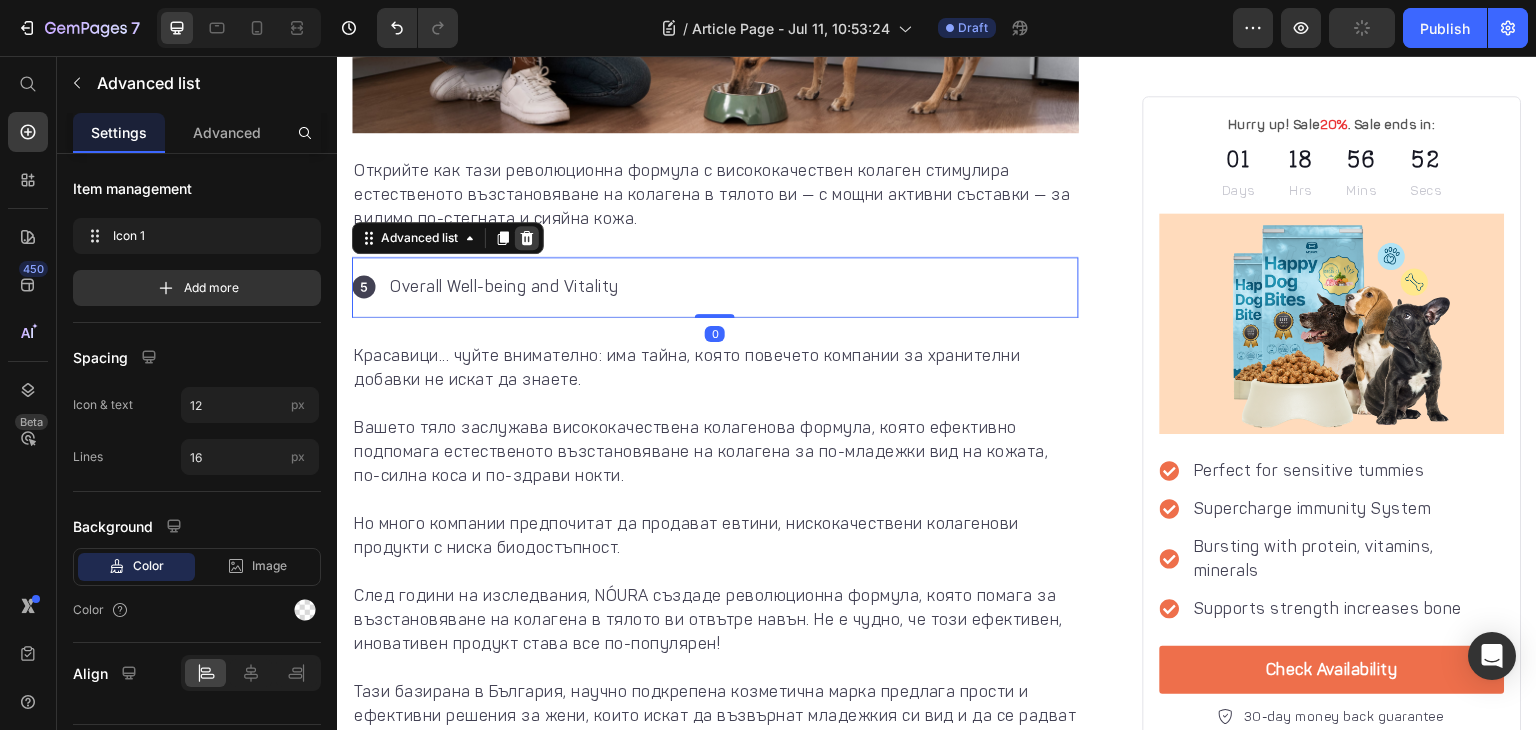 click at bounding box center (527, 238) 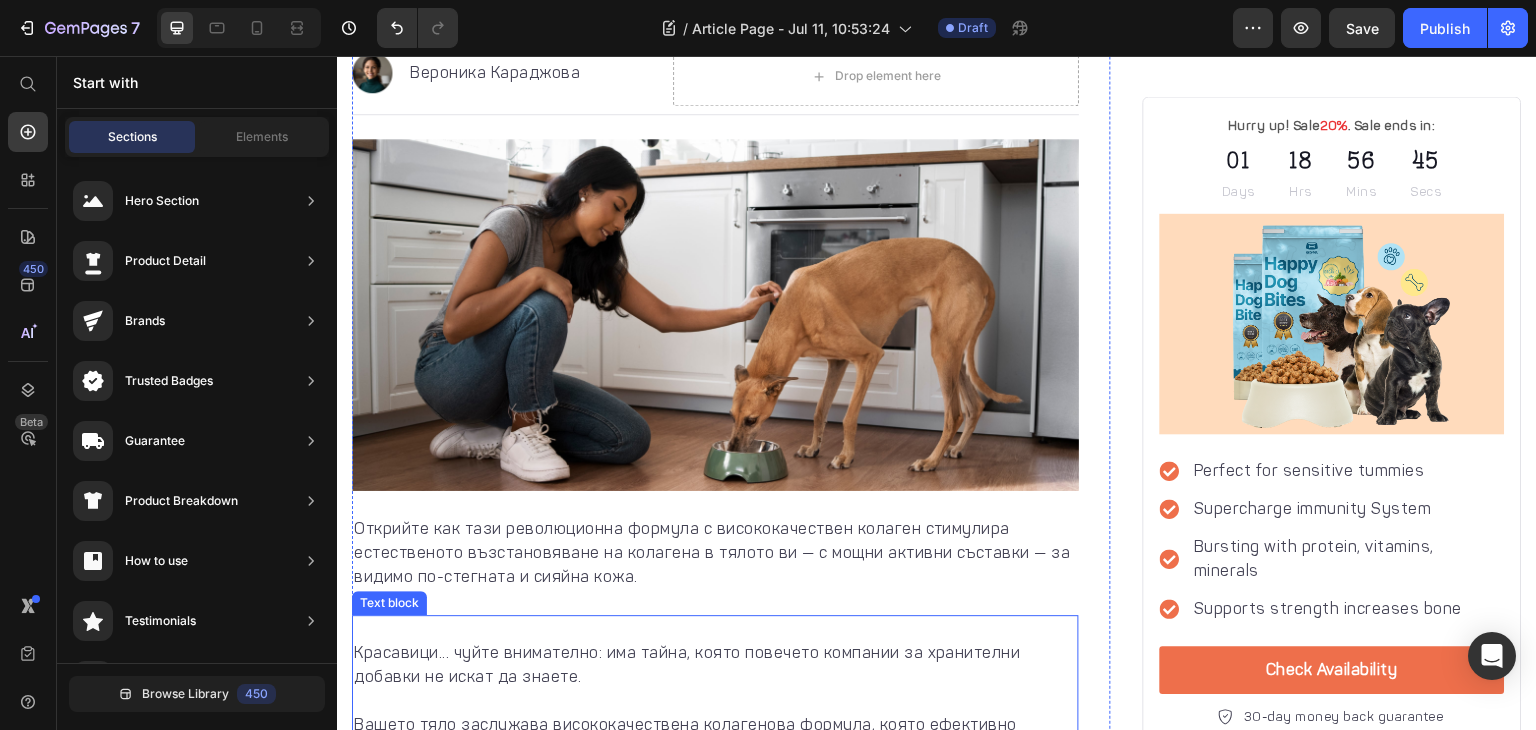 scroll, scrollTop: 466, scrollLeft: 0, axis: vertical 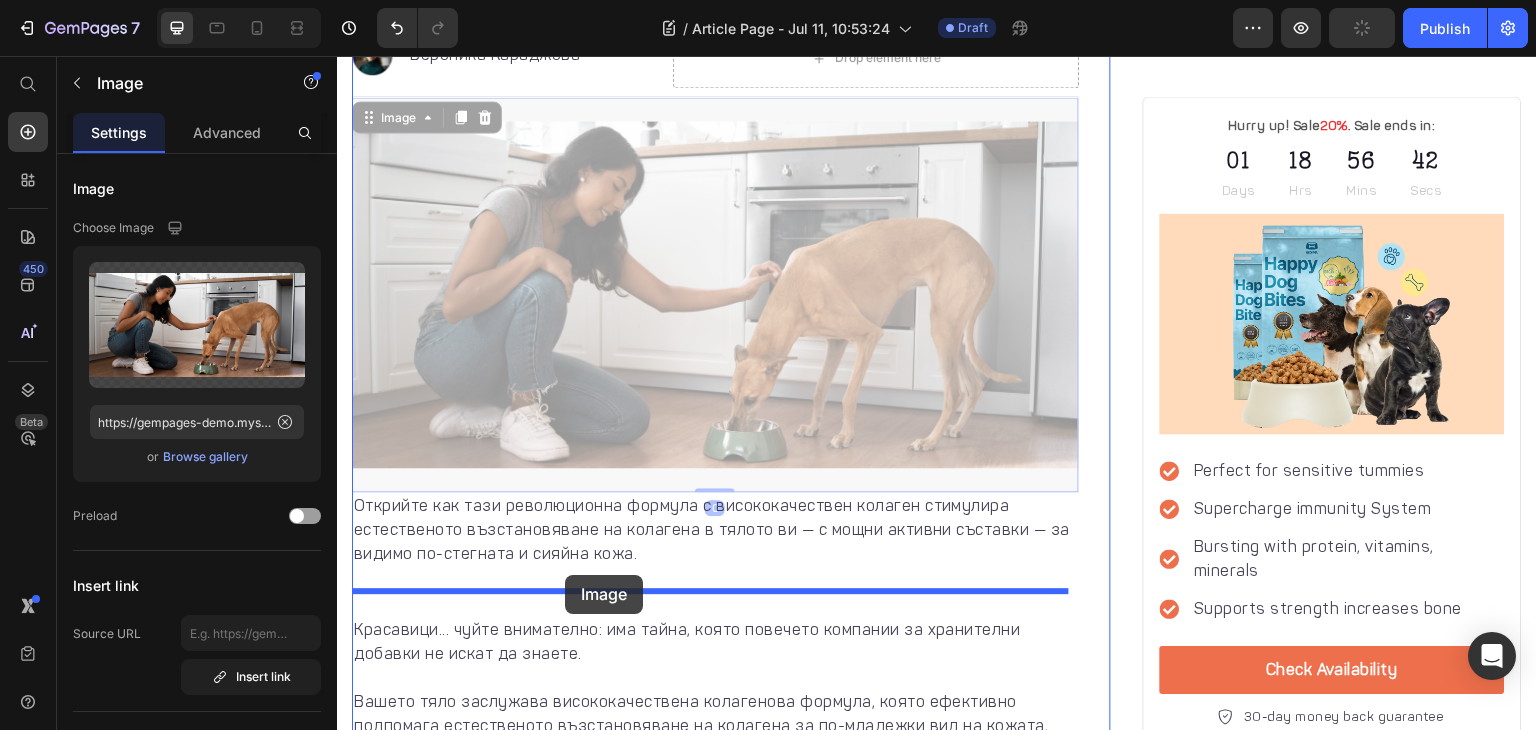 drag, startPoint x: 593, startPoint y: 263, endPoint x: 565, endPoint y: 575, distance: 313.25388 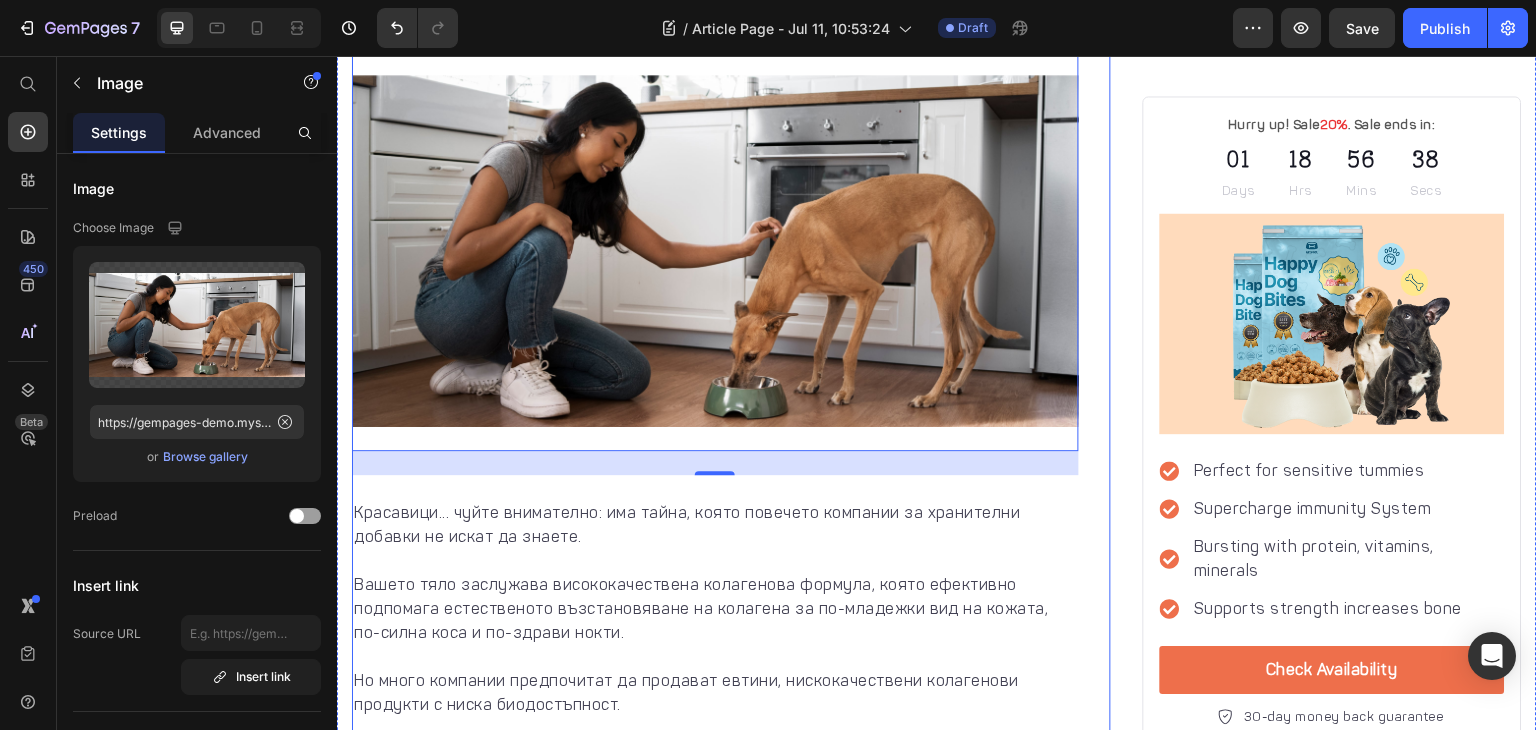 scroll, scrollTop: 616, scrollLeft: 0, axis: vertical 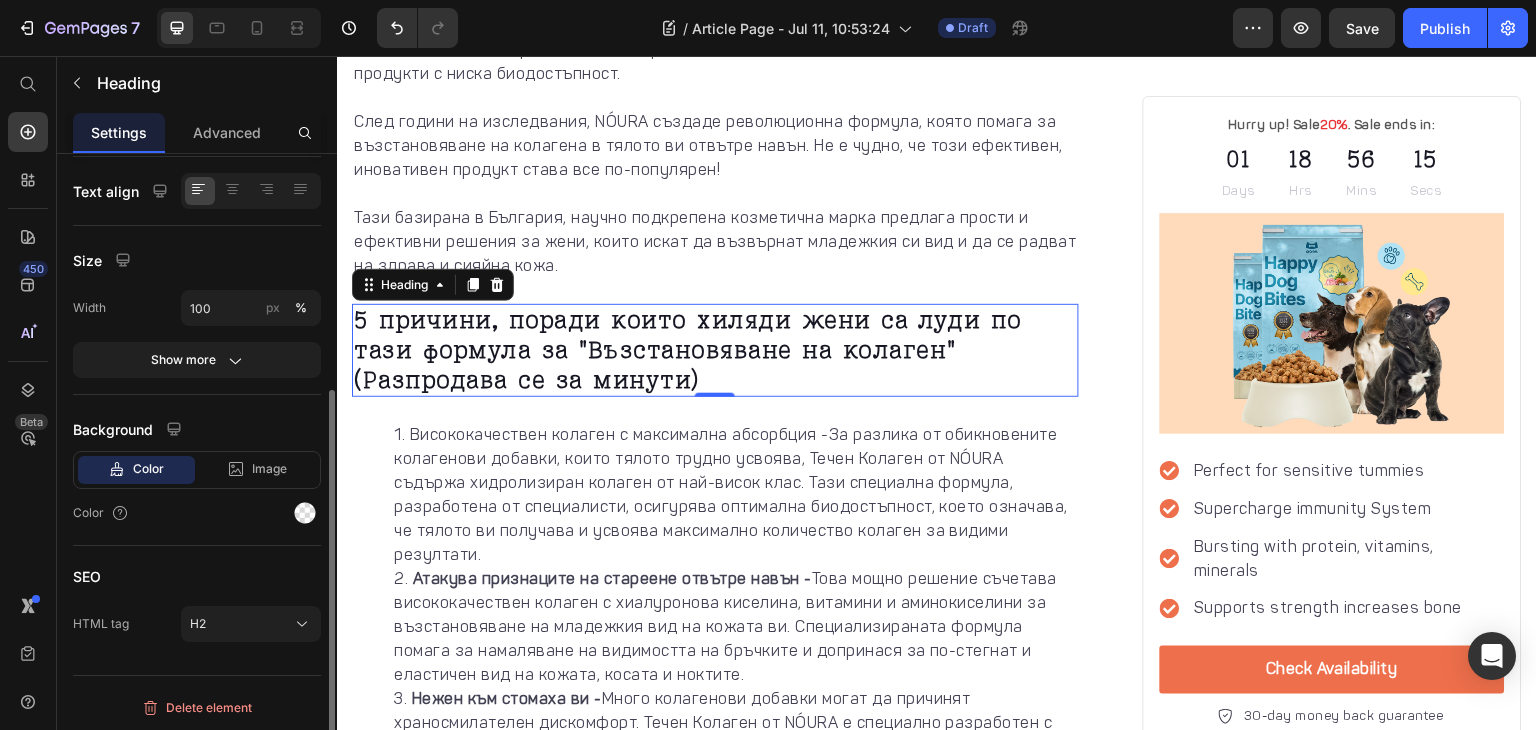 click on "Color" at bounding box center [148, 469] 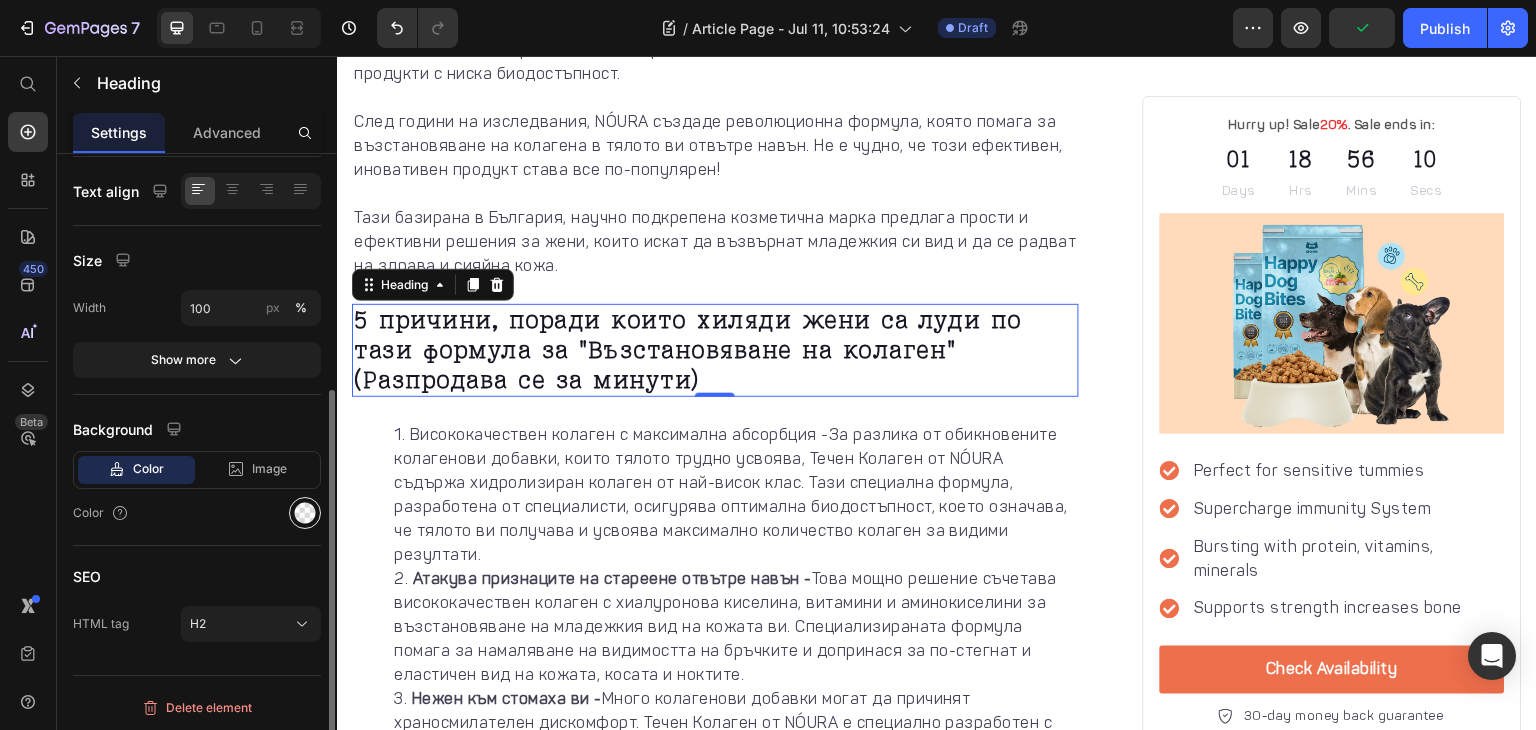 click 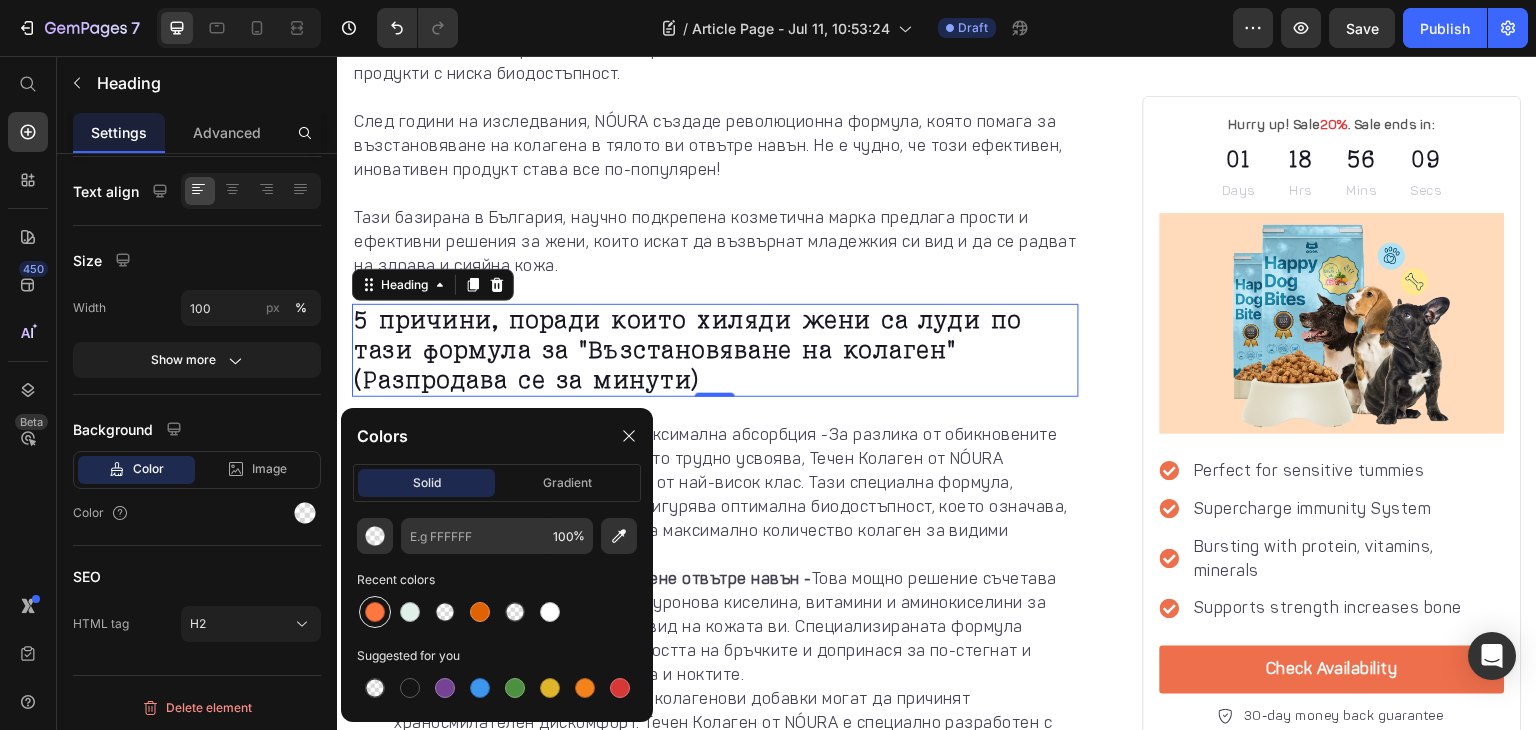 click at bounding box center (375, 612) 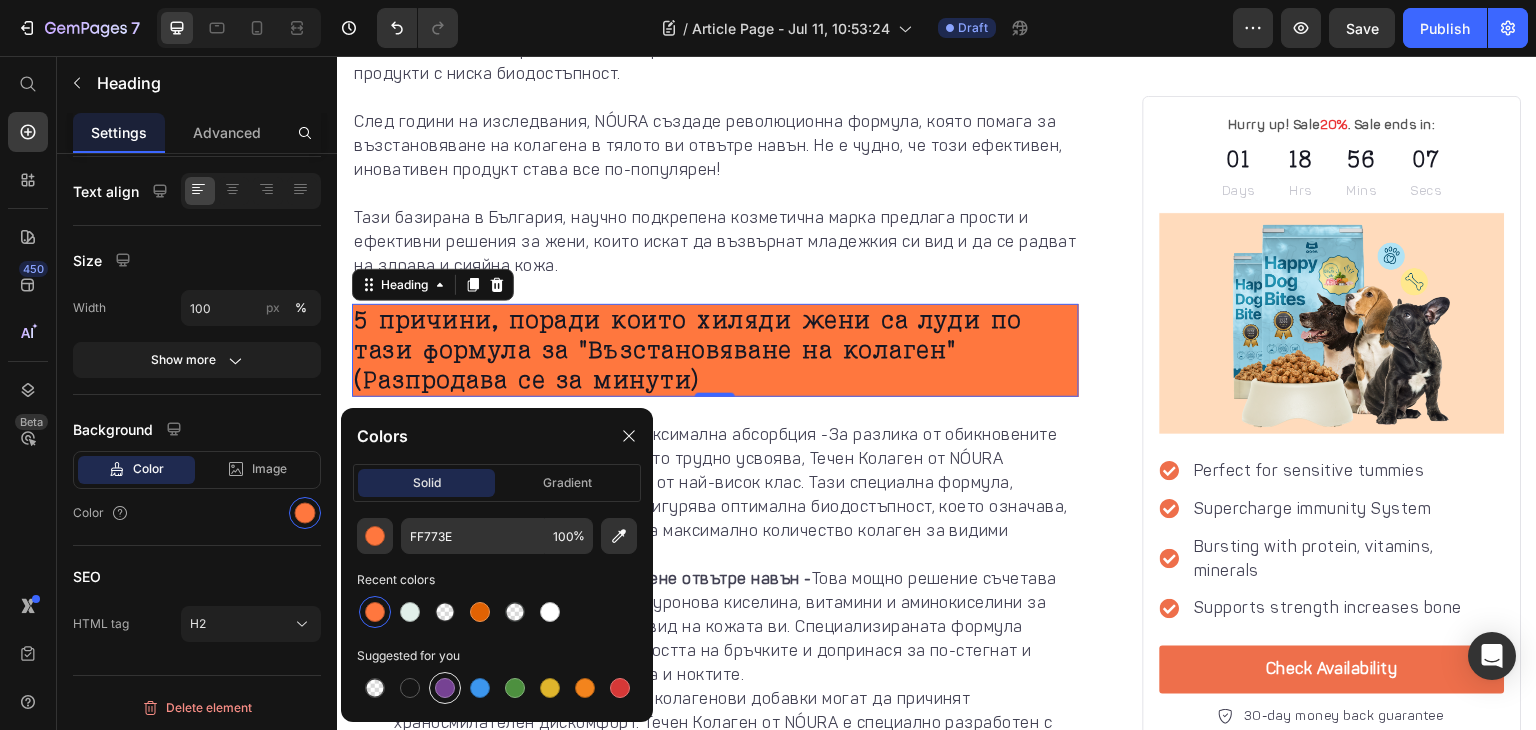 click at bounding box center [445, 688] 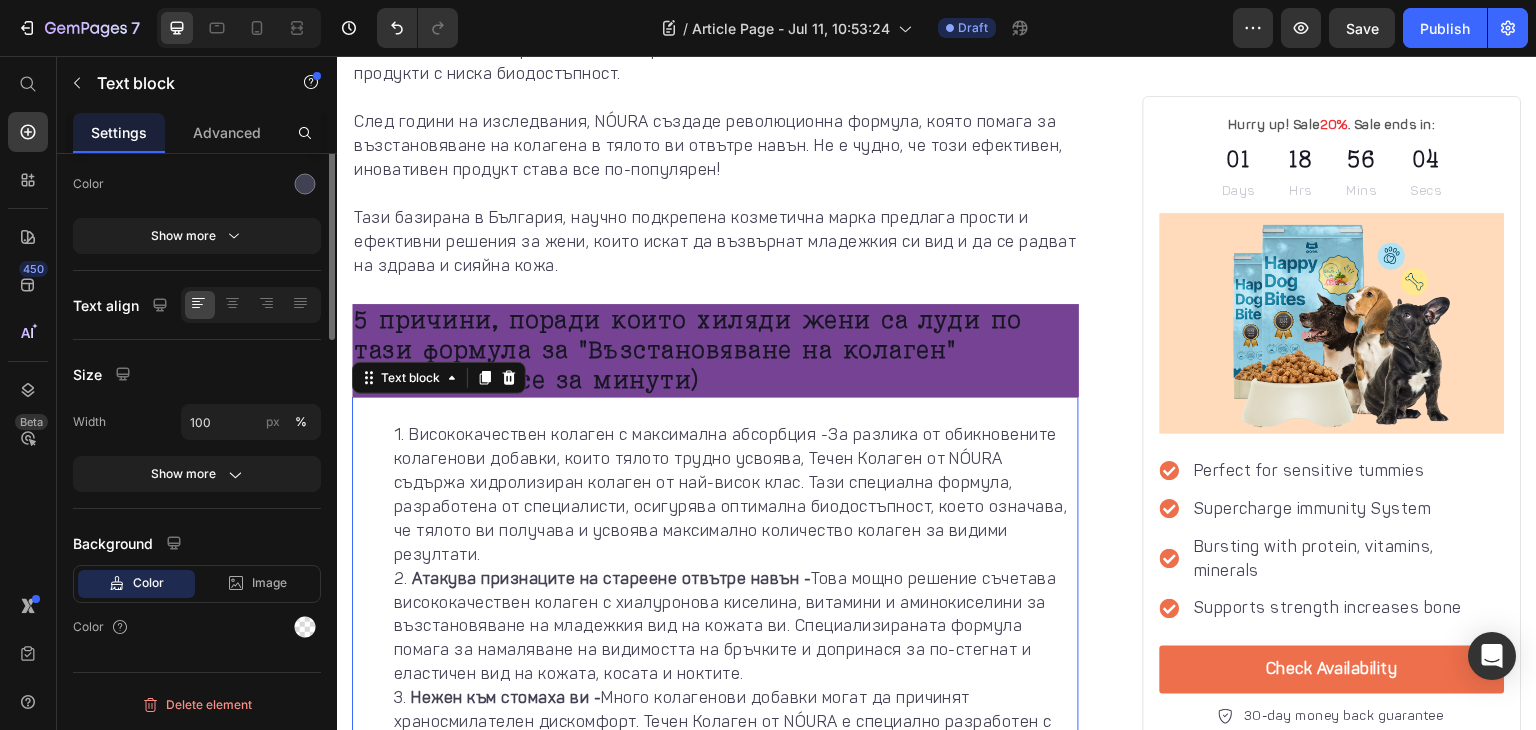 scroll, scrollTop: 0, scrollLeft: 0, axis: both 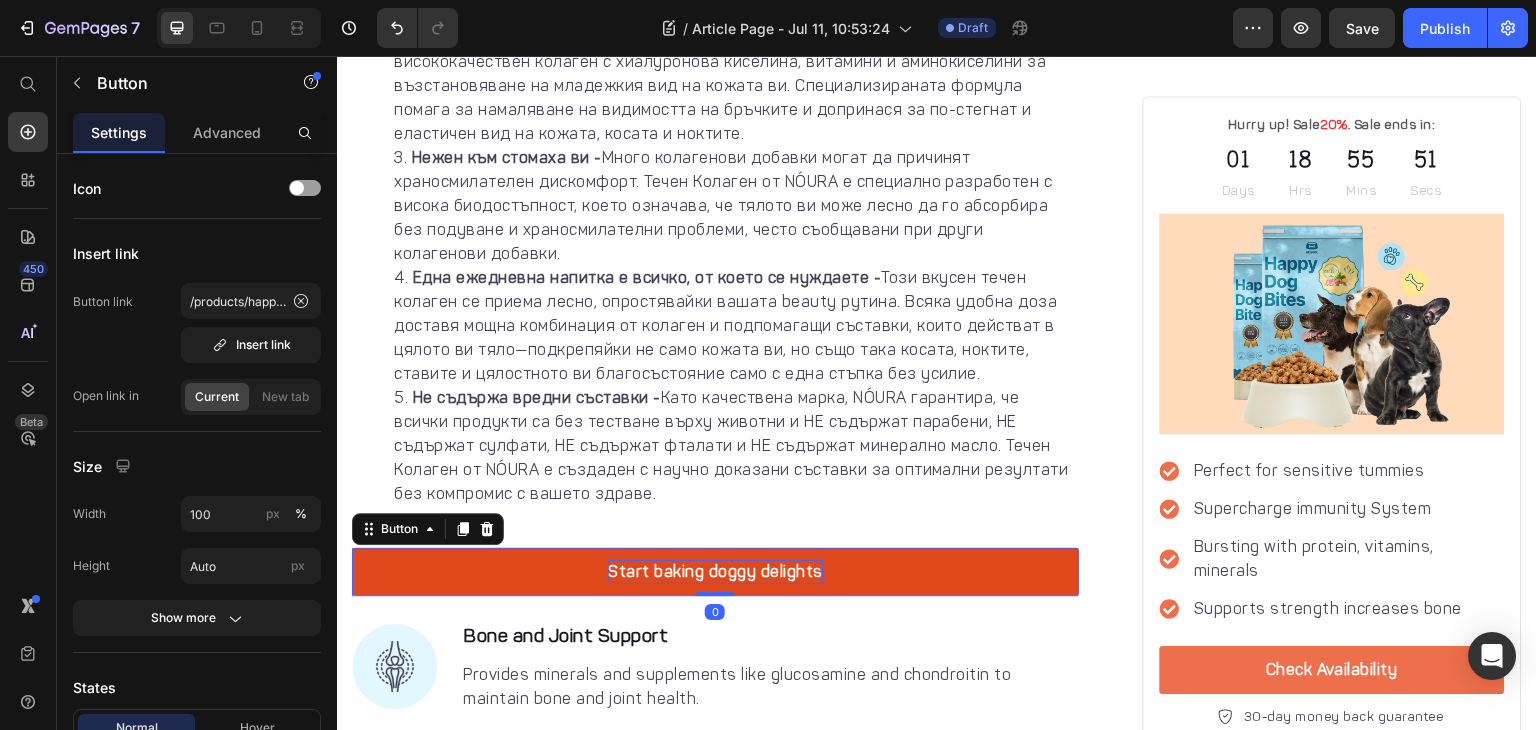 click on "Start baking doggy delights" at bounding box center [715, 572] 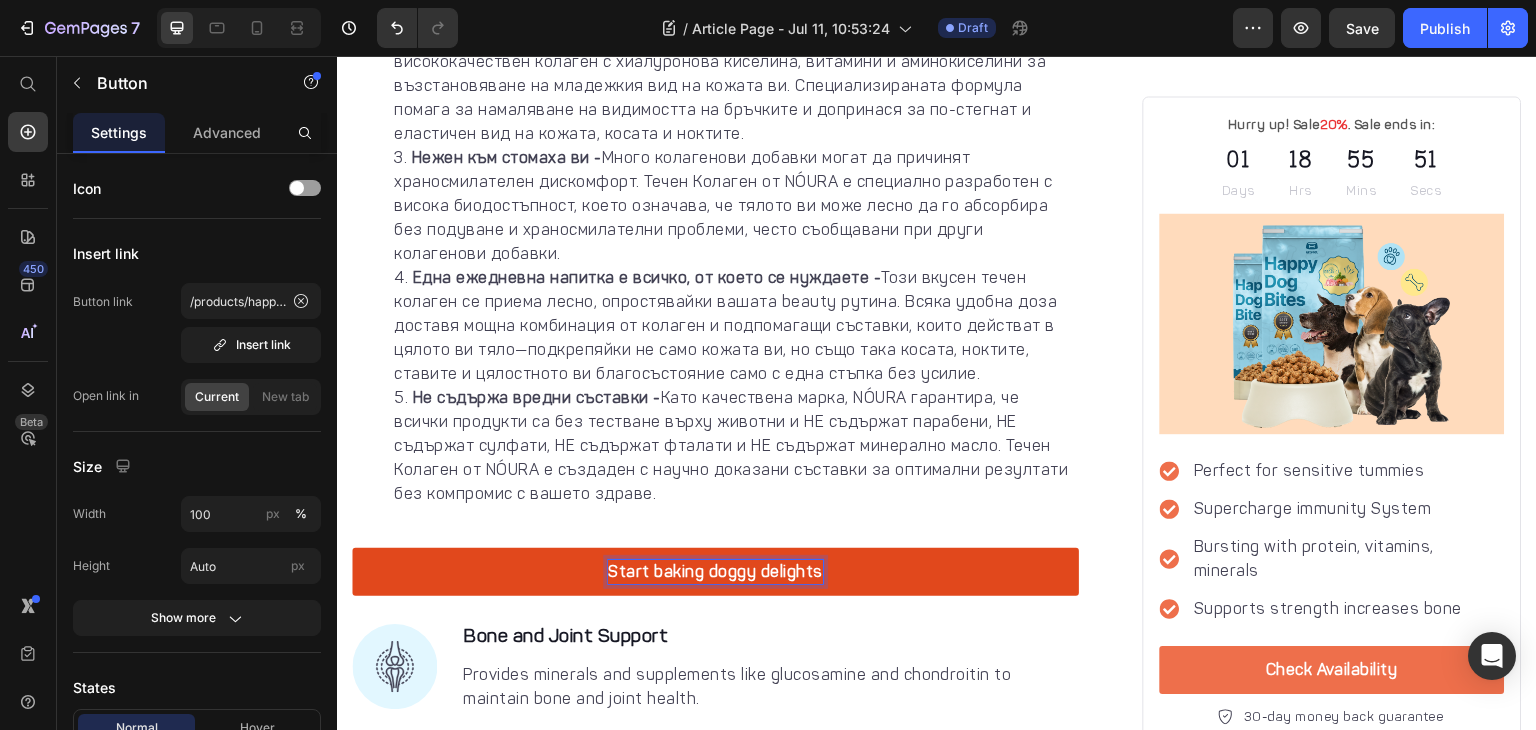 click on "Start baking doggy delights" at bounding box center [715, 572] 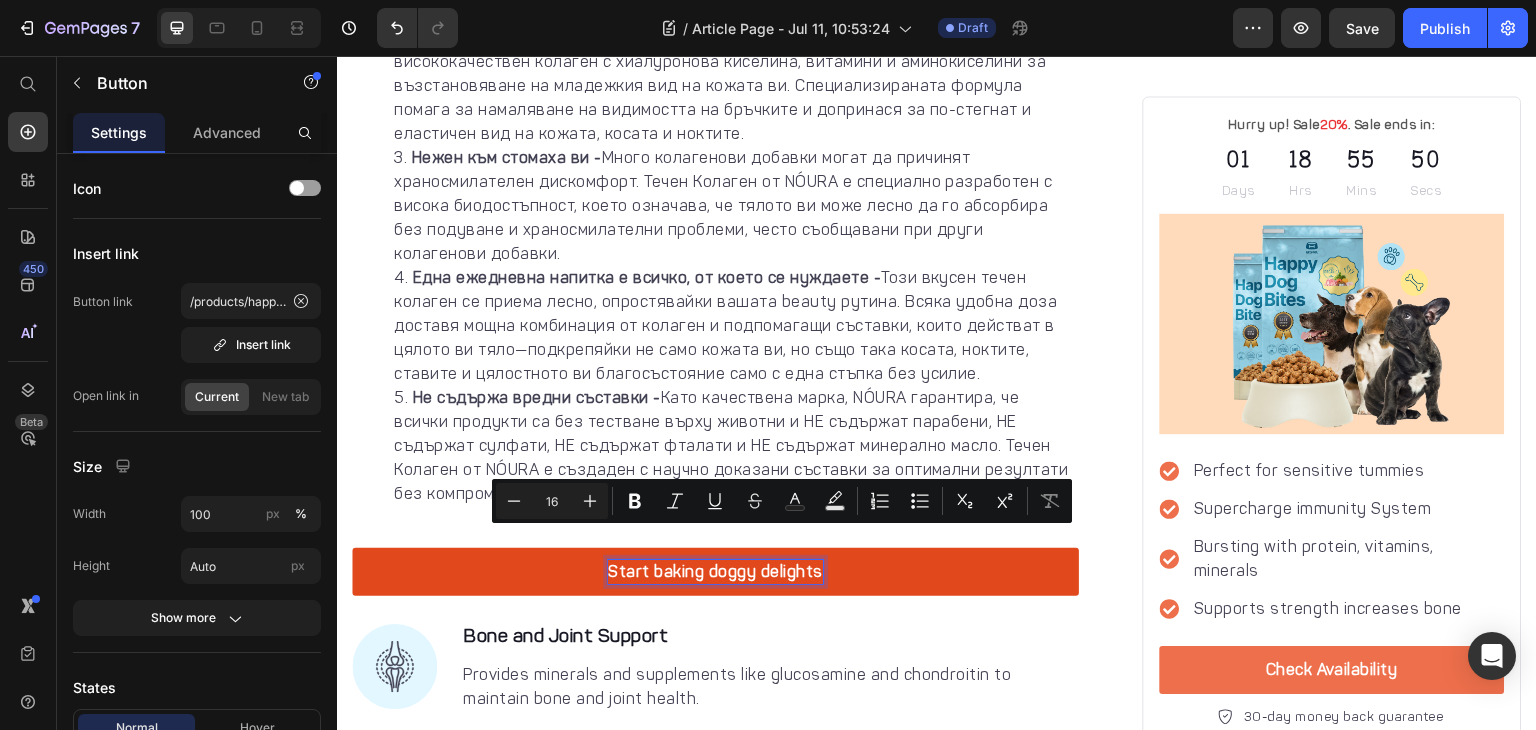 click on "Start baking doggy delights" at bounding box center (715, 572) 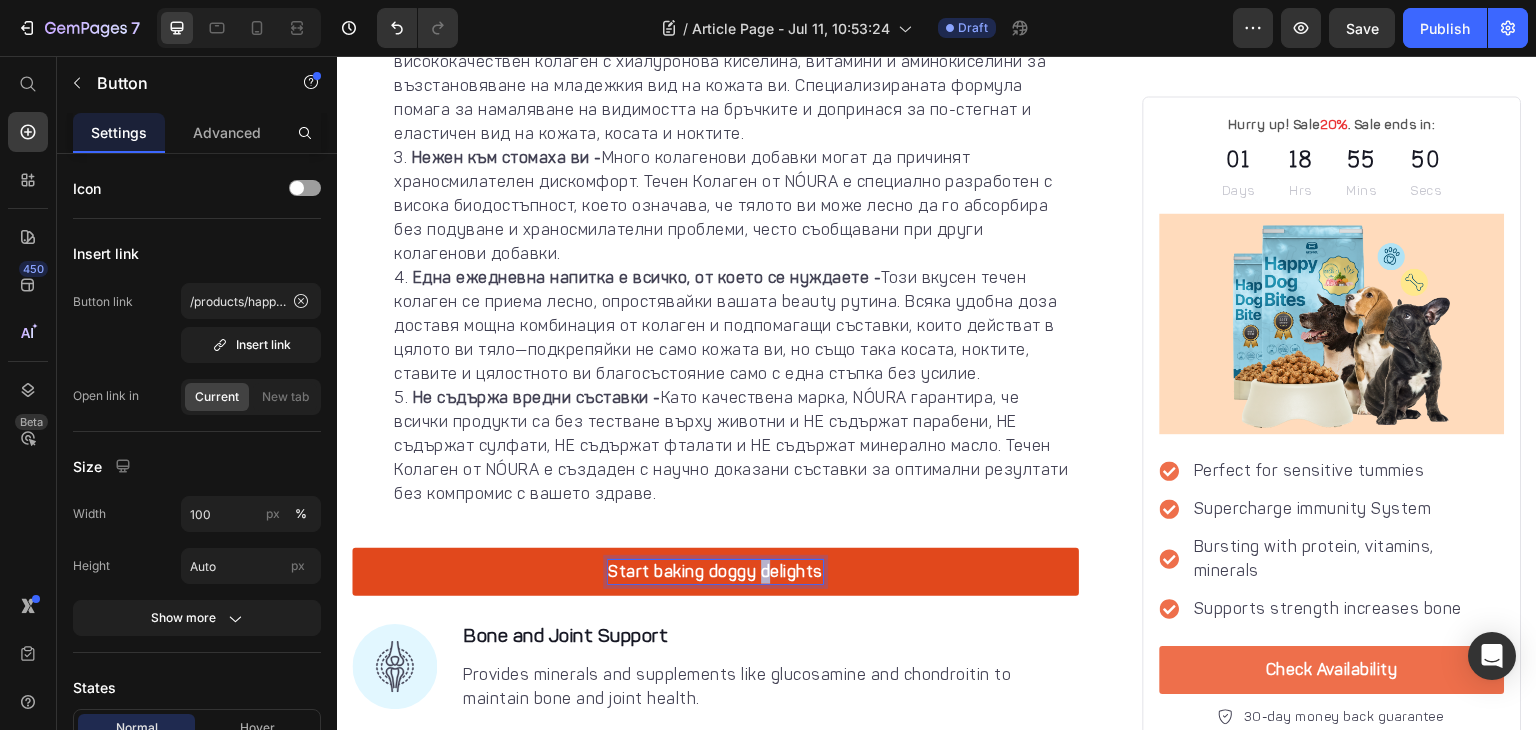 click on "Start baking doggy delights" at bounding box center (715, 572) 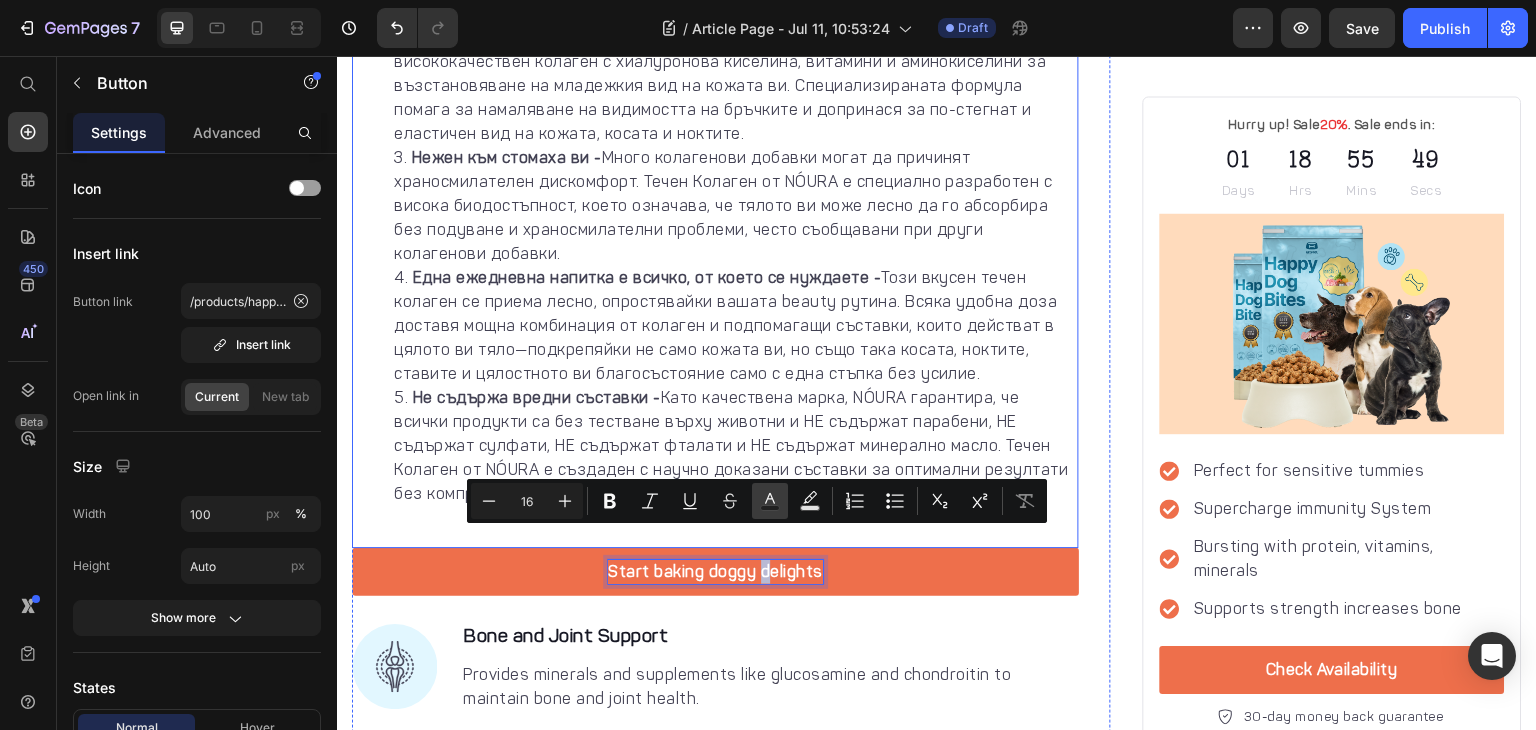 click on "Една ежедневна напитка е всичко, от което се нуждаете -  Този вкусен течен колаген се приема лесно, опростявайки вашата beauty рутина. Всяка удобна доза доставя мощна комбинация от колаген и подпомагащи съставки, които действат в цялото ви тяло—подкрепяйки не само кожата ви, но също така косата, ноктите, ставите и цялостното ви благосъстояние само с една стъпка без усилие." at bounding box center (735, 326) 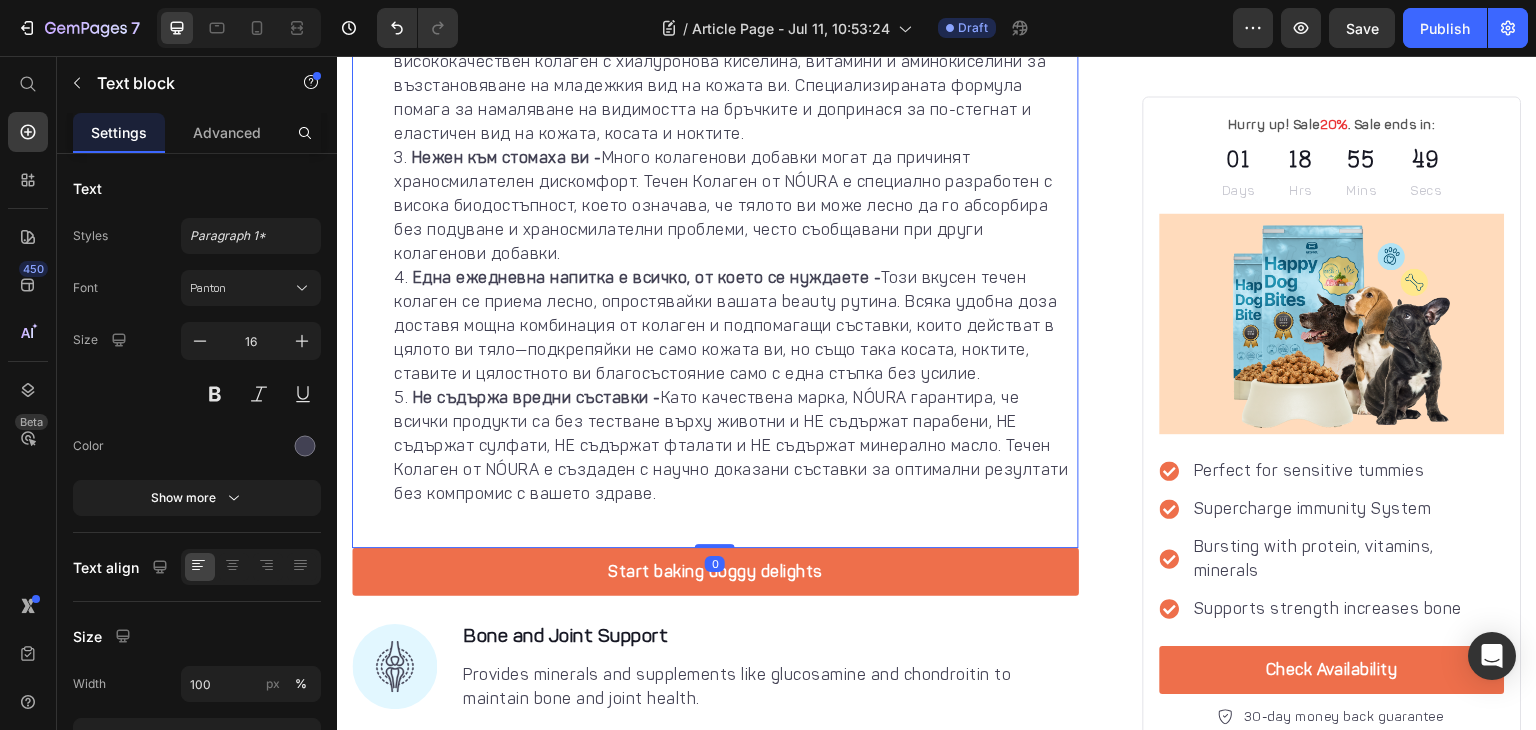 drag, startPoint x: 1099, startPoint y: 539, endPoint x: 766, endPoint y: 334, distance: 391.0422 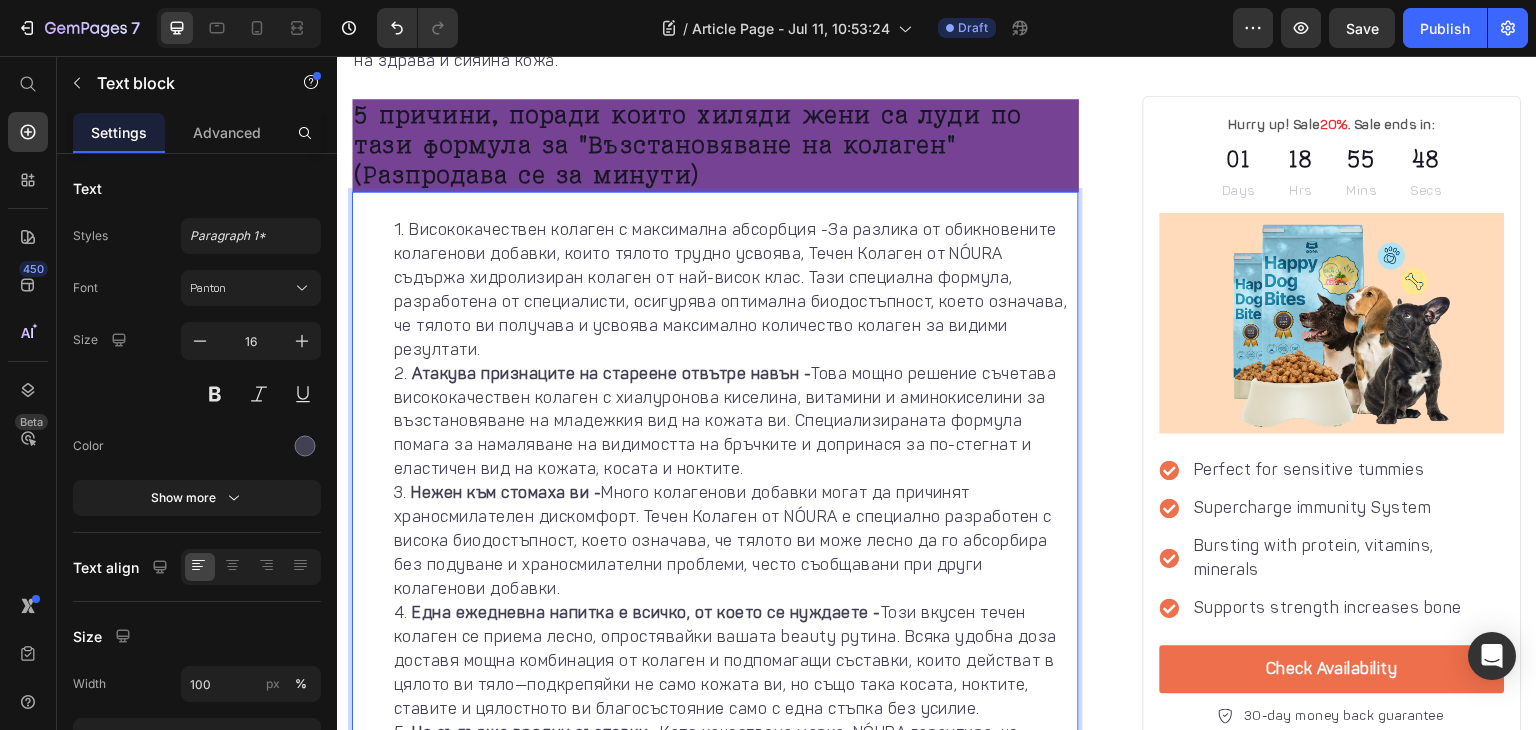scroll, scrollTop: 1444, scrollLeft: 0, axis: vertical 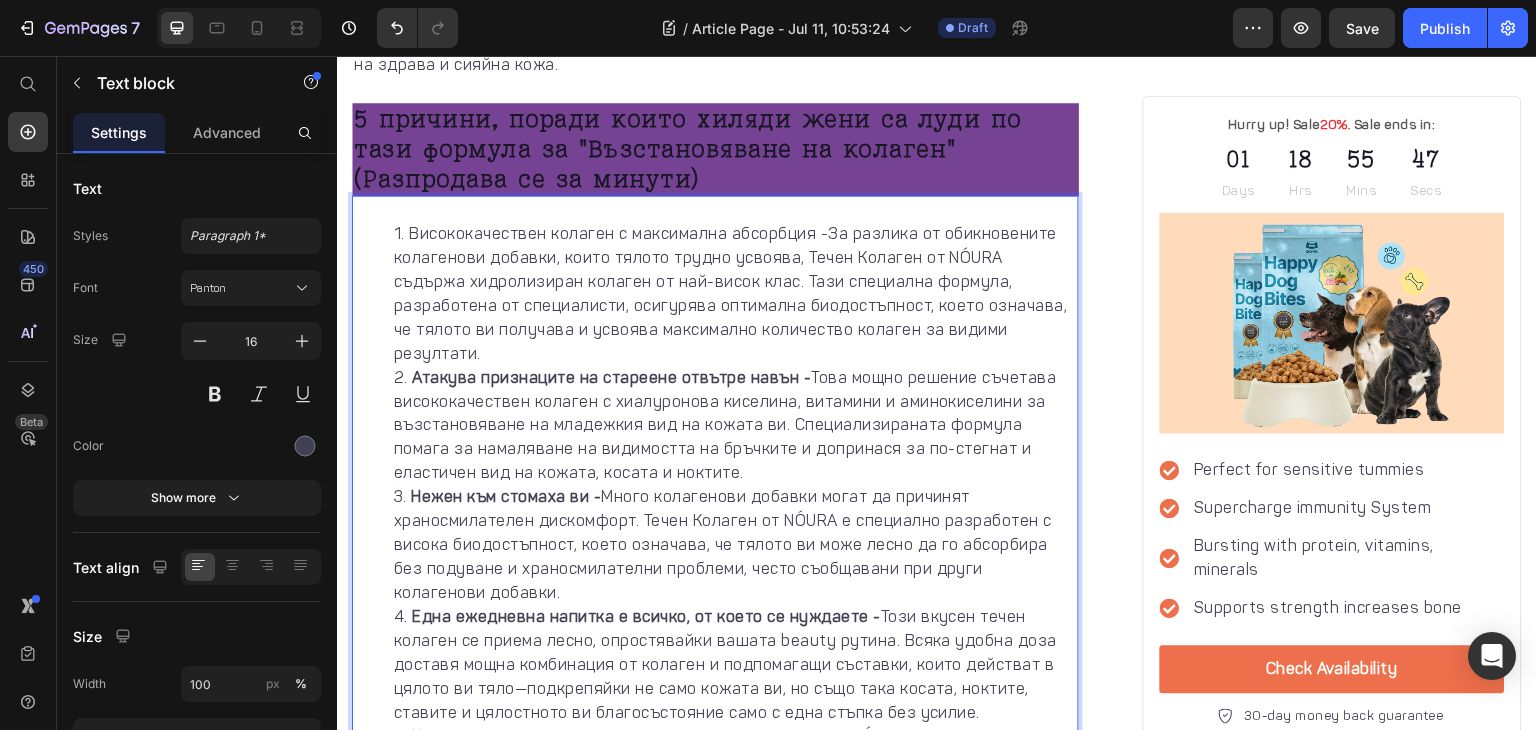 click on "Висококачествен колаген с максимална абсорбция -За разлика от обикновените колагенови добавки, които тялото трудно усвоява, Течен Колаген от NÓURA съдържа хидролизиран колаген от най-висок клас. Тази специална формула, разработена от специалисти, осигурява оптимална биодостъпност, което означава, че тялото ви получава и усвоява максимално количество колаген за видими резултати." at bounding box center (735, 294) 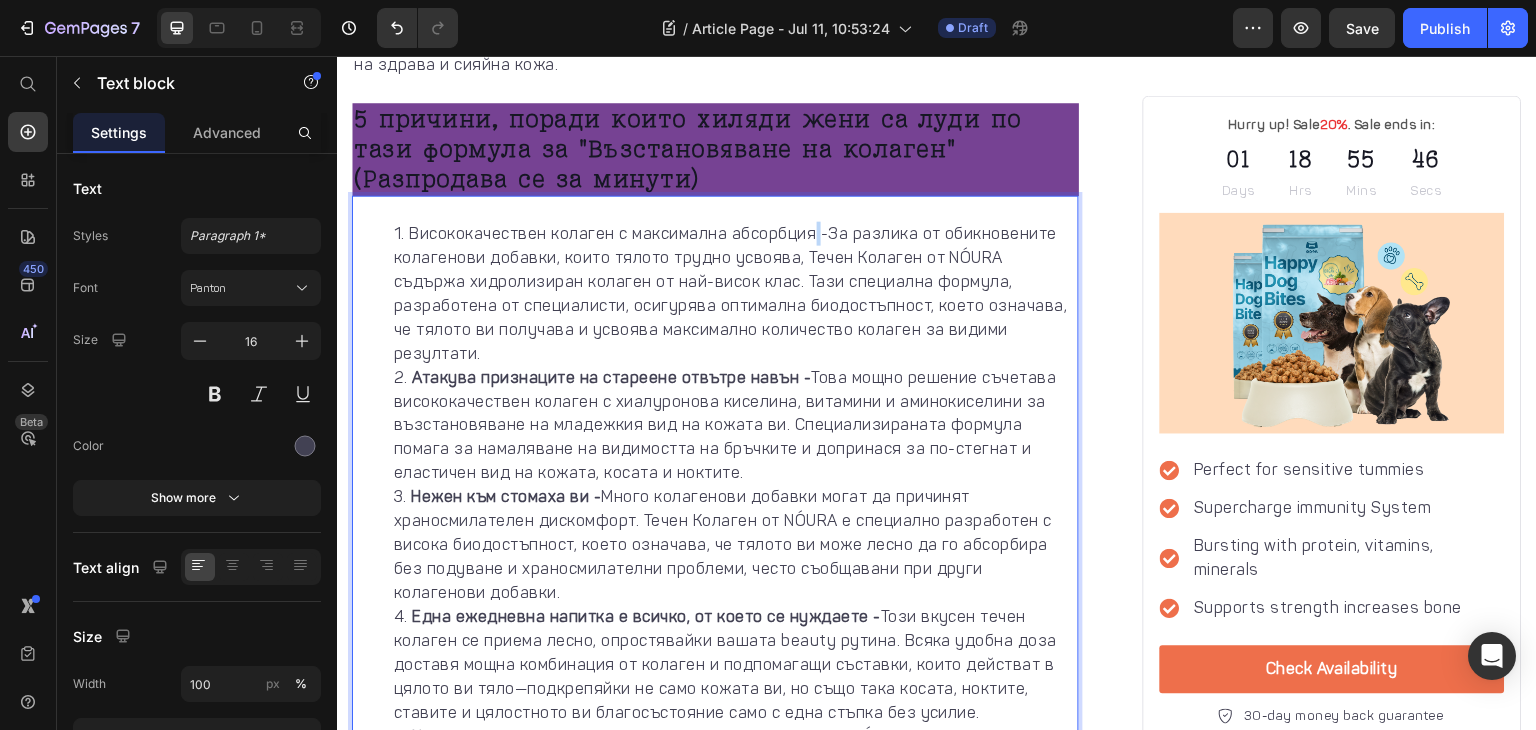 click on "Висококачествен колаген с максимална абсорбция -За разлика от обикновените колагенови добавки, които тялото трудно усвоява, Течен Колаген от NÓURA съдържа хидролизиран колаген от най-висок клас. Тази специална формула, разработена от специалисти, осигурява оптимална биодостъпност, което означава, че тялото ви получава и усвоява максимално количество колаген за видими резултати." at bounding box center [735, 294] 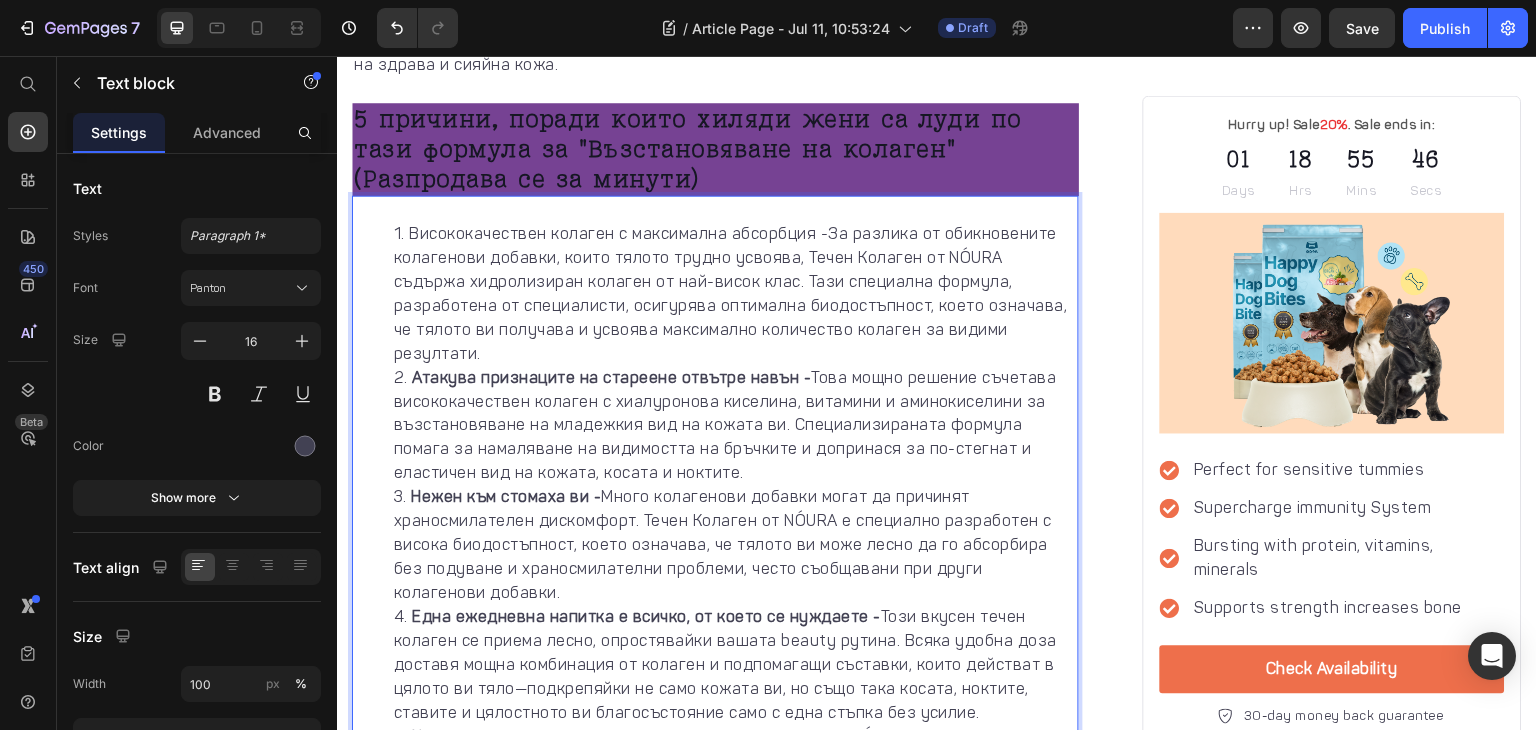 click on "Висококачествен колаген с максимална абсорбция -За разлика от обикновените колагенови добавки, които тялото трудно усвоява, Течен Колаген от NÓURA съдържа хидролизиран колаген от най-висок клас. Тази специална формула, разработена от специалисти, осигурява оптимална биодостъпност, което означава, че тялото ви получава и усвоява максимално количество колаген за видими резултати." at bounding box center [735, 294] 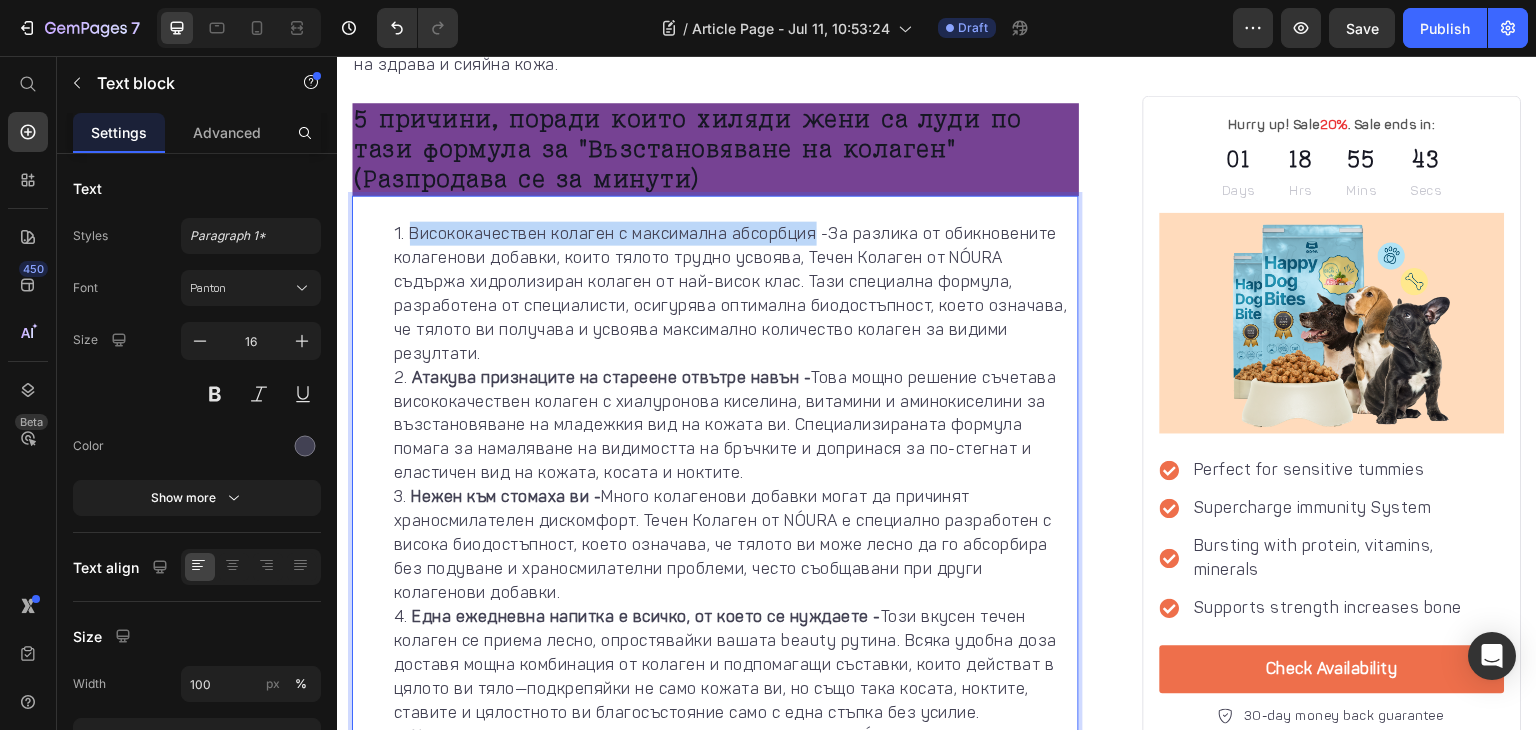 drag, startPoint x: 412, startPoint y: 228, endPoint x: 805, endPoint y: 232, distance: 393.02036 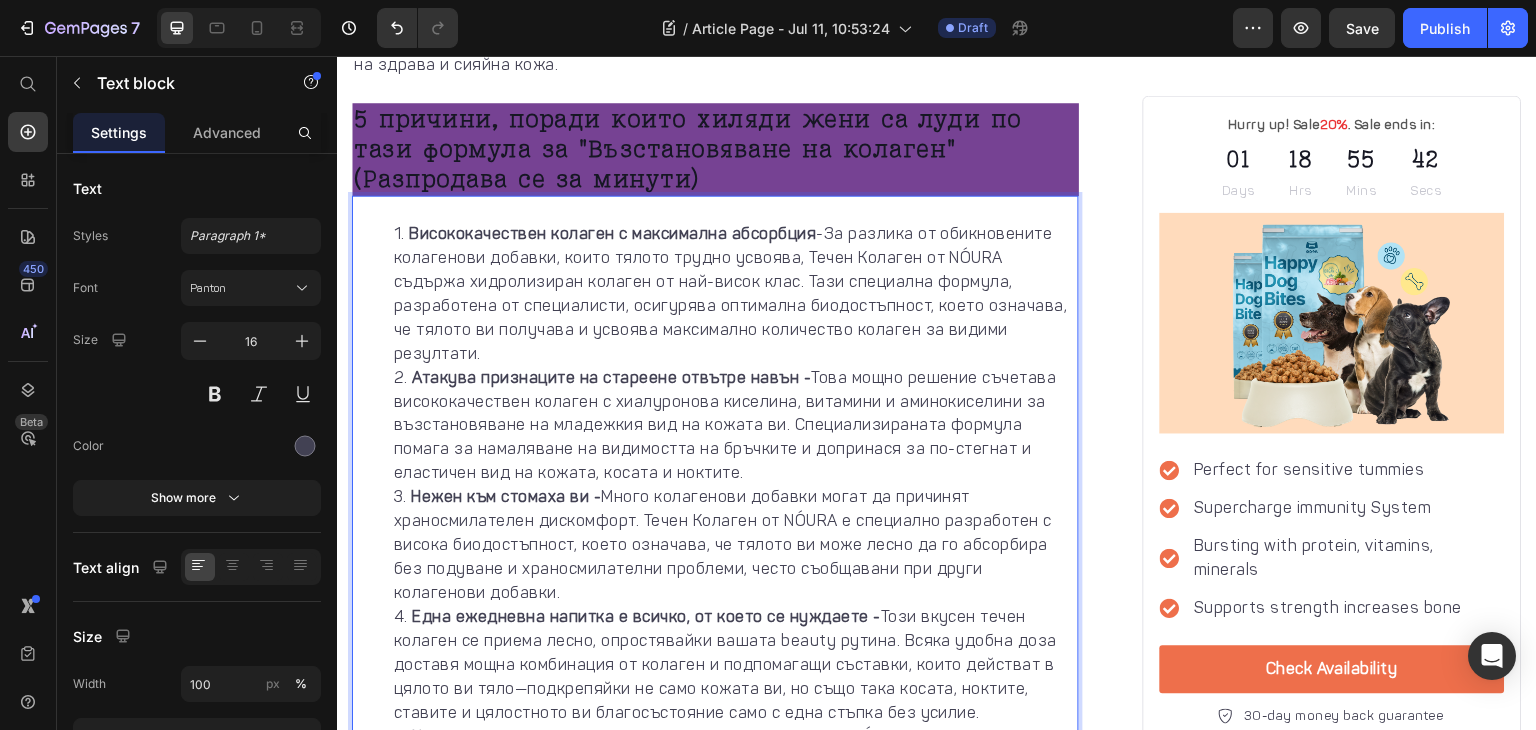 click on "Висококачествен колаген с максимална абсорбция  -За разлика от обикновените колагенови добавки, които тялото трудно усвоява, Течен Колаген от NÓURA съдържа хидролизиран колаген от най-висок клас. Тази специална формула, разработена от специалисти, осигурява оптимална биодостъпност, което означава, че тялото ви получава и усвоява максимално количество колаген за видими резултати." at bounding box center [735, 294] 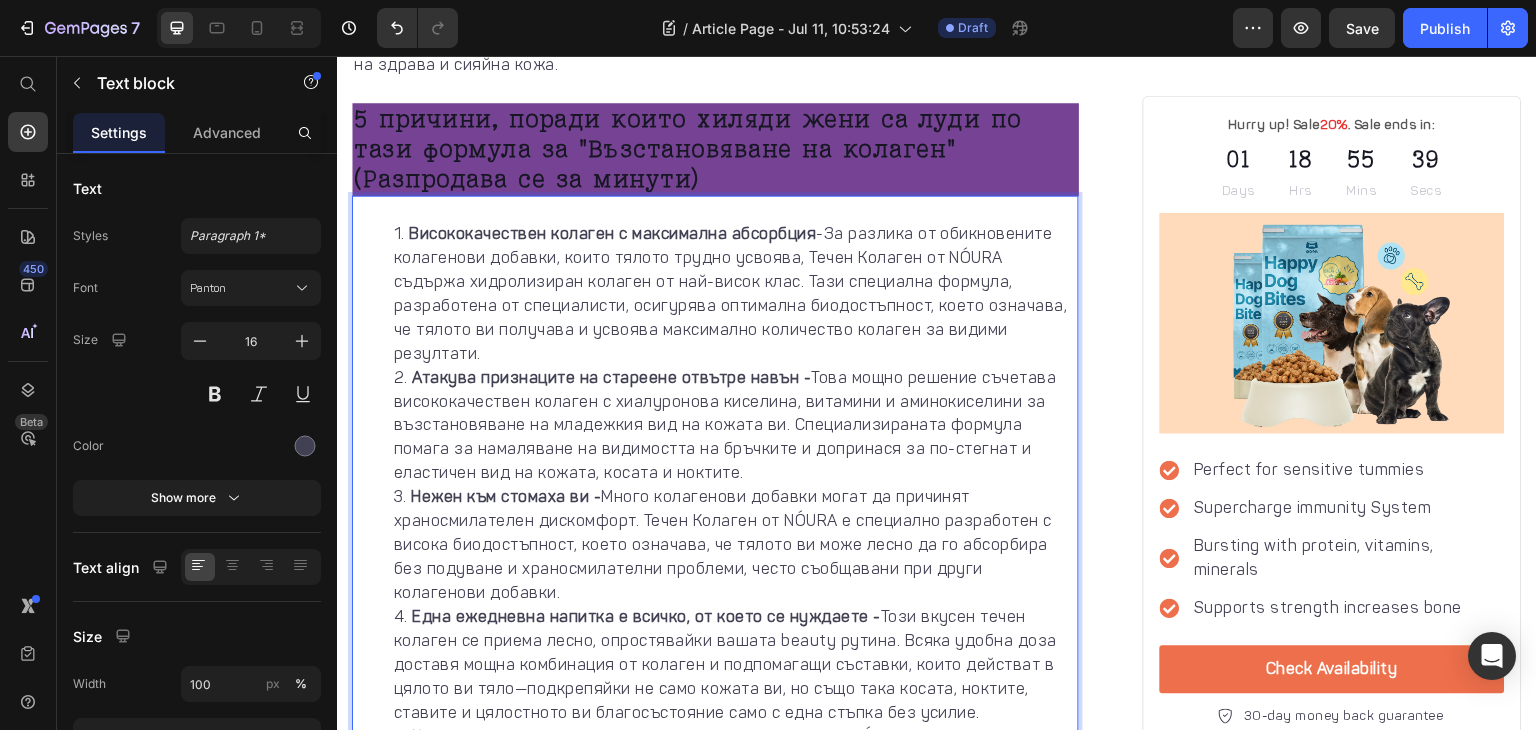 click on "Висококачествен колаген с максимална абсорбция  -За разлика от обикновените колагенови добавки, които тялото трудно усвоява, Течен Колаген от NÓURA съдържа хидролизиран колаген от най-висок клас. Тази специална формула, разработена от специалисти, осигурява оптимална биодостъпност, което означава, че тялото ви получава и усвоява максимално количество колаген за видими резултати." at bounding box center [735, 294] 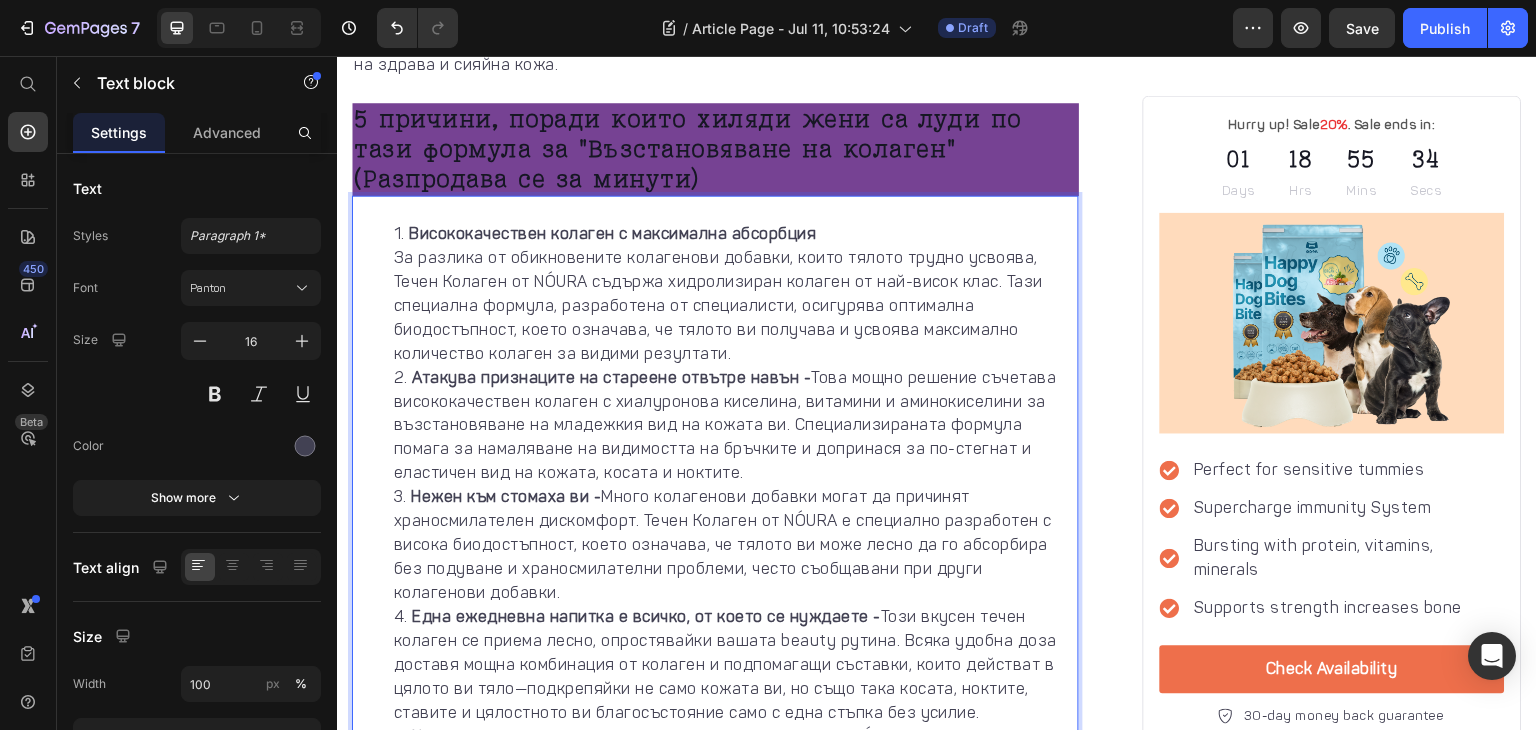 scroll, scrollTop: 1486, scrollLeft: 0, axis: vertical 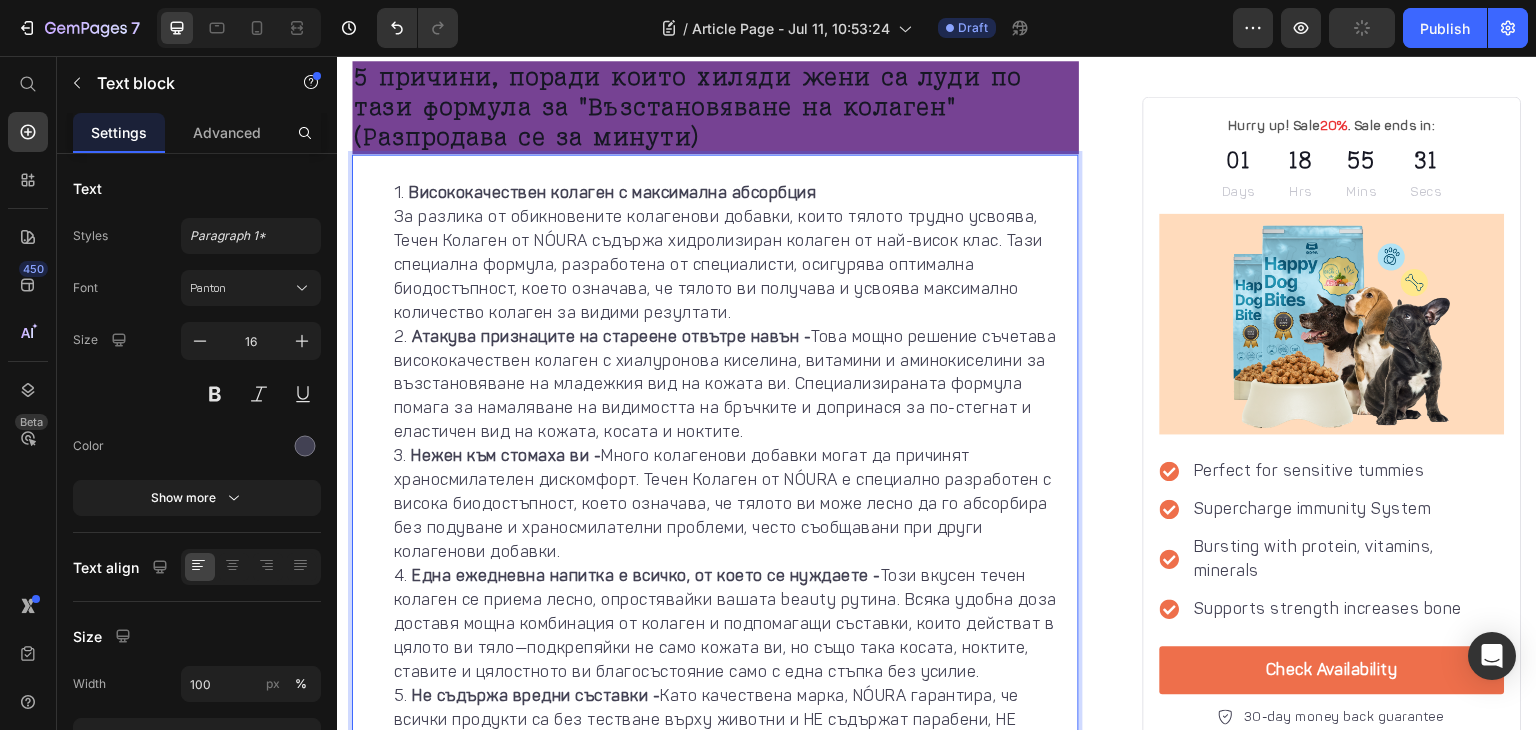 click on "Атакува признаците на стареене отвътре навън -  Това мощно решение съчетава висококачествен колаген с хиалуронова киселина, витамини и аминокиселини за възстановяване на младежкия вид на кожата ви. Специализираната формула помага за намаляване на видимостта на бръчките и допринася за по-стегнат и еластичен вид на кожата, косата и ноктите." at bounding box center (735, 384) 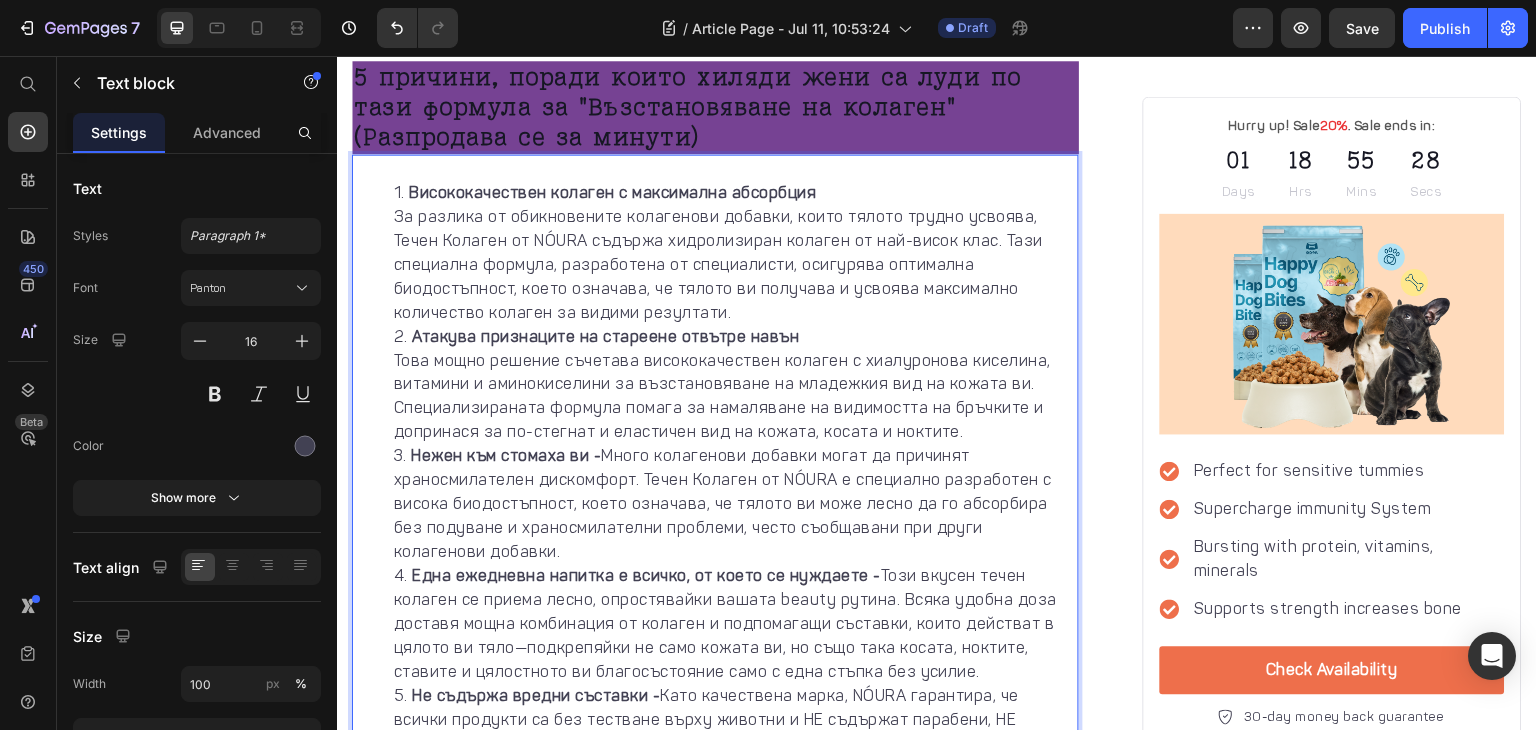 scroll, scrollTop: 1590, scrollLeft: 0, axis: vertical 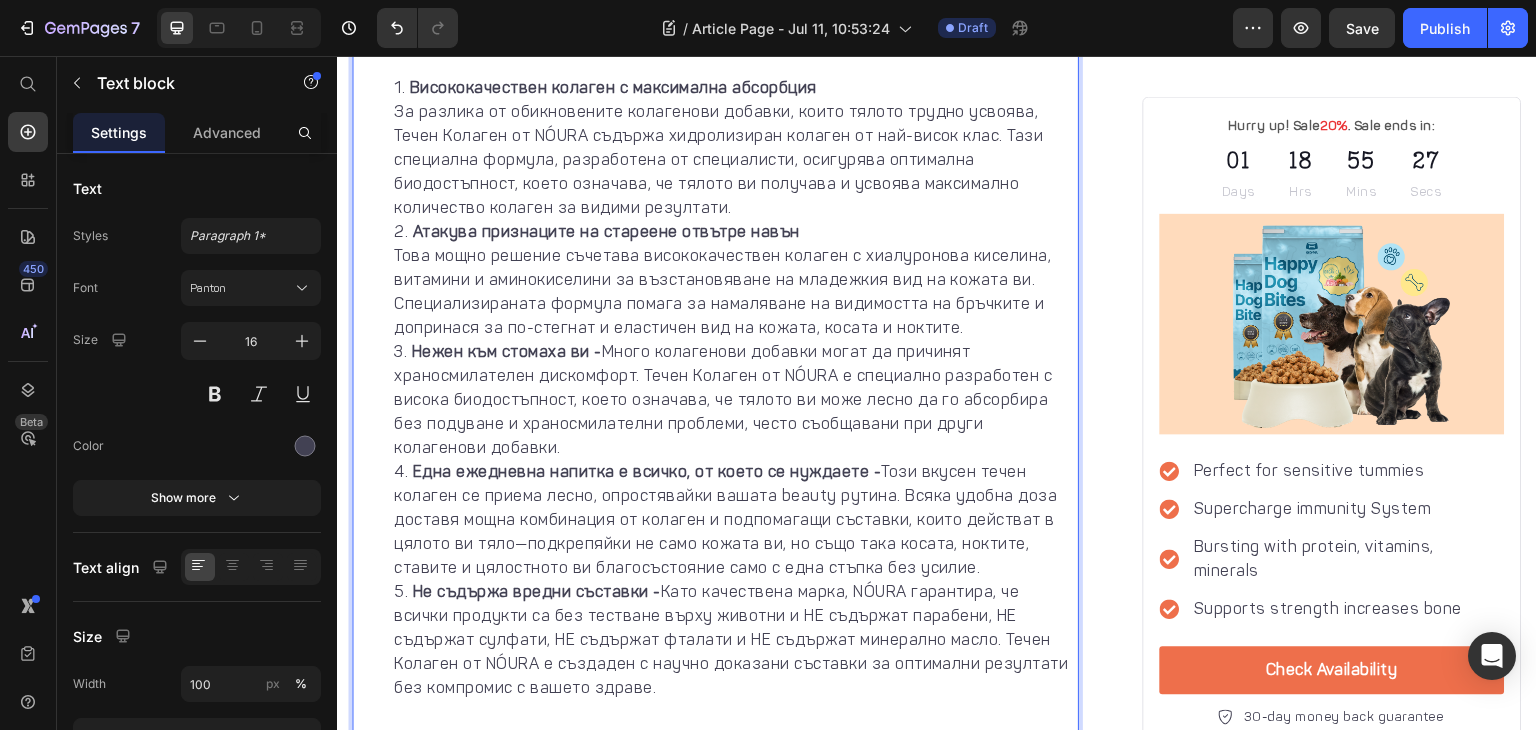 click on "Висококачествен колаген с максимална абсорбция За разлика от обикновените колагенови добавки, които тялото трудно усвоява, Течен Колаген от NÓURA съдържа хидролизиран колаген от най-висок клас. Тази специална формула, разработена от специалисти, осигурява оптимална биодостъпност, което означава, че тялото ви получава и усвоява максимално количество колаген за видими резултати." at bounding box center (735, 148) 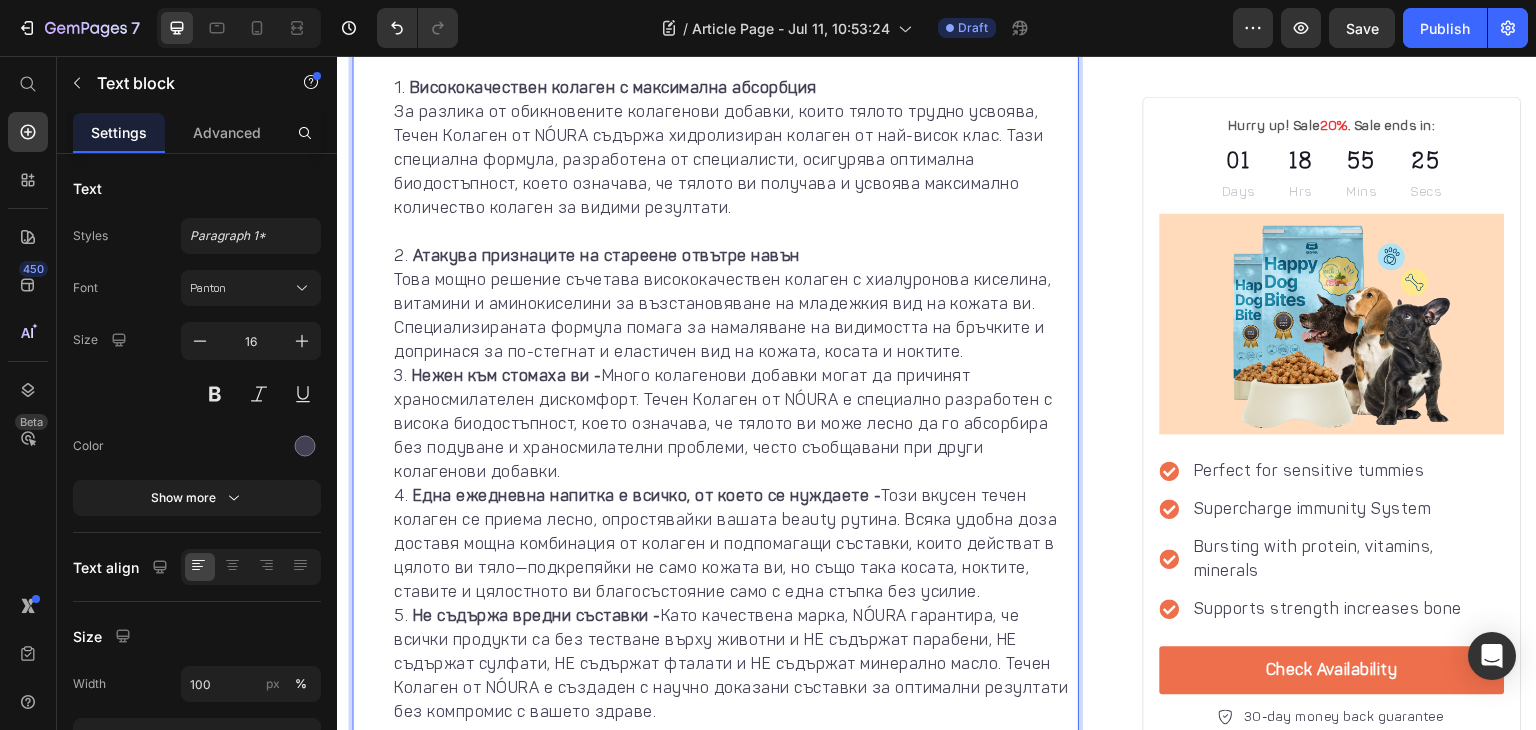scroll, scrollTop: 1584, scrollLeft: 0, axis: vertical 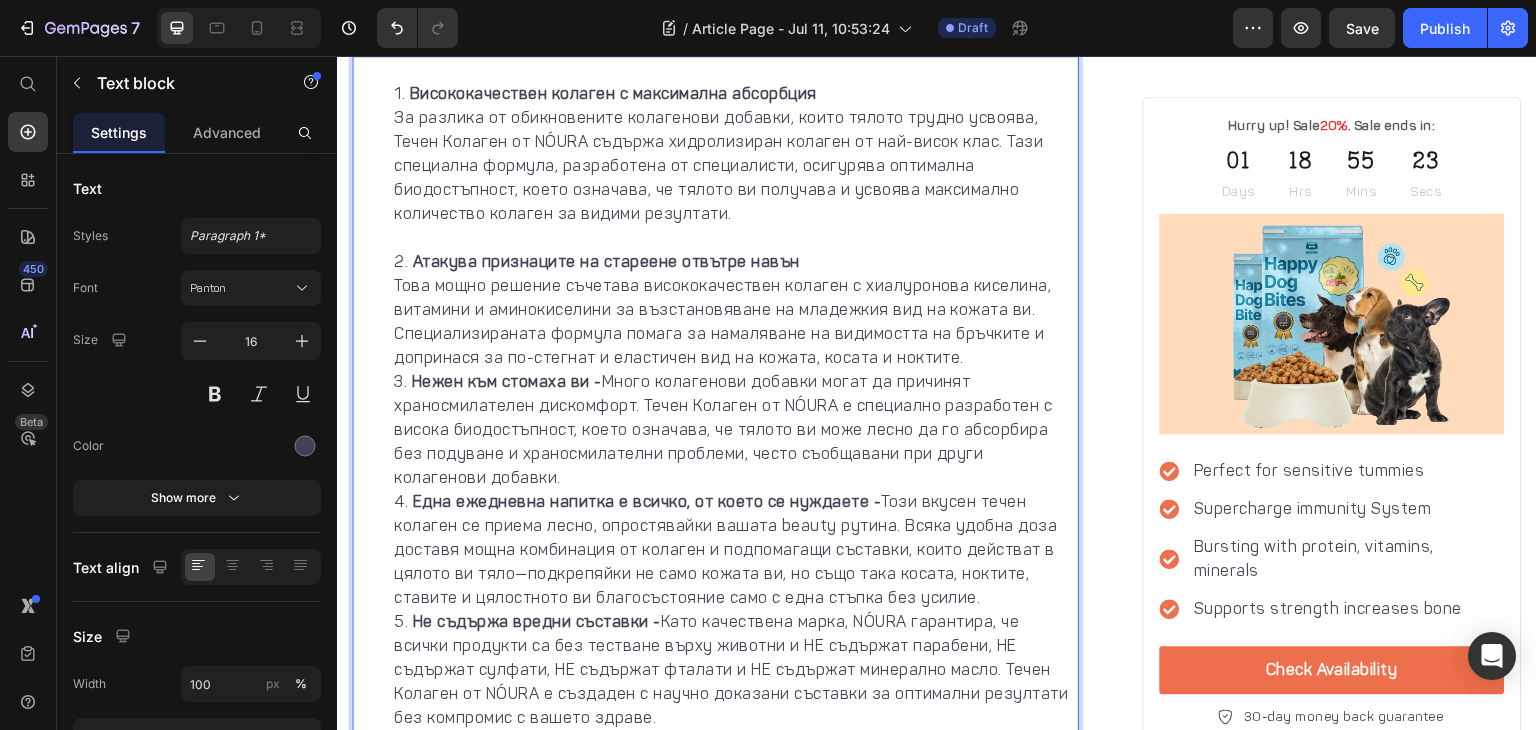 click on "Атакува признаците на стареене отвътре навън Това мощно решение съчетава висококачествен колаген с хиалуронова киселина, витамини и аминокиселини за възстановяване на младежкия вид на кожата ви. Специализираната формула помага за намаляване на видимостта на бръчките и допринася за по-стегнат и еластичен вид на кожата, косата и ноктите." at bounding box center (735, 310) 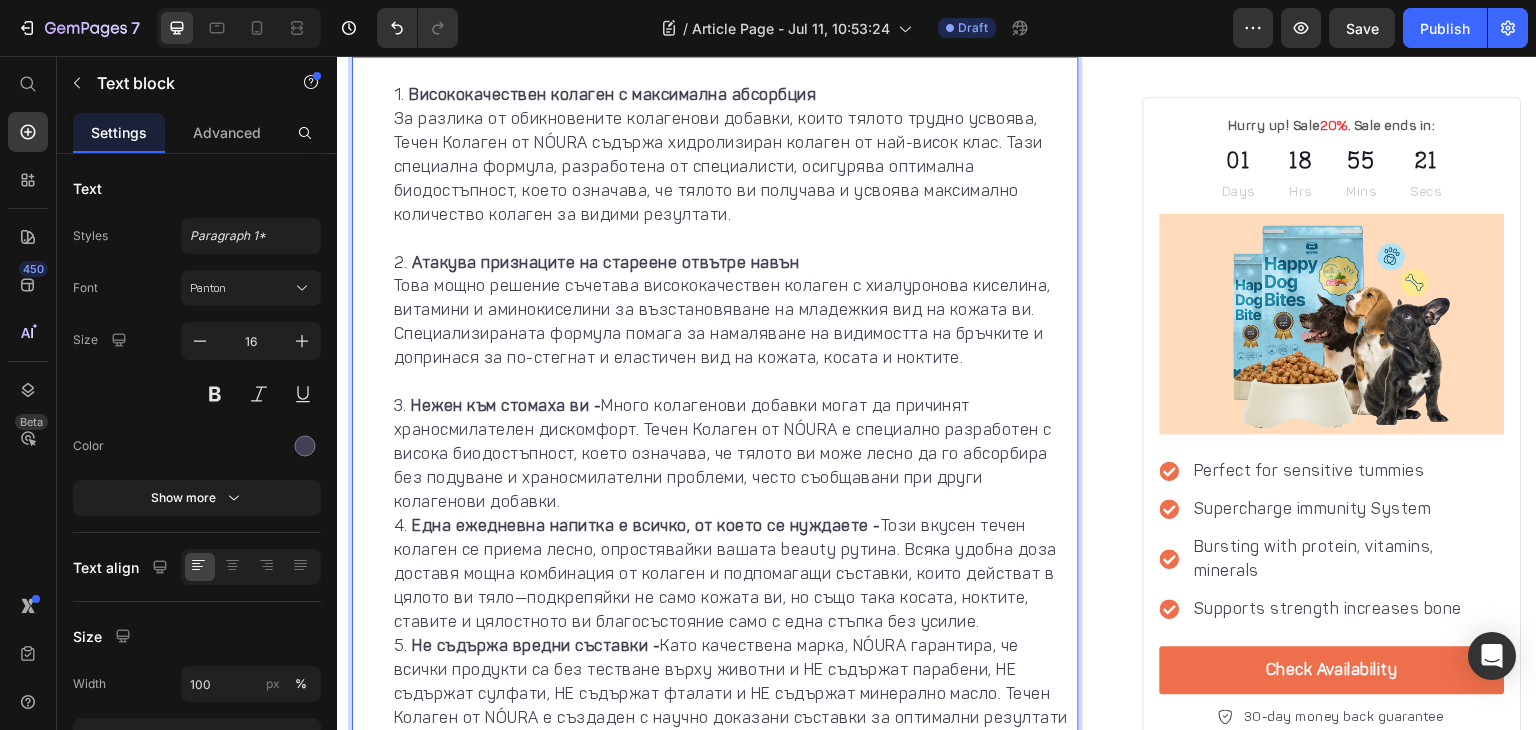 click on "Нежен към стомаха ви -  Много колагенови добавки могат да причинят храносмилателен дискомфорт. Течен Колаген от NÓURA е специално разработен с висока биодостъпност, което означава, че тялото ви може лесно да го абсорбира без подуване и храносмилателни проблеми, често съобщавани при други колагенови добавки." at bounding box center [735, 454] 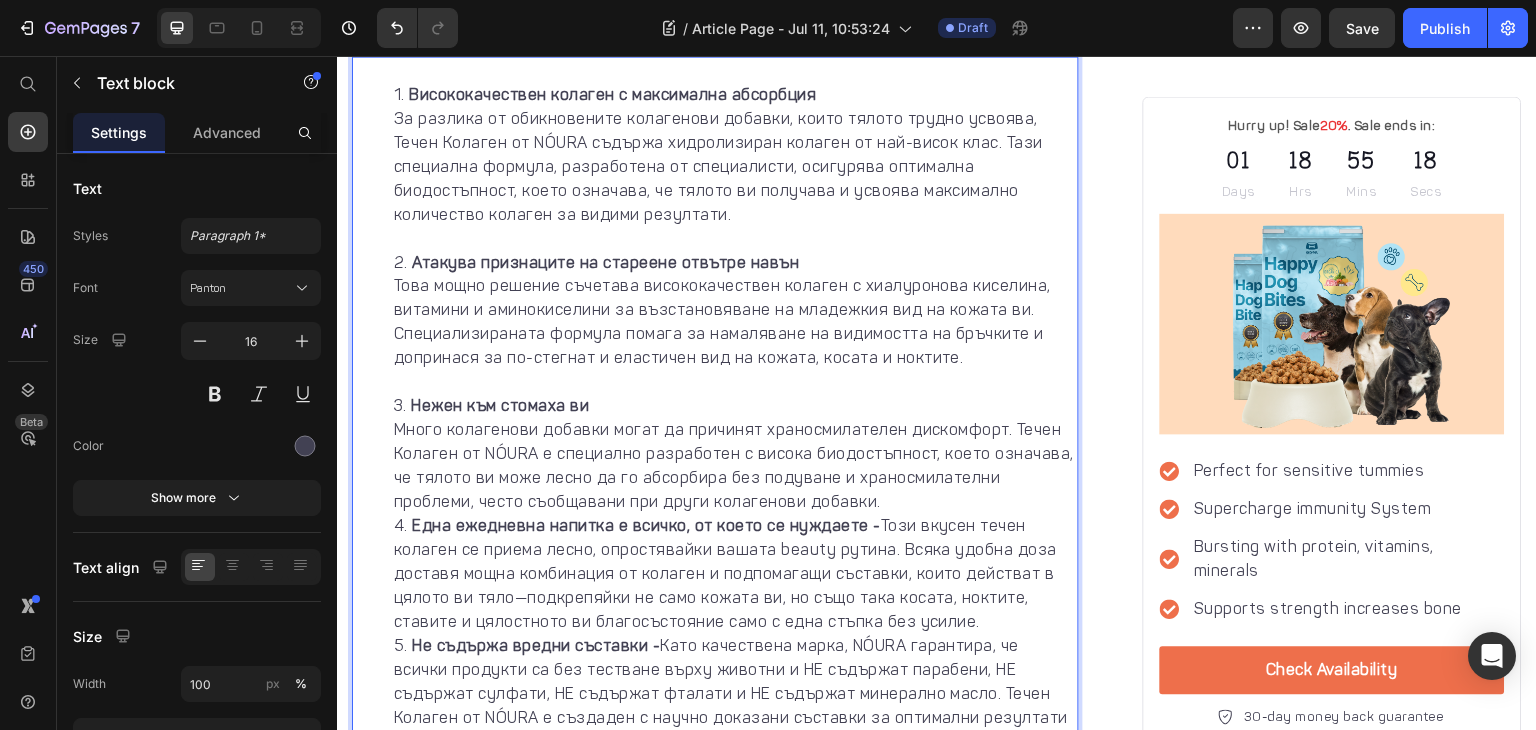click on "Нежен към стомаха ви Много колагенови добавки могат да причинят храносмилателен дискомфорт. Течен Колаген от NÓURA е специално разработен с висока биодостъпност, което означава, че тялото ви може лесно да го абсорбира без подуване и храносмилателни проблеми, често съобщавани при други колагенови добавки." at bounding box center (735, 454) 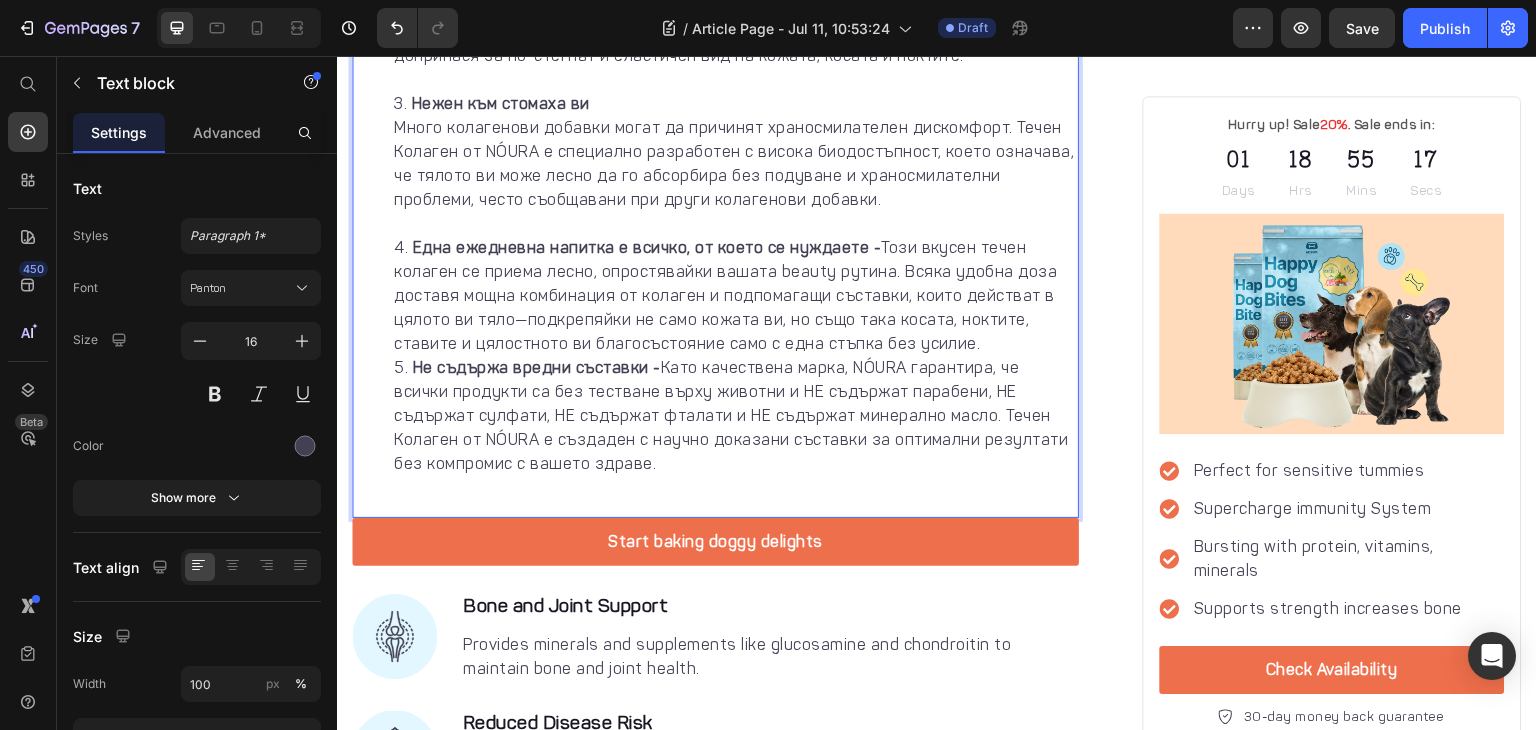 scroll, scrollTop: 1956, scrollLeft: 0, axis: vertical 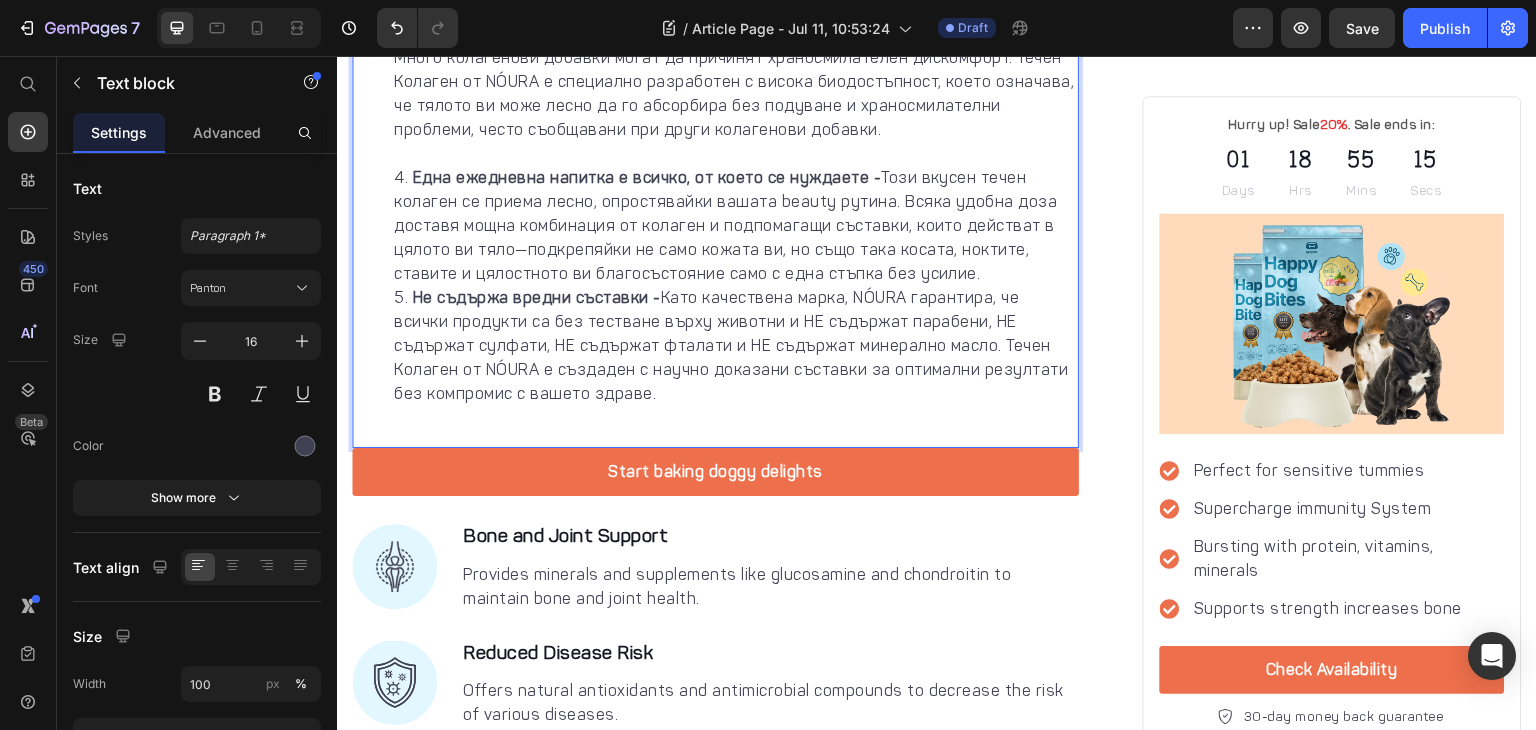click on "Една ежедневна напитка е всичко, от което се нуждаете -  Този вкусен течен колаген се приема лесно, опростявайки вашата beauty рутина. Всяка удобна доза доставя мощна комбинация от колаген и подпомагащи съставки, които действат в цялото ви тяло—подкрепяйки не само кожата ви, но също така косата, ноктите, ставите и цялостното ви благосъстояние само с една стъпка без усилие." at bounding box center [735, 226] 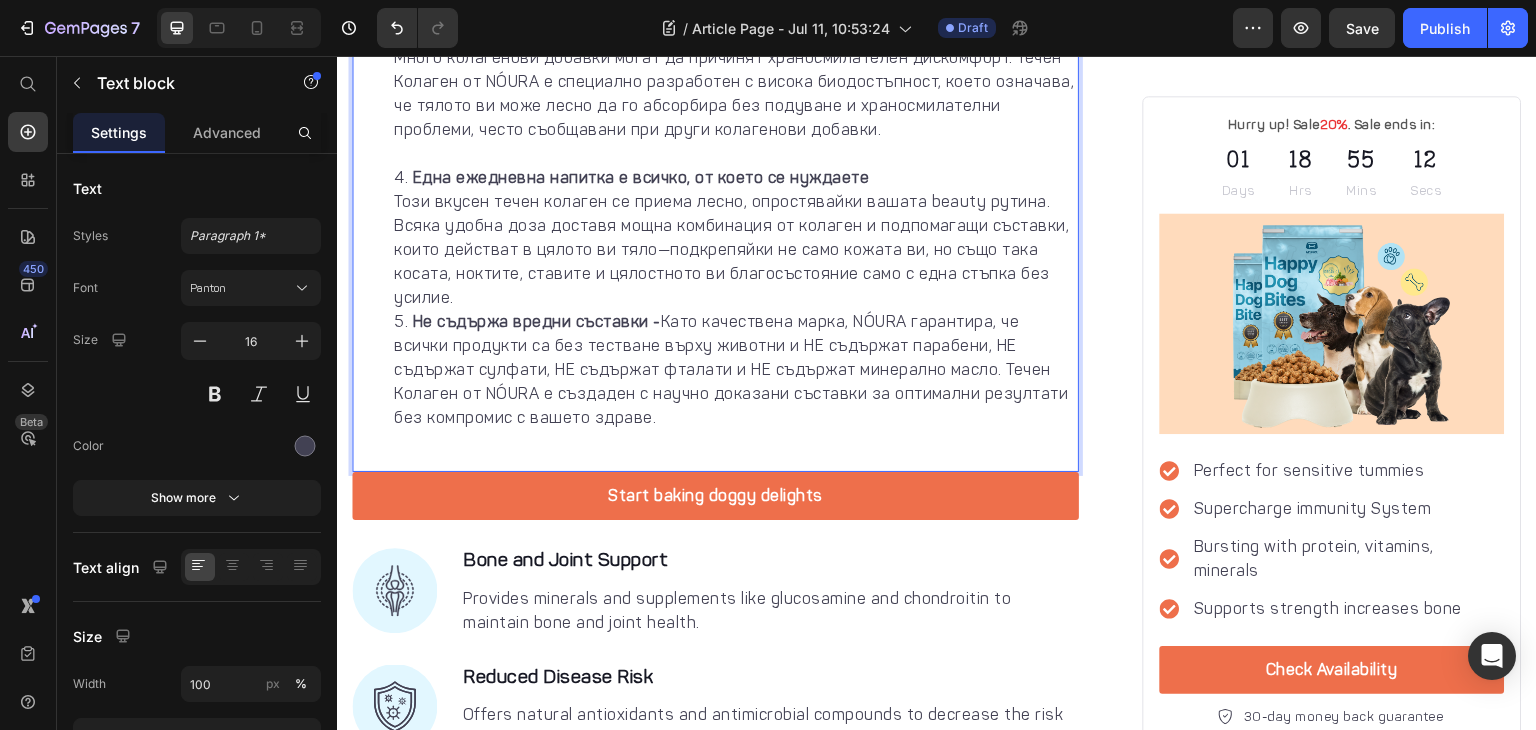 click on "Една ежедневна напитка е всичко, от което се нуждаете Този вкусен течен колаген се приема лесно, опростявайки вашата beauty рутина. Всяка удобна доза доставя мощна комбинация от колаген и подпомагащи съставки, които действат в цялото ви тяло—подкрепяйки не само кожата ви, но също така косата, ноктите, ставите и цялостното ви благосъстояние само с една стъпка без усилие." at bounding box center (735, 238) 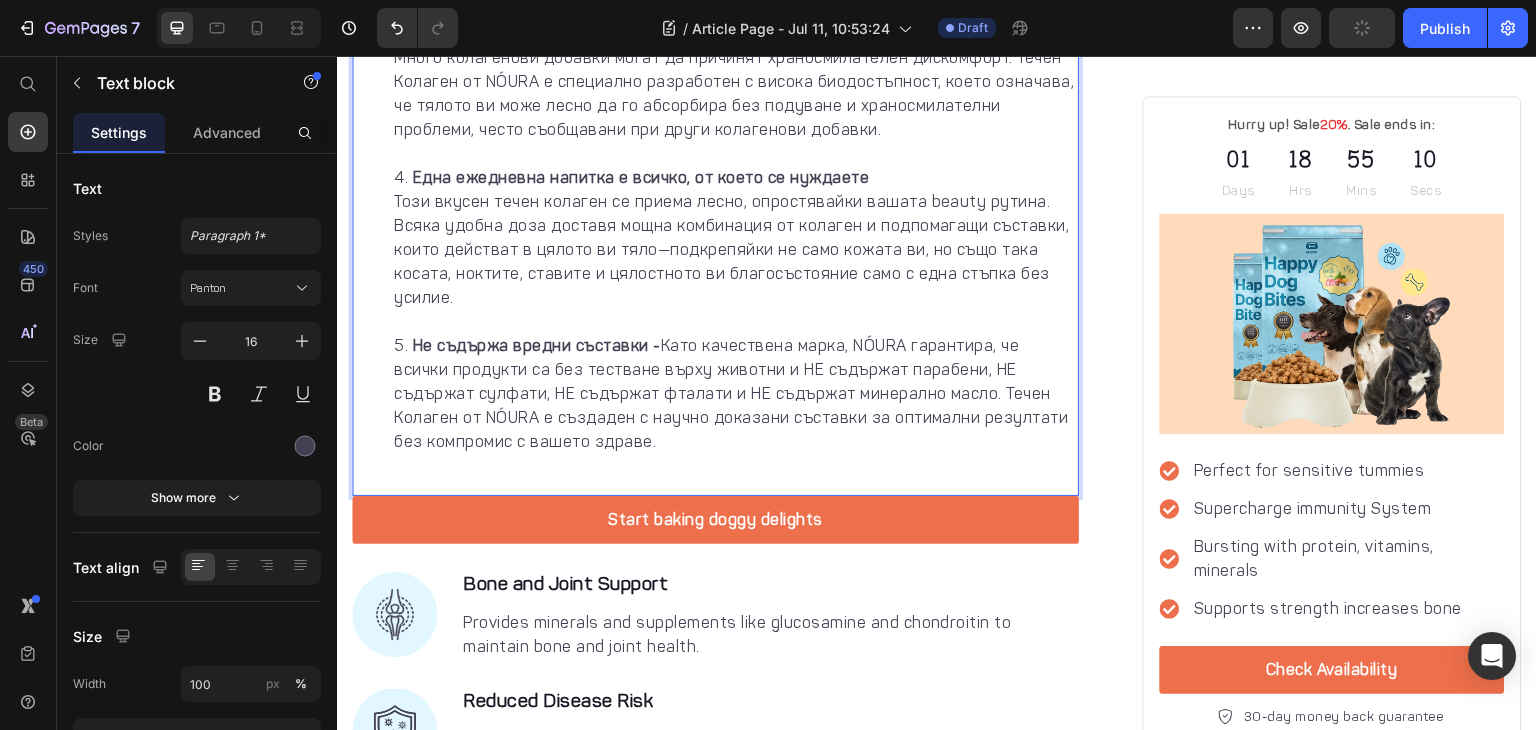 click on "Не съдържа вредни съставки -  Като качествена марка, NÓURA гарантира, че всички продукти са без тестване върху животни и НЕ съдържат парабени, НЕ съдържат сулфати, НЕ съдържат фталати и НЕ съдържат минерално масло. Течен Колаген от NÓURA е създаден с научно доказани съставки за оптимални резултати без компромис с вашето здраве." at bounding box center [735, 394] 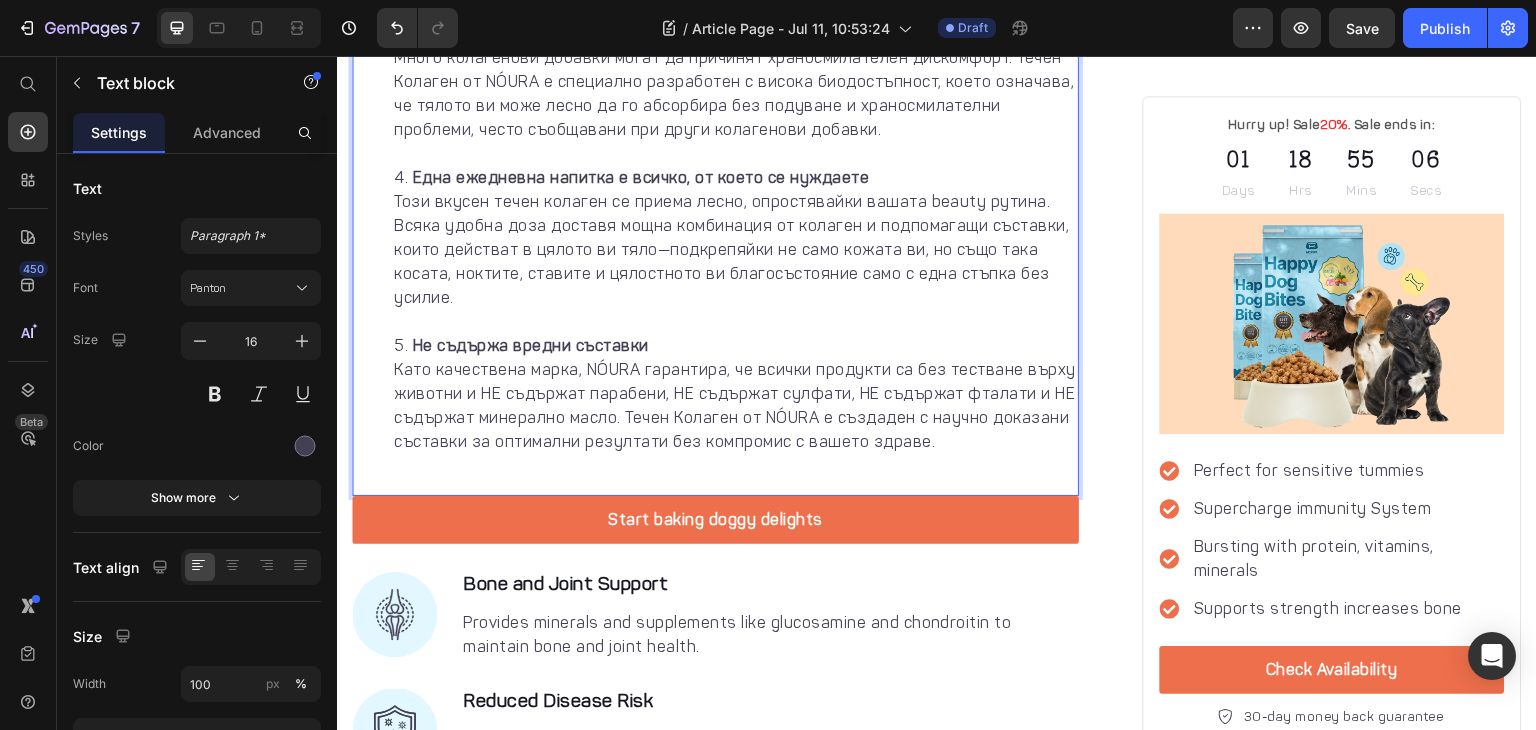 click on "[FIRST] [LAST]" at bounding box center [735, 394] 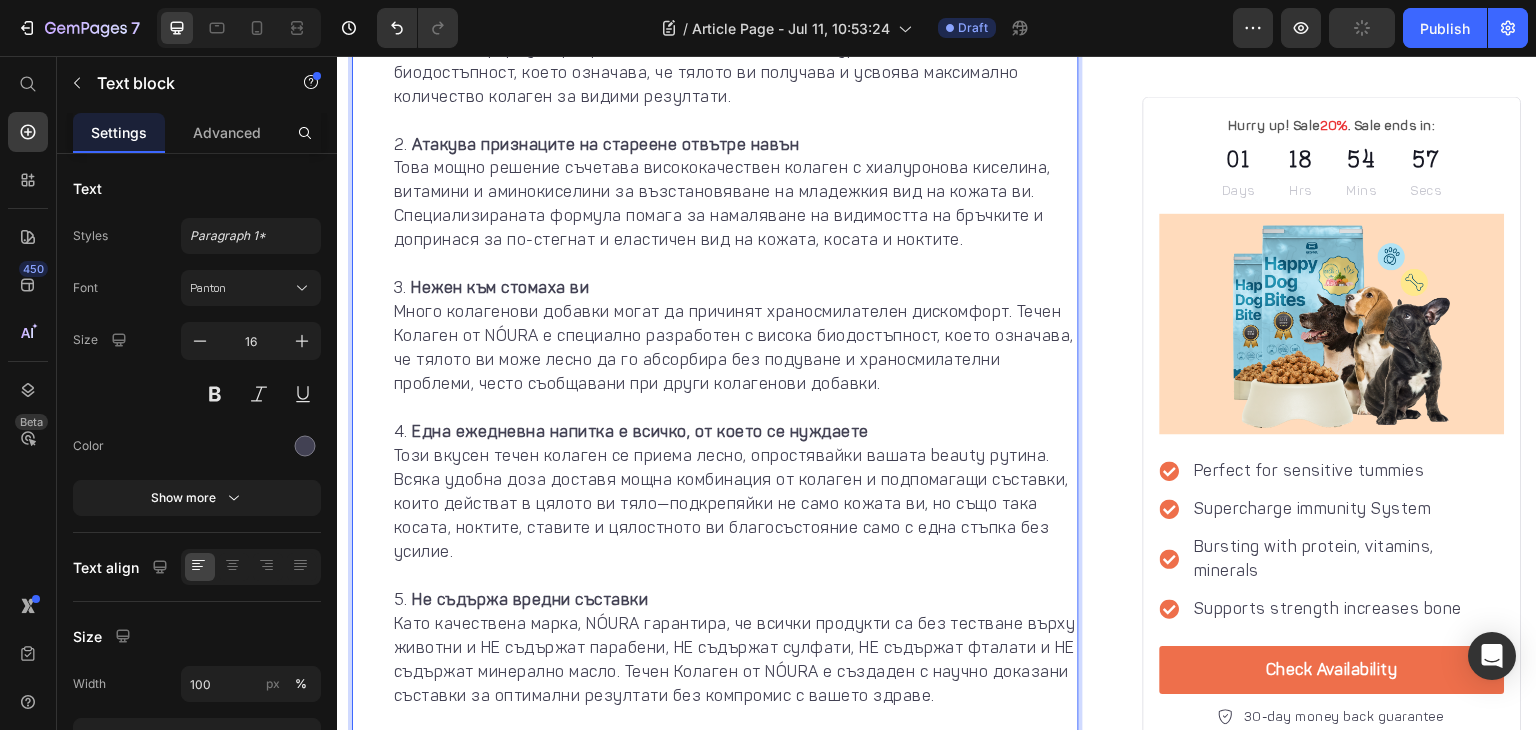 scroll, scrollTop: 1703, scrollLeft: 0, axis: vertical 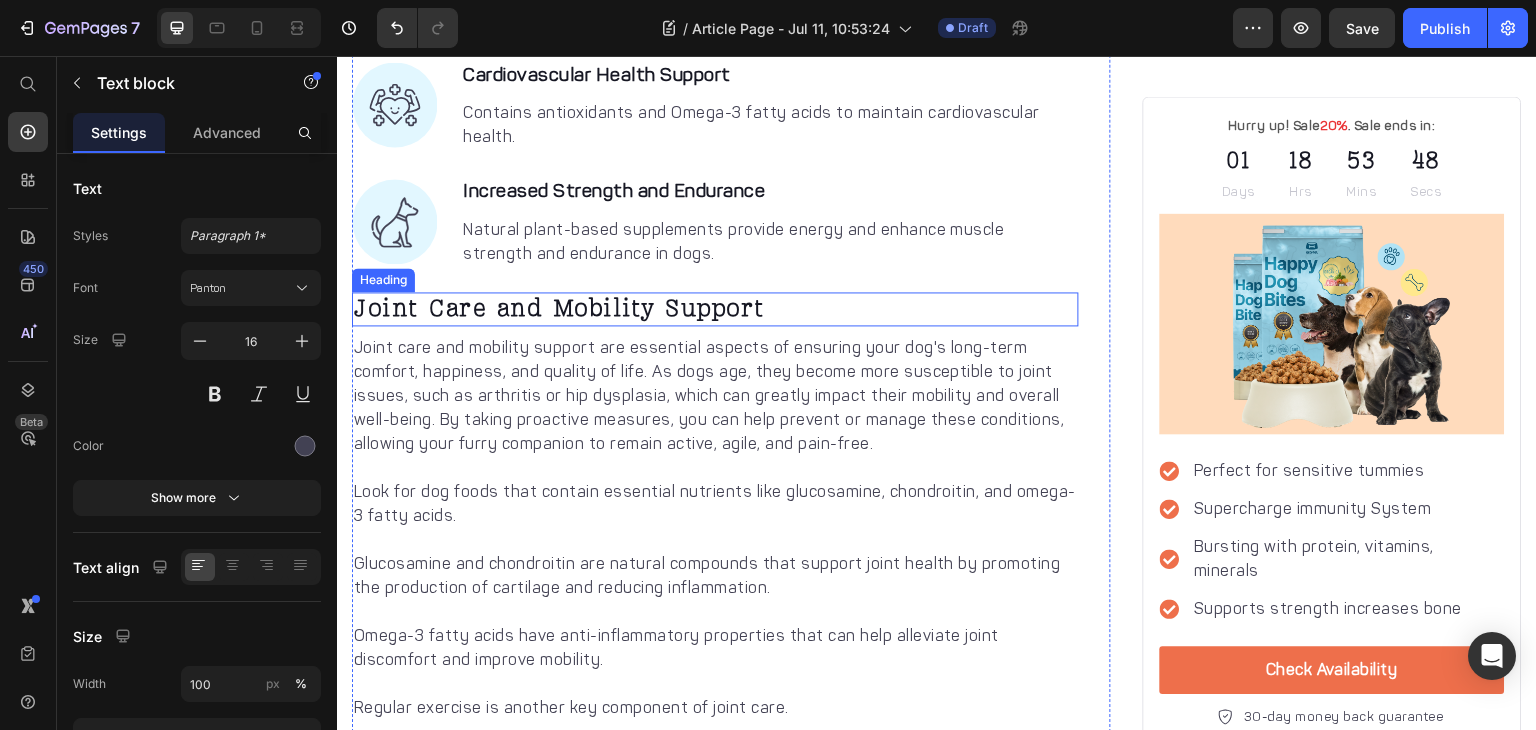 click on "Joint Care and Mobility Support" at bounding box center (715, 309) 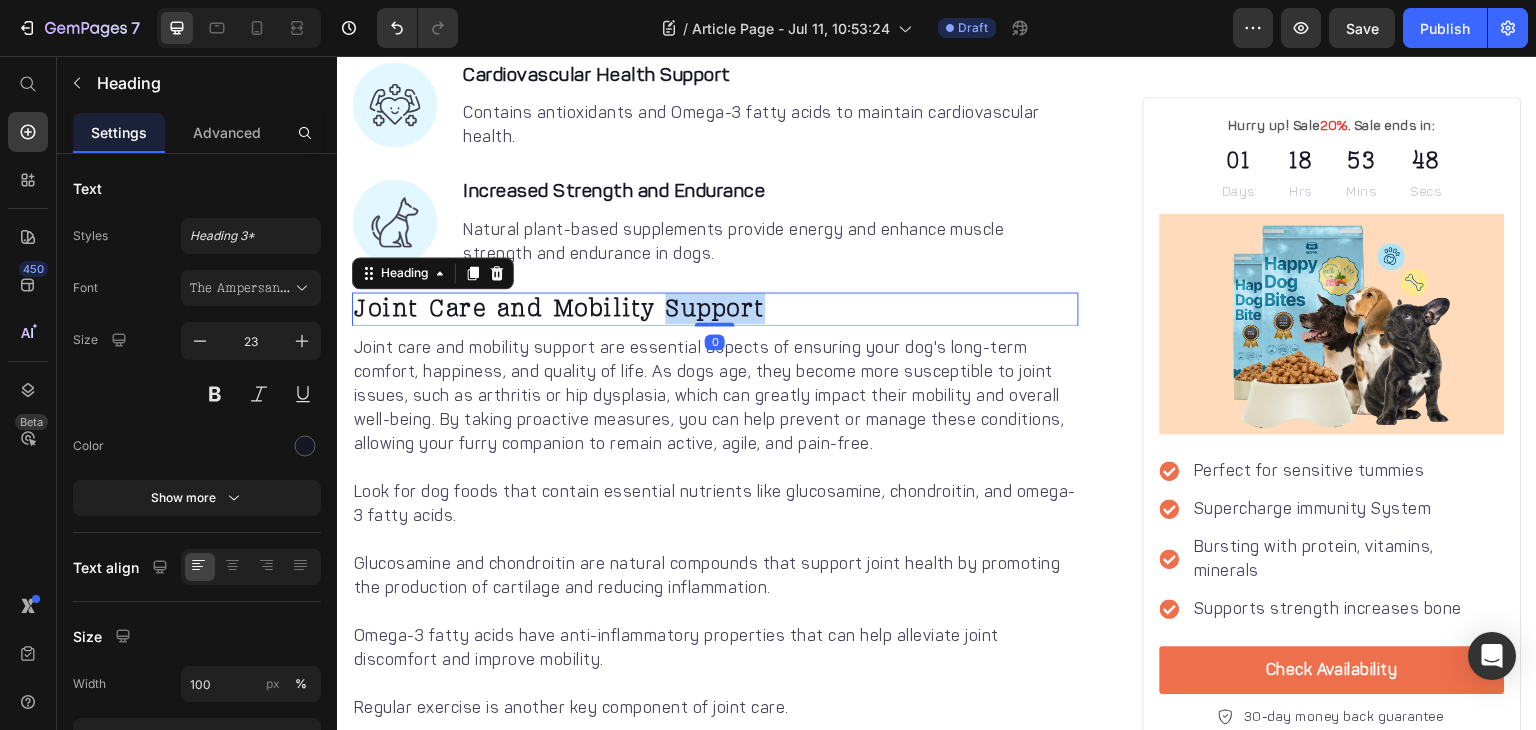 click on "Joint Care and Mobility Support" at bounding box center (715, 309) 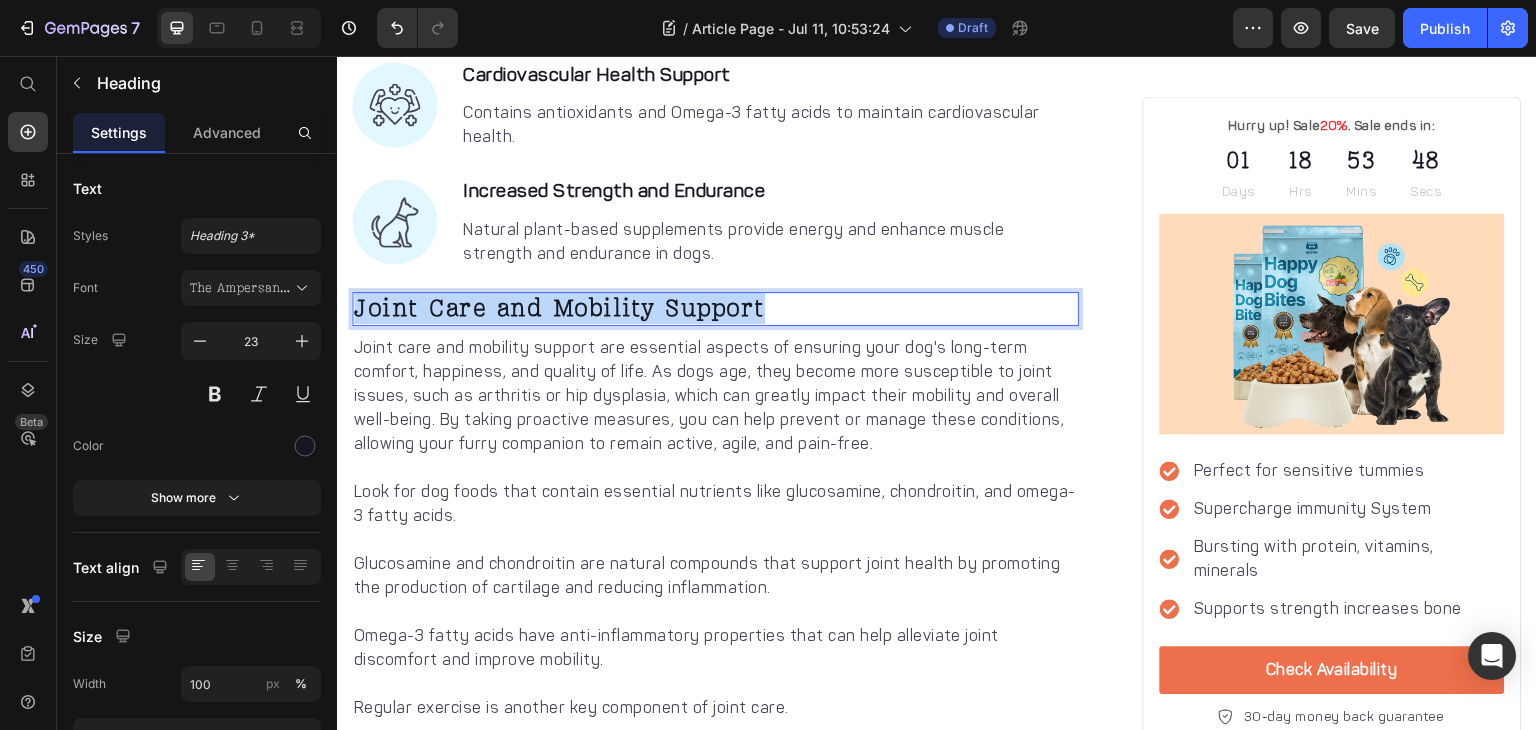 click on "Joint Care and Mobility Support" at bounding box center (715, 309) 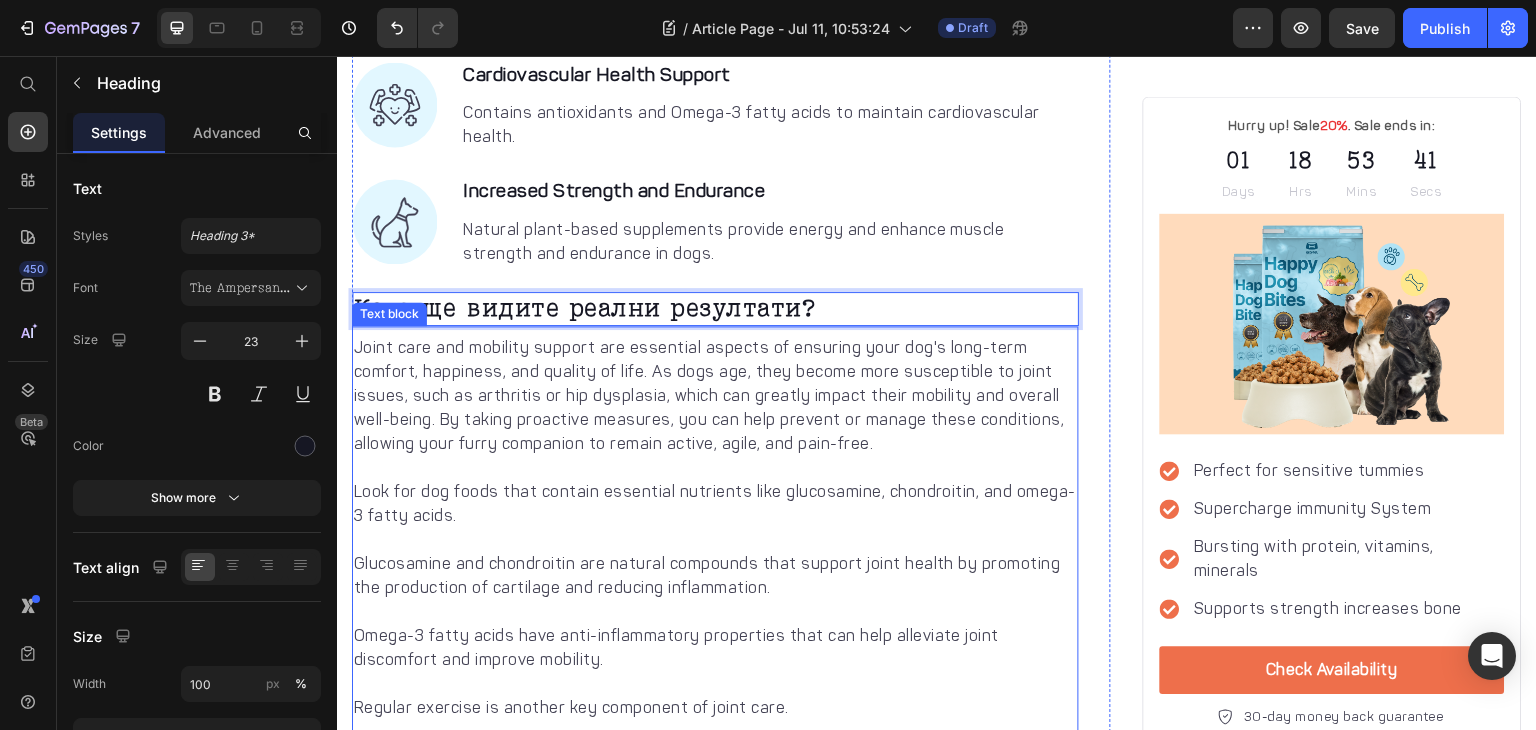 click on "Joint care and mobility support are essential aspects of ensuring your dog's long-term comfort, happiness, and quality of life. As dogs age, they become more susceptible to joint issues, such as arthritis or hip dysplasia, which can greatly impact their mobility and overall well-being. By taking proactive measures, you can help prevent or manage these conditions, allowing your furry companion to remain active, agile, and pain-free." at bounding box center (715, 396) 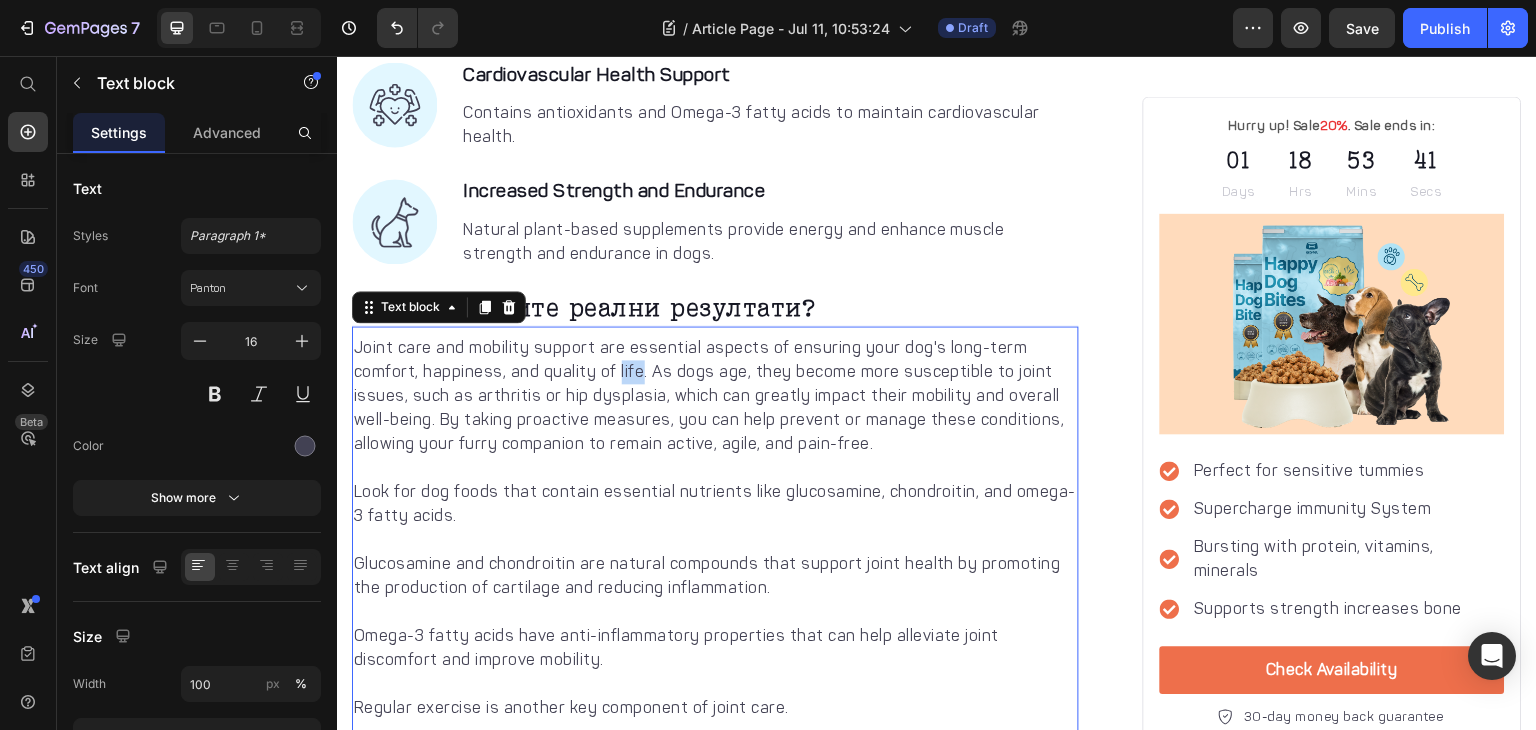 click on "Joint care and mobility support are essential aspects of ensuring your dog's long-term comfort, happiness, and quality of life. As dogs age, they become more susceptible to joint issues, such as arthritis or hip dysplasia, which can greatly impact their mobility and overall well-being. By taking proactive measures, you can help prevent or manage these conditions, allowing your furry companion to remain active, agile, and pain-free." at bounding box center (715, 396) 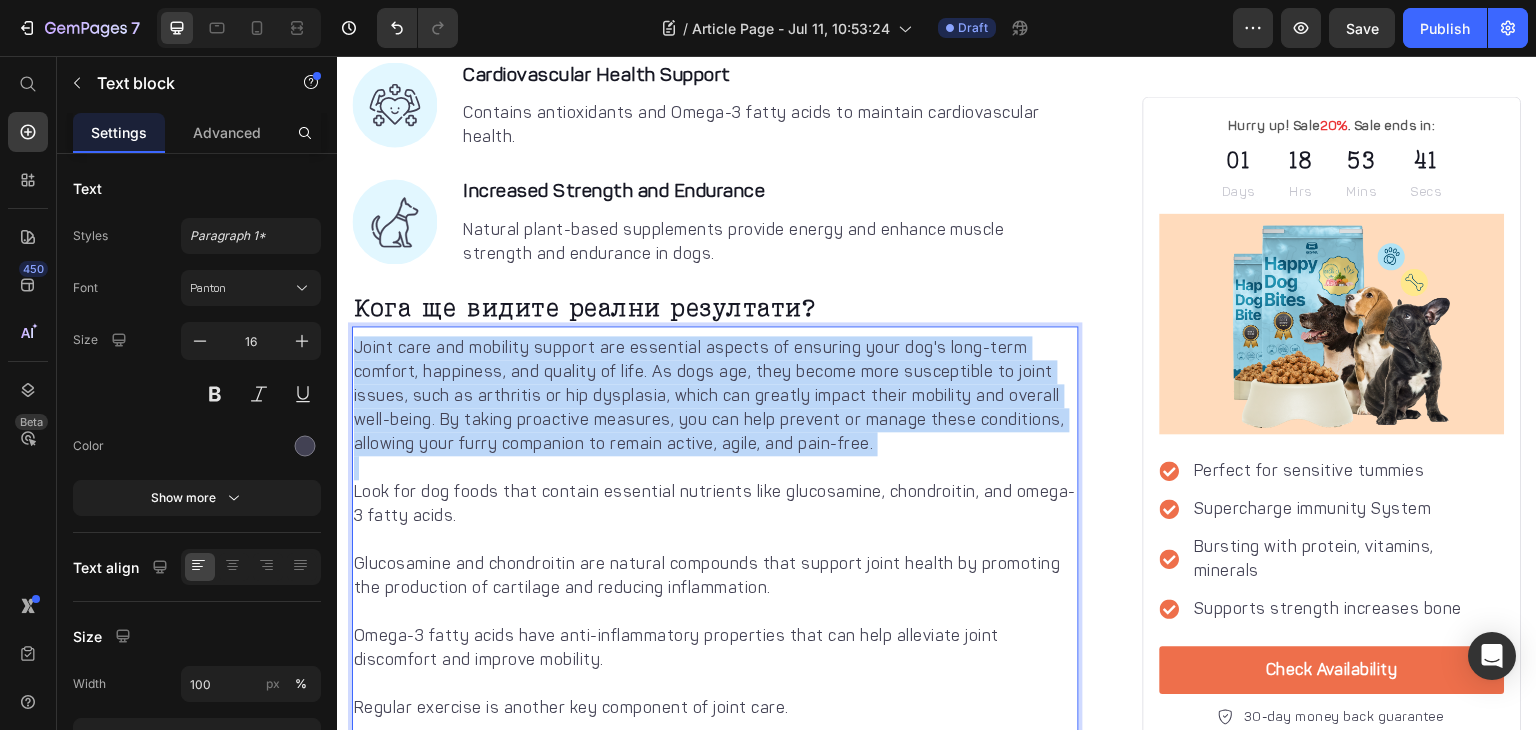 click on "Joint care and mobility support are essential aspects of ensuring your dog's long-term comfort, happiness, and quality of life. As dogs age, they become more susceptible to joint issues, such as arthritis or hip dysplasia, which can greatly impact their mobility and overall well-being. By taking proactive measures, you can help prevent or manage these conditions, allowing your furry companion to remain active, agile, and pain-free." at bounding box center [715, 396] 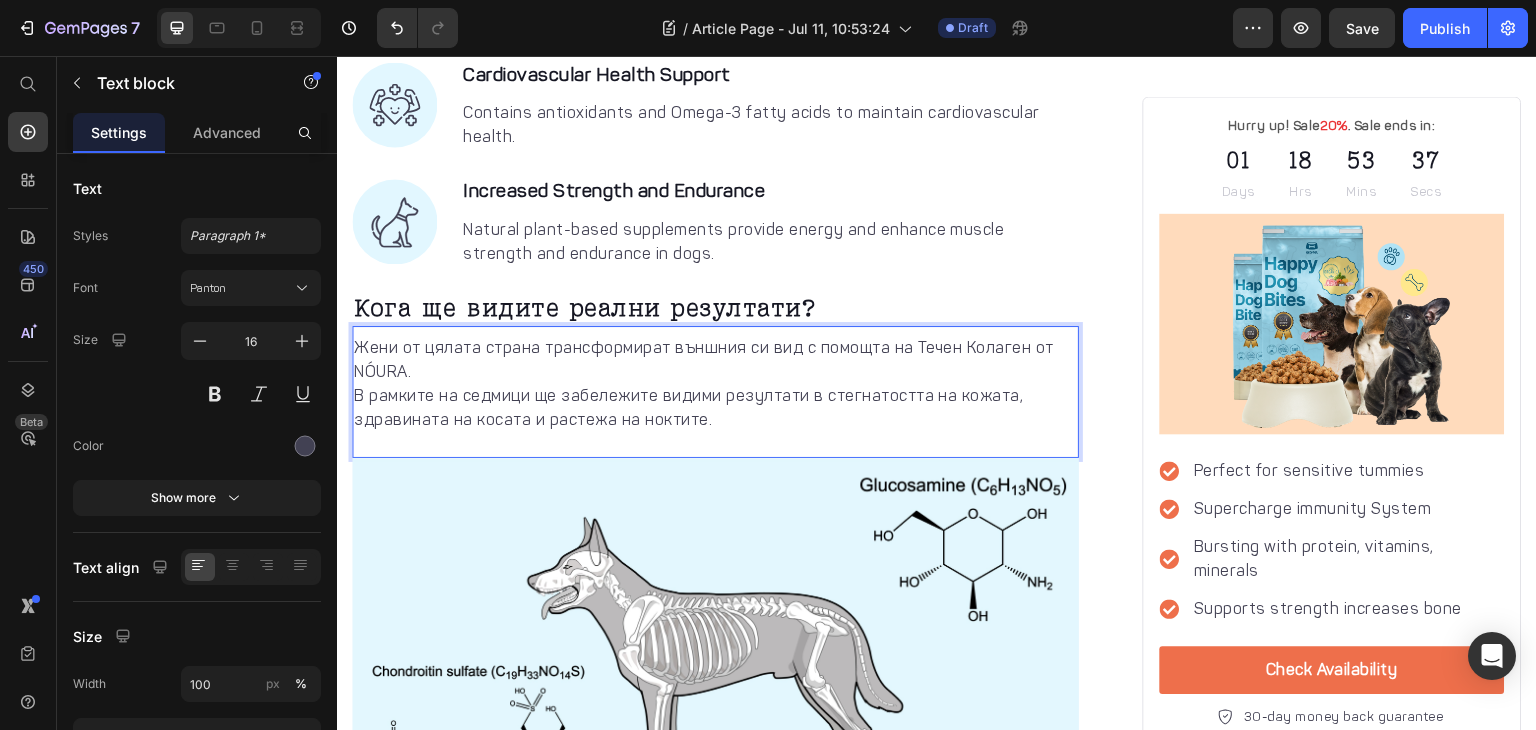 click on "Жени от цялата страна трансформират външния си вид с помощта на Течен Колаген от NÓURA." at bounding box center (715, 360) 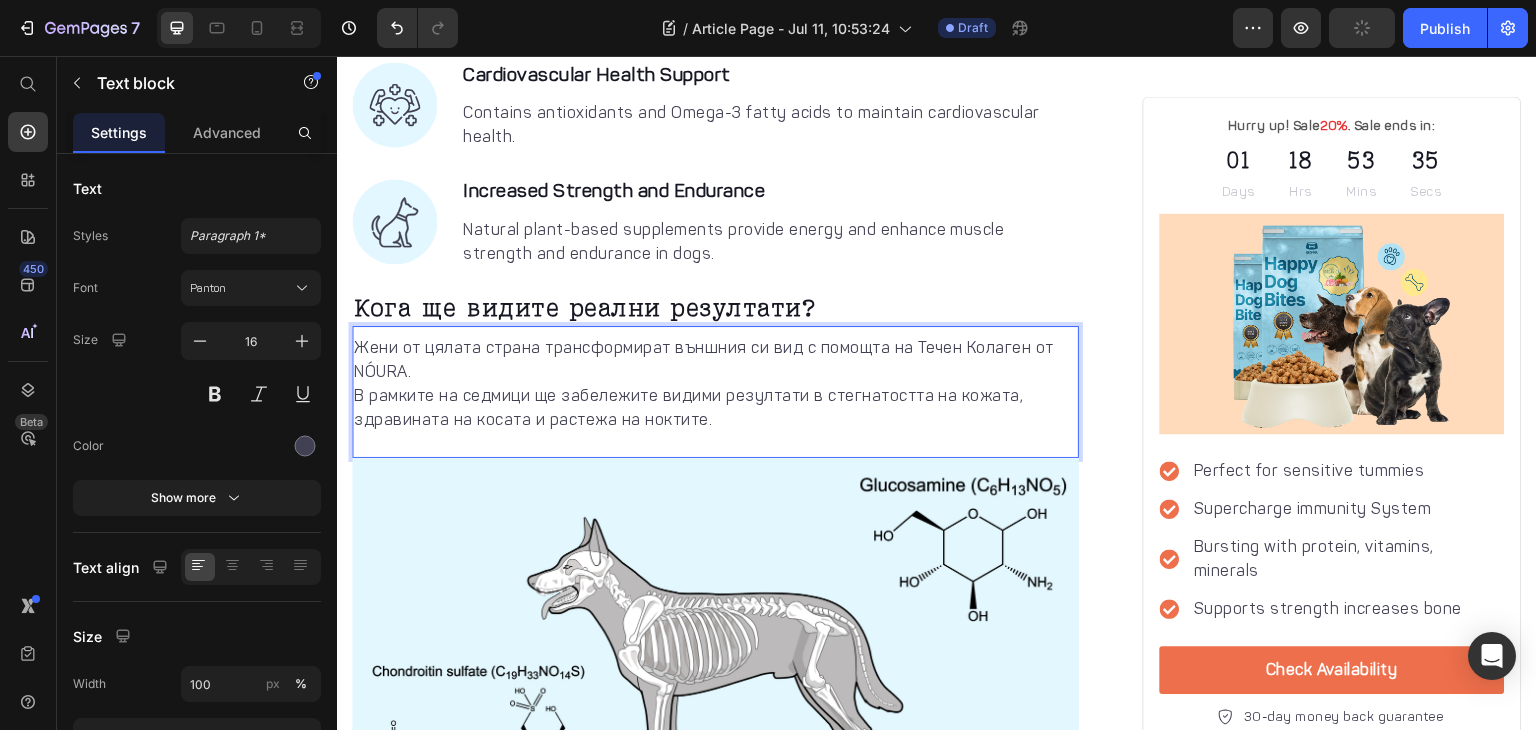 click on "Жени от цялата страна трансформират външния си вид с помощта на Течен Колаген от NÓURA." at bounding box center [715, 360] 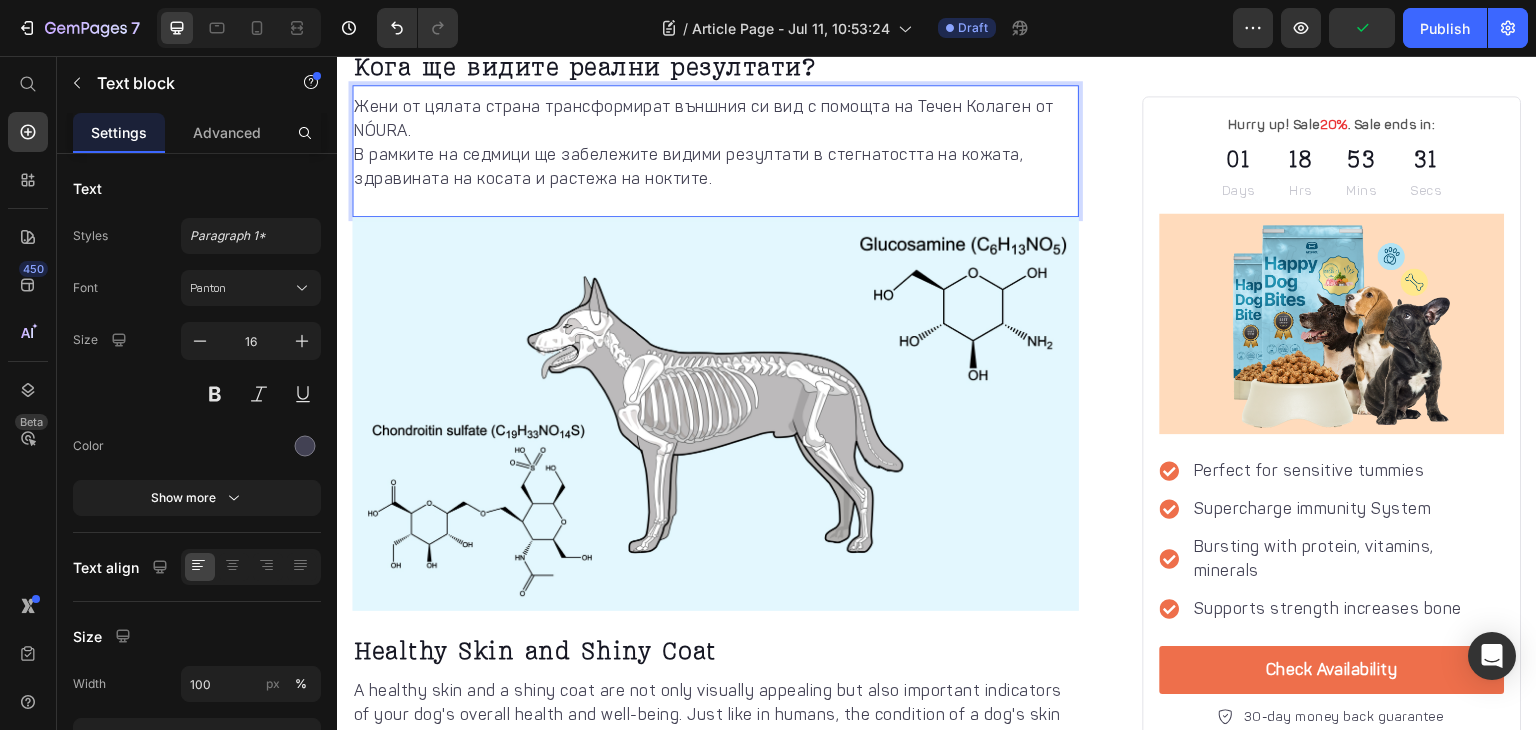 scroll, scrollTop: 3079, scrollLeft: 0, axis: vertical 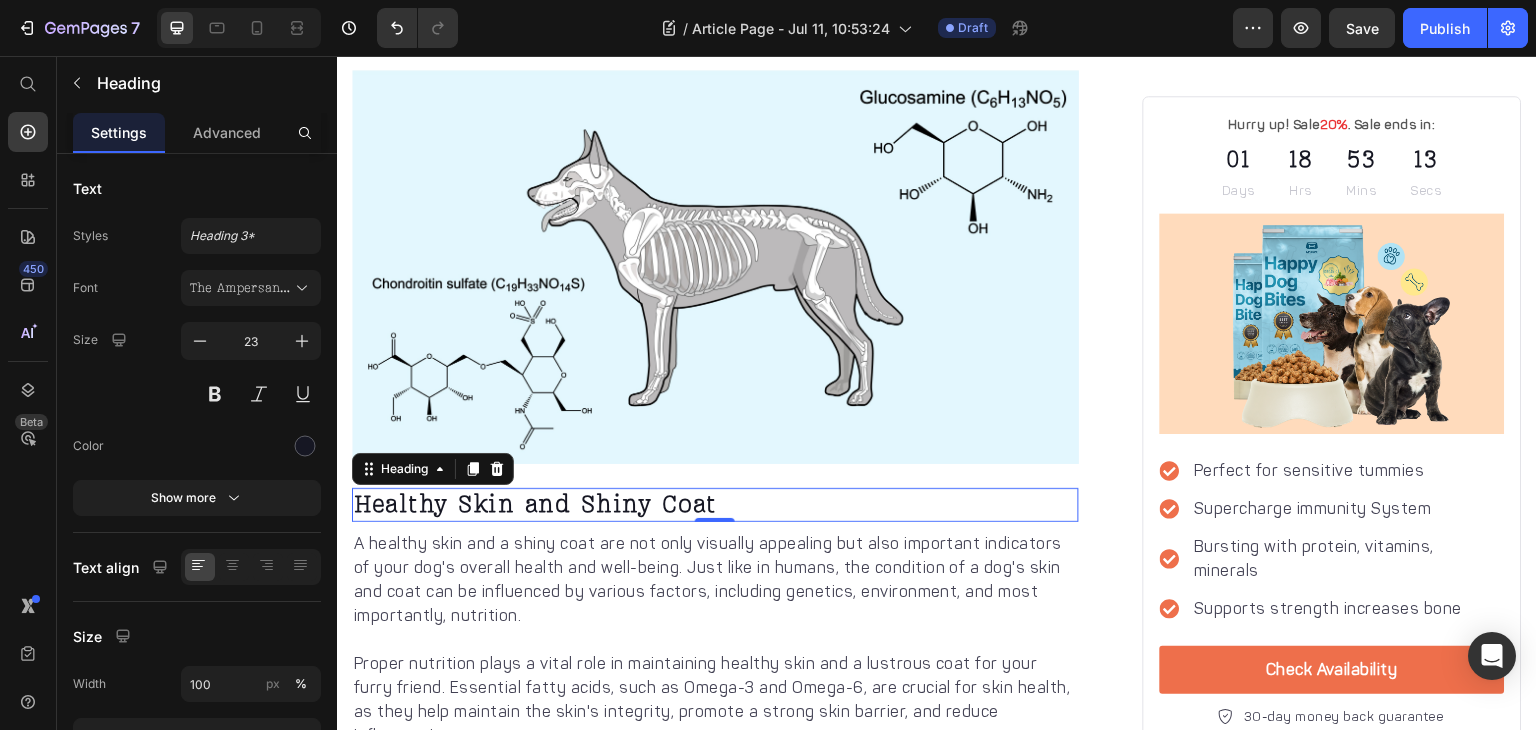 click on "Healthy Skin and Shiny Coat" at bounding box center [715, 505] 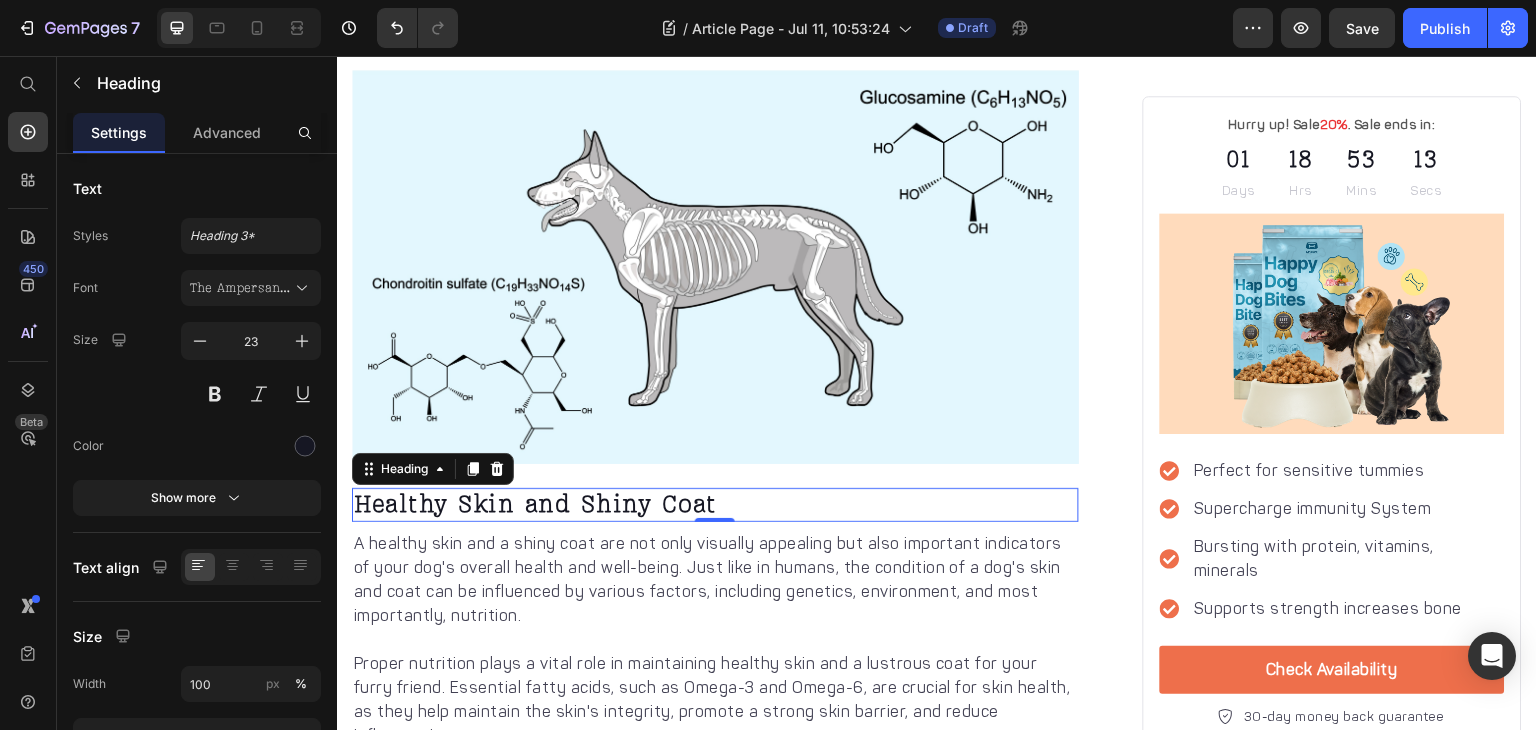 click on "Healthy Skin and Shiny Coat" at bounding box center [715, 505] 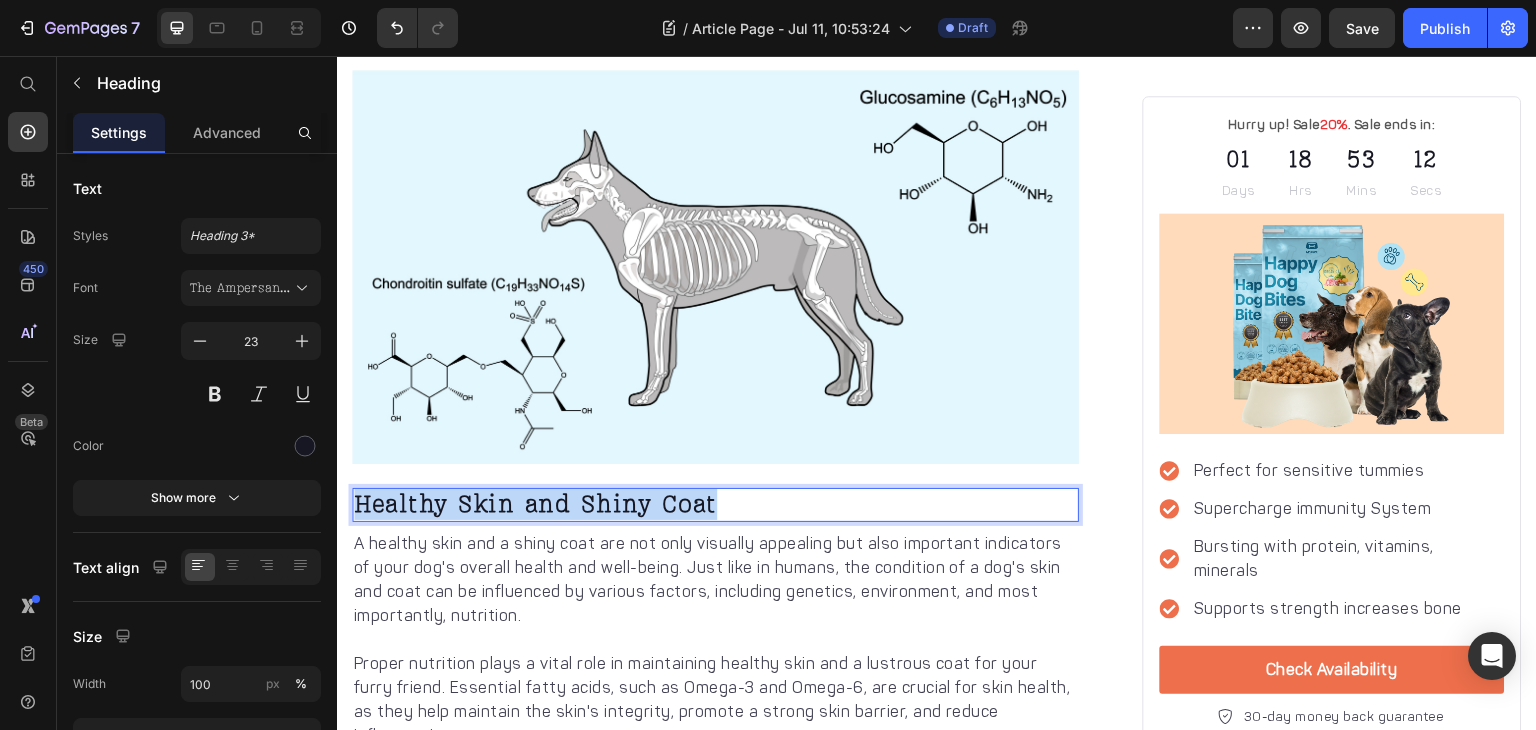 click on "Healthy Skin and Shiny Coat" at bounding box center [715, 505] 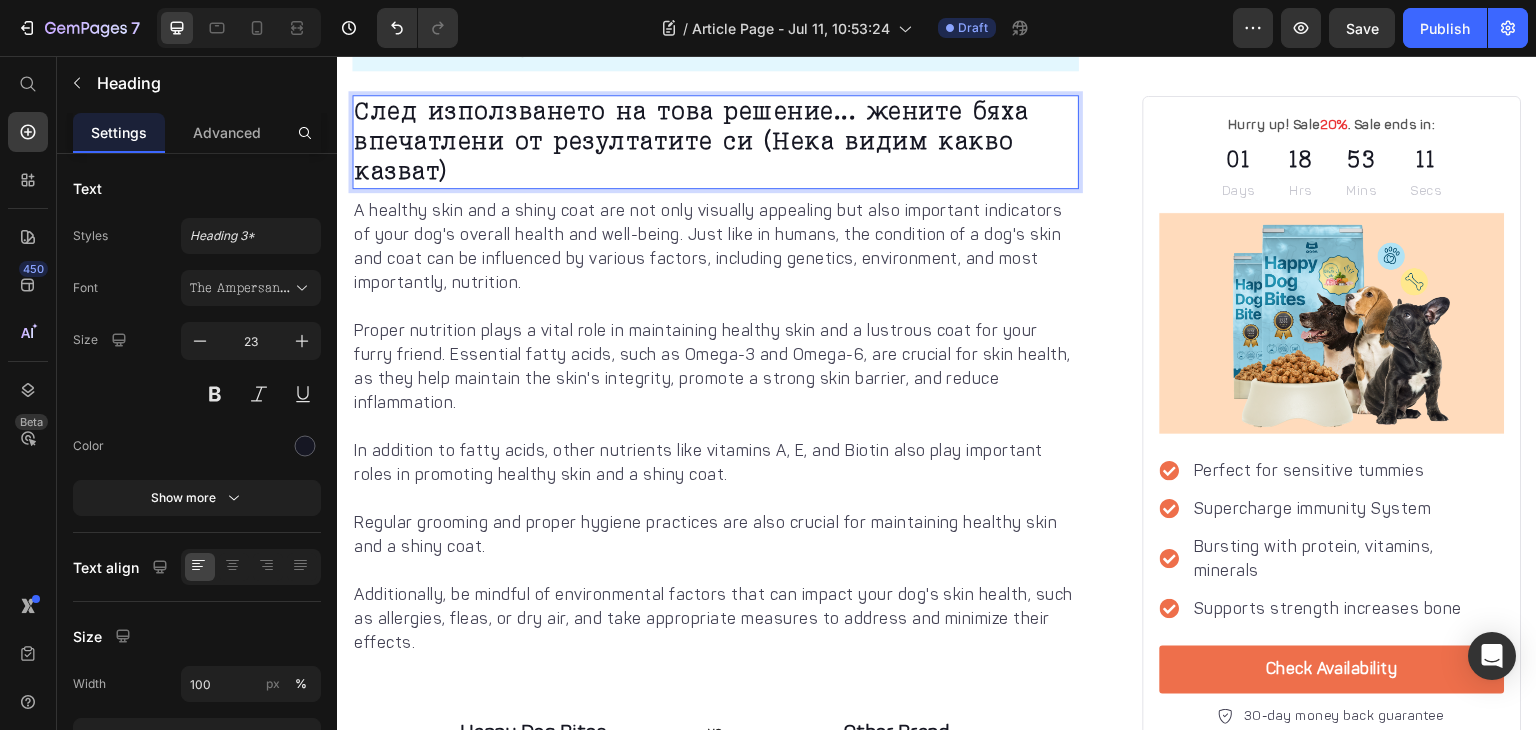 scroll, scrollTop: 3627, scrollLeft: 0, axis: vertical 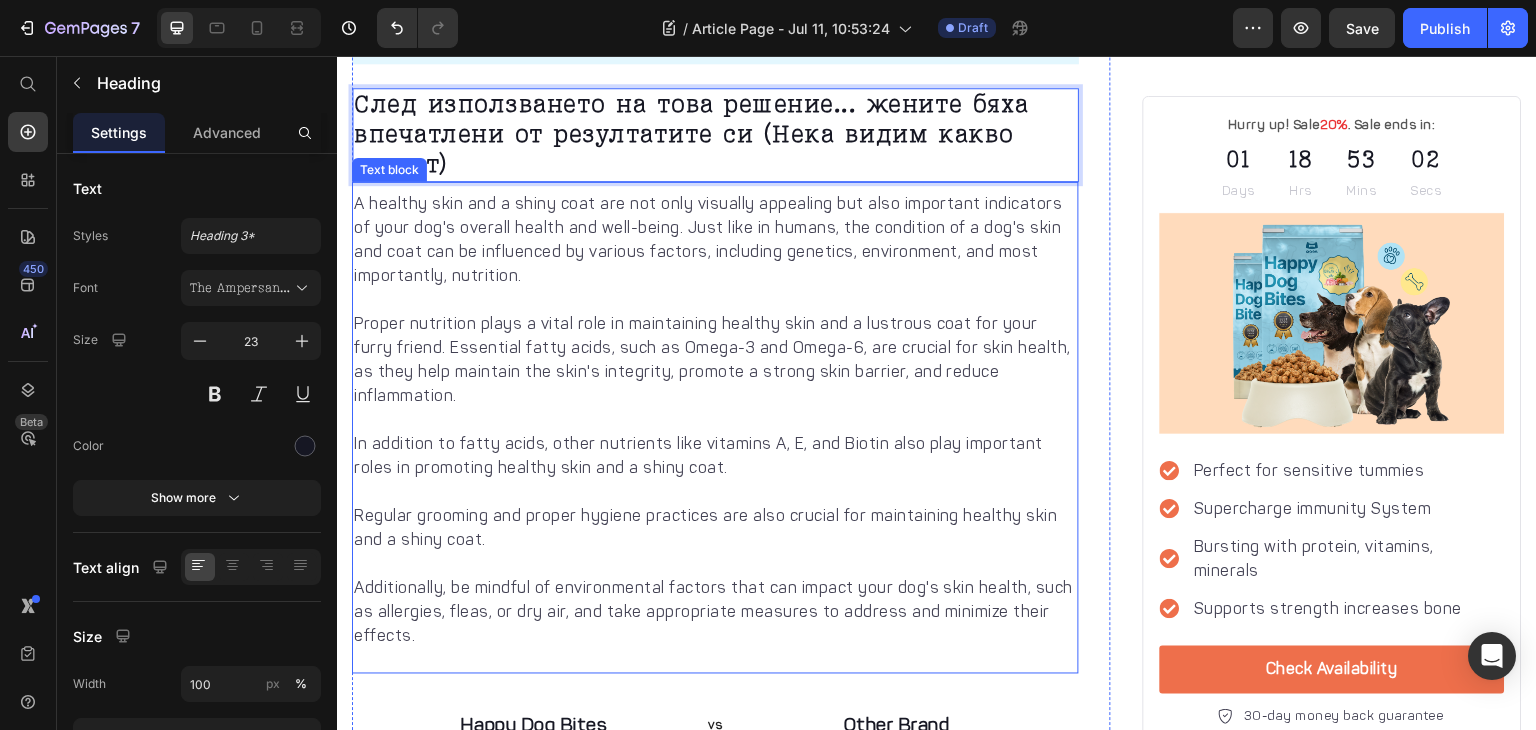 click on "Proper nutrition plays a vital role in maintaining healthy skin and a lustrous coat for your furry friend. Essential fatty acids, such as Omega-3 and Omega-6, are crucial for skin health, as they help maintain the skin's integrity, promote a strong skin barrier, and reduce inflammation." at bounding box center (715, 360) 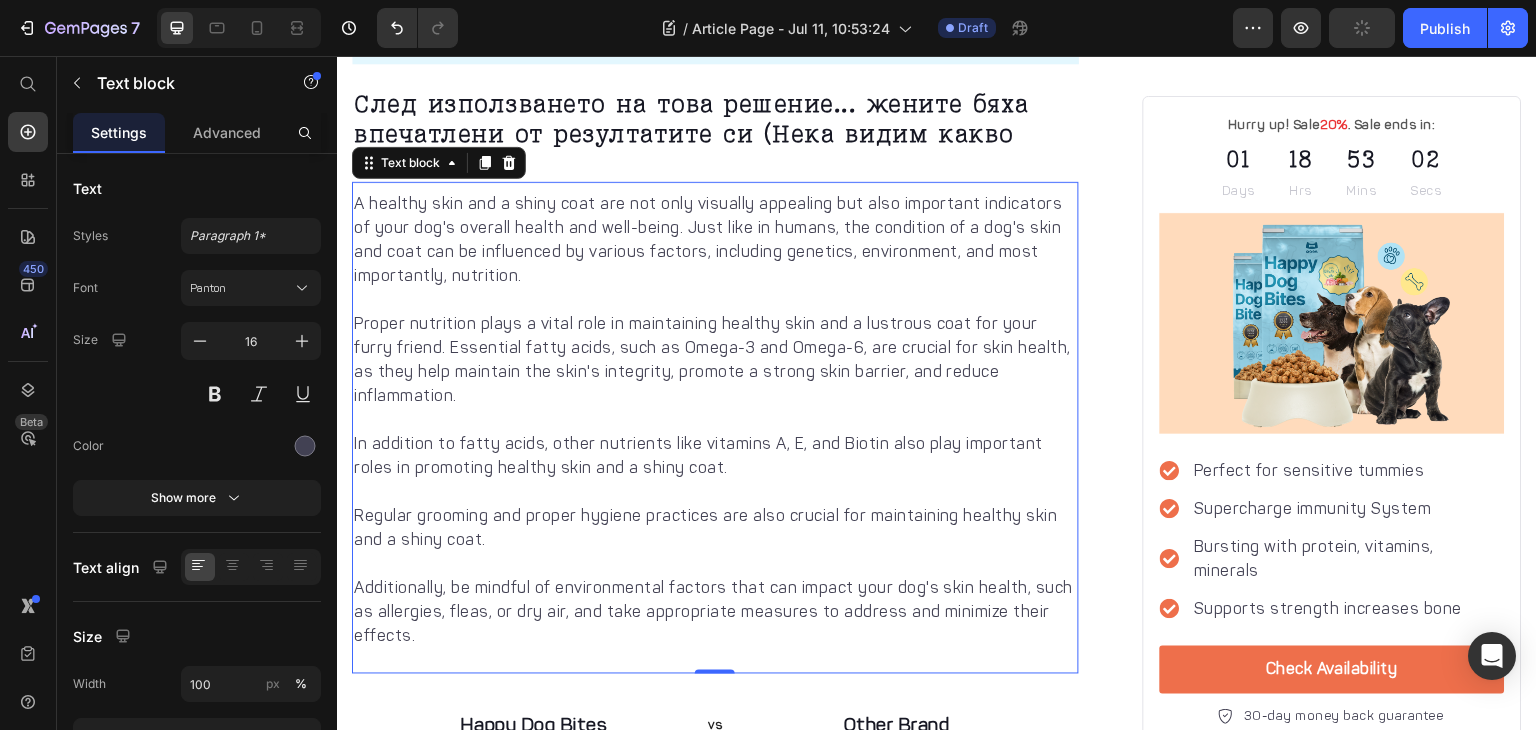 click on "Proper nutrition plays a vital role in maintaining healthy skin and a lustrous coat for your furry friend. Essential fatty acids, such as Omega-3 and Omega-6, are crucial for skin health, as they help maintain the skin's integrity, promote a strong skin barrier, and reduce inflammation." at bounding box center (715, 360) 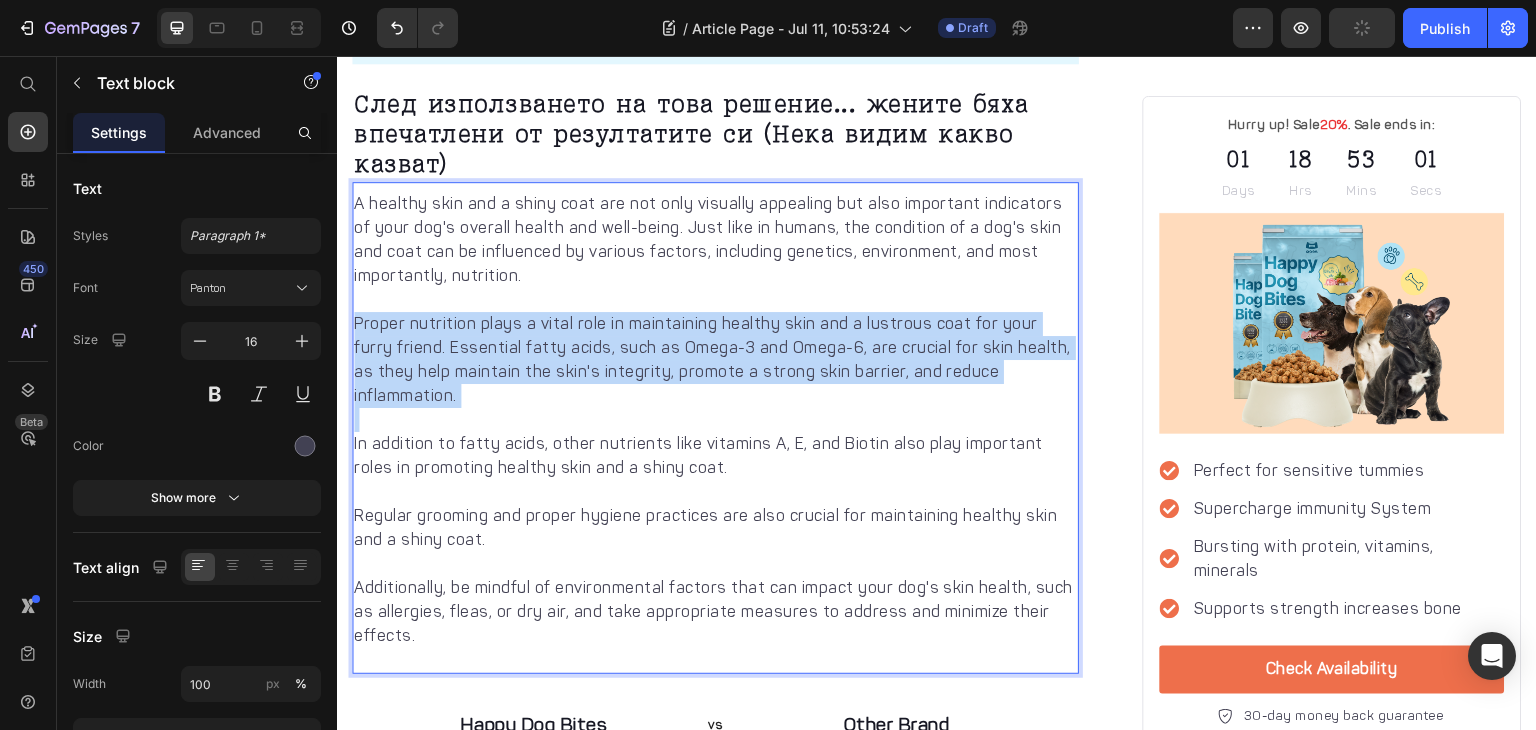 click on "Proper nutrition plays a vital role in maintaining healthy skin and a lustrous coat for your furry friend. Essential fatty acids, such as Omega-3 and Omega-6, are crucial for skin health, as they help maintain the skin's integrity, promote a strong skin barrier, and reduce inflammation." at bounding box center [715, 360] 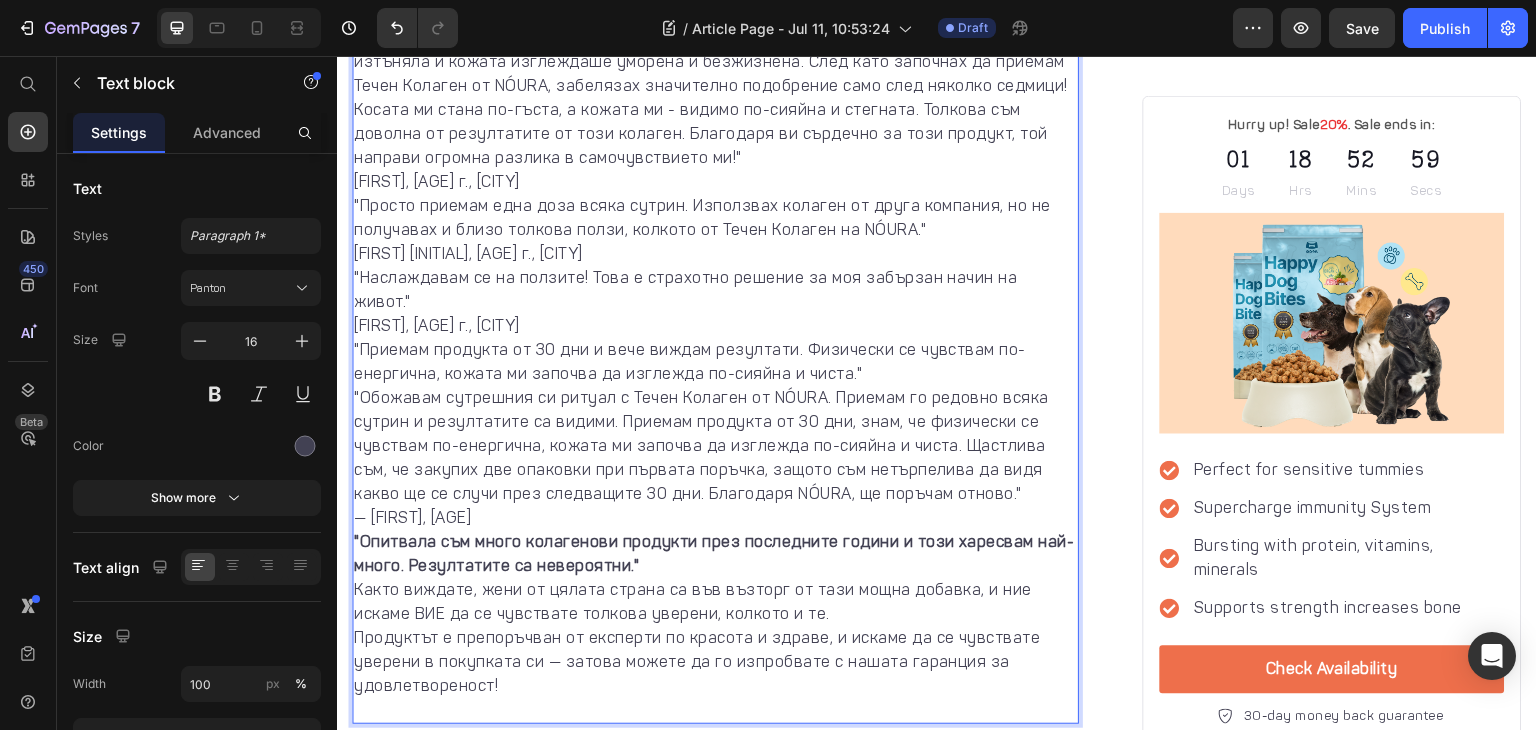 scroll, scrollTop: 3873, scrollLeft: 0, axis: vertical 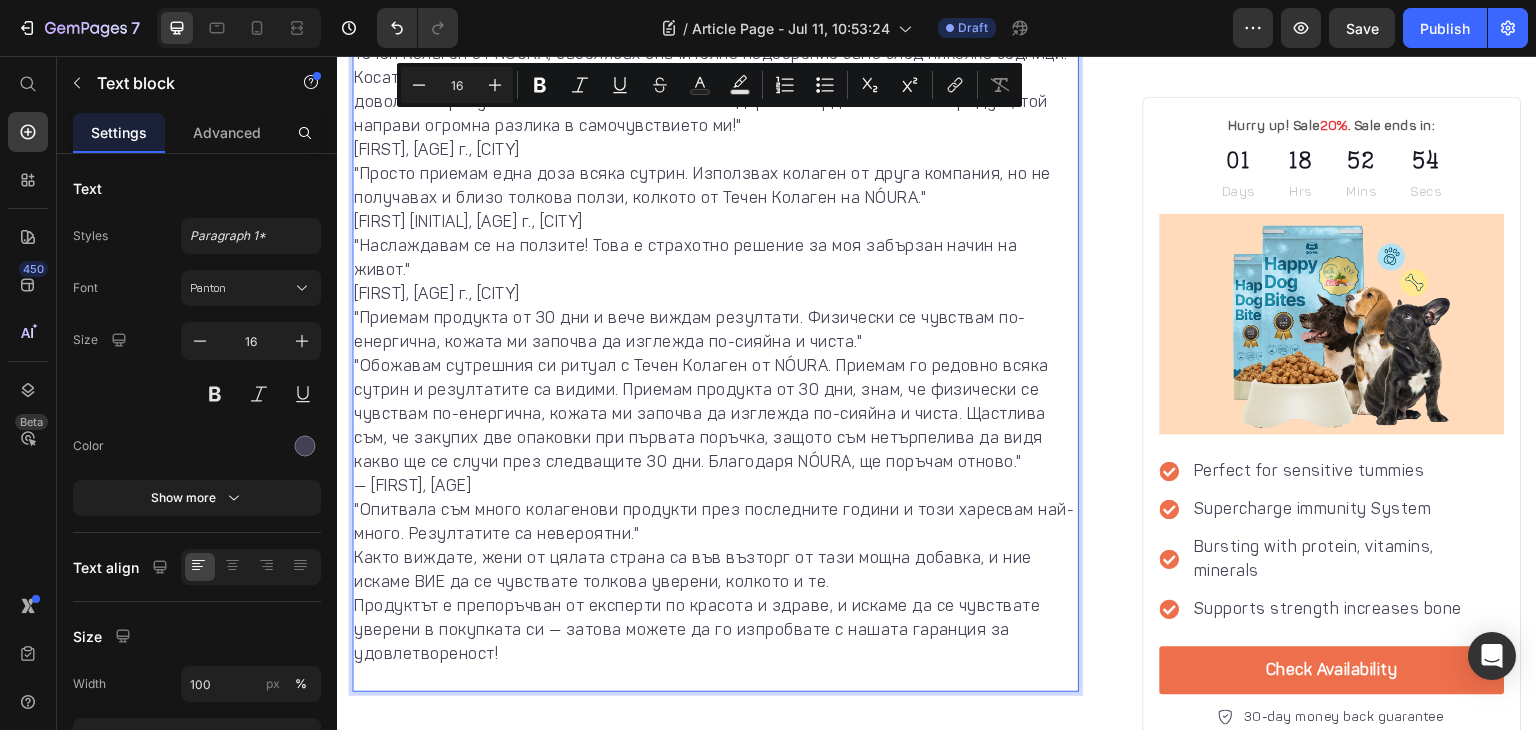click on "— [FIRST], [AGE]" at bounding box center (715, 486) 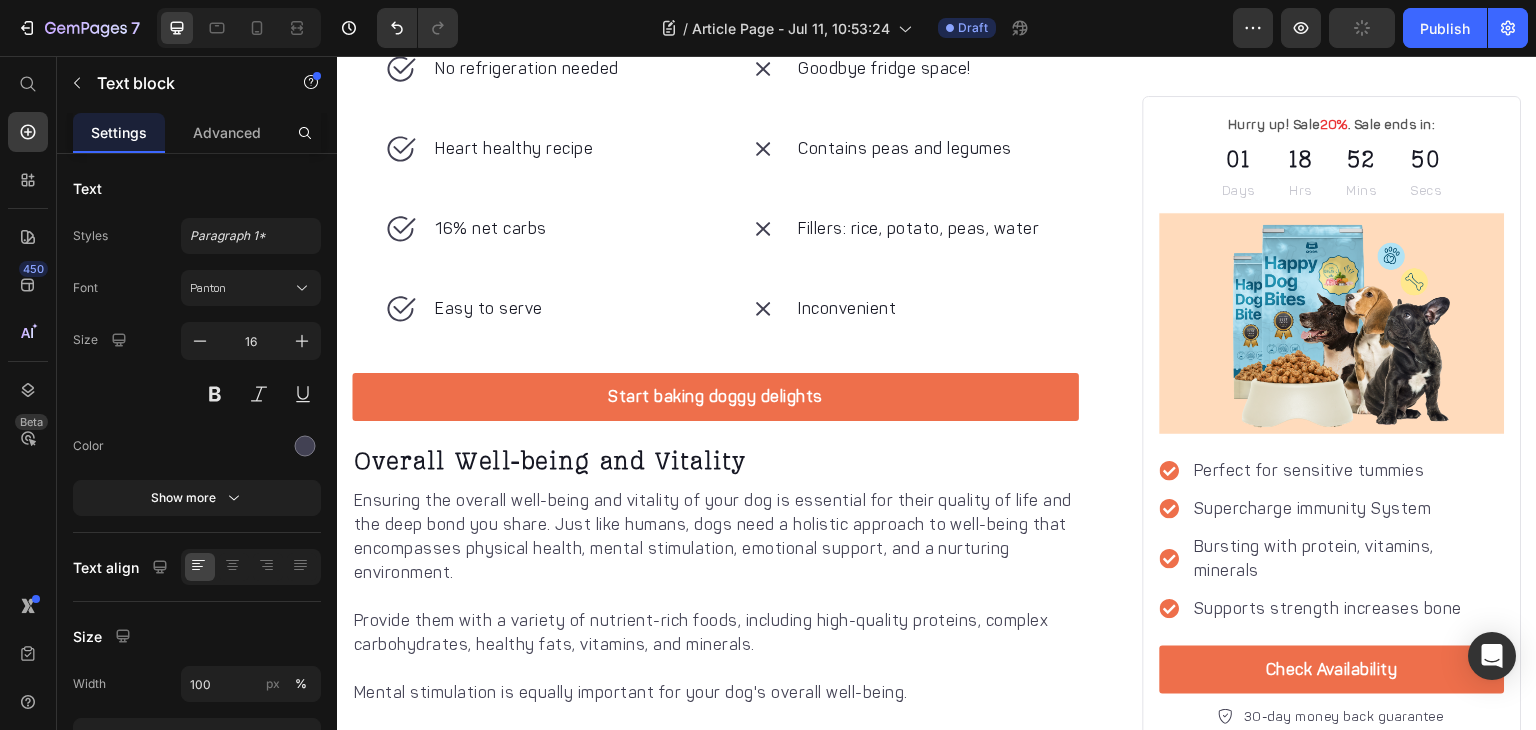 scroll, scrollTop: 4723, scrollLeft: 0, axis: vertical 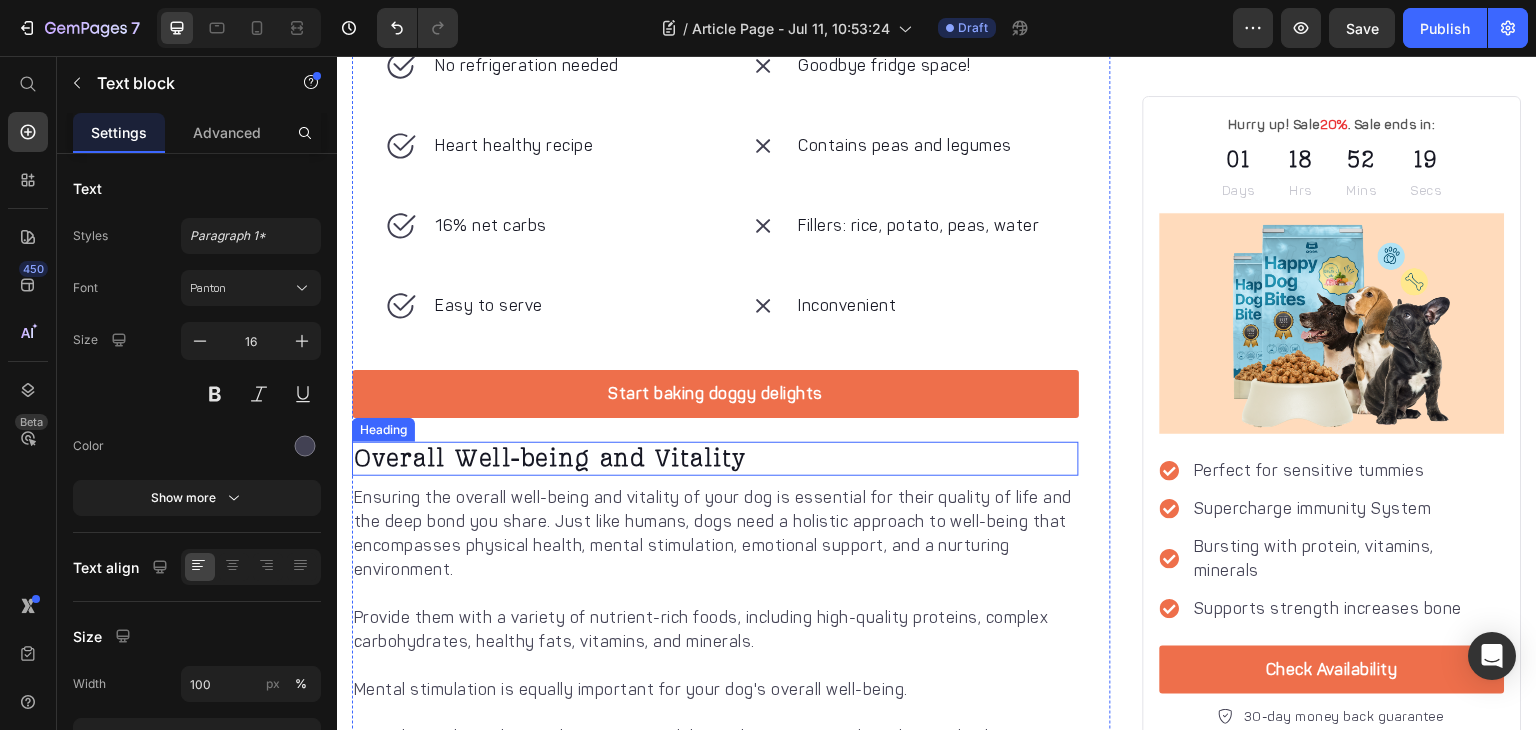 click on "Overall Well-being and Vitality" at bounding box center (715, 459) 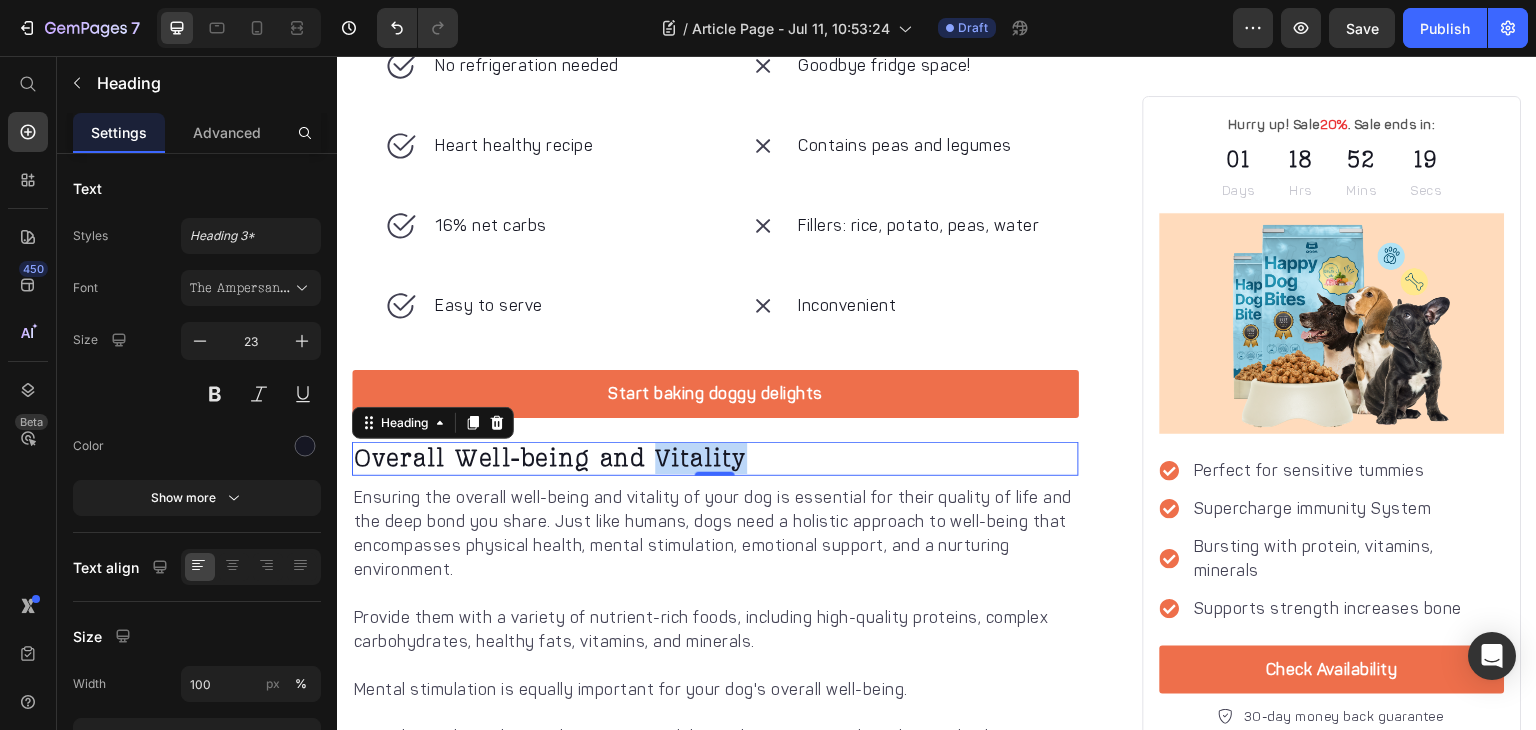 click on "Overall Well-being and Vitality" at bounding box center [715, 459] 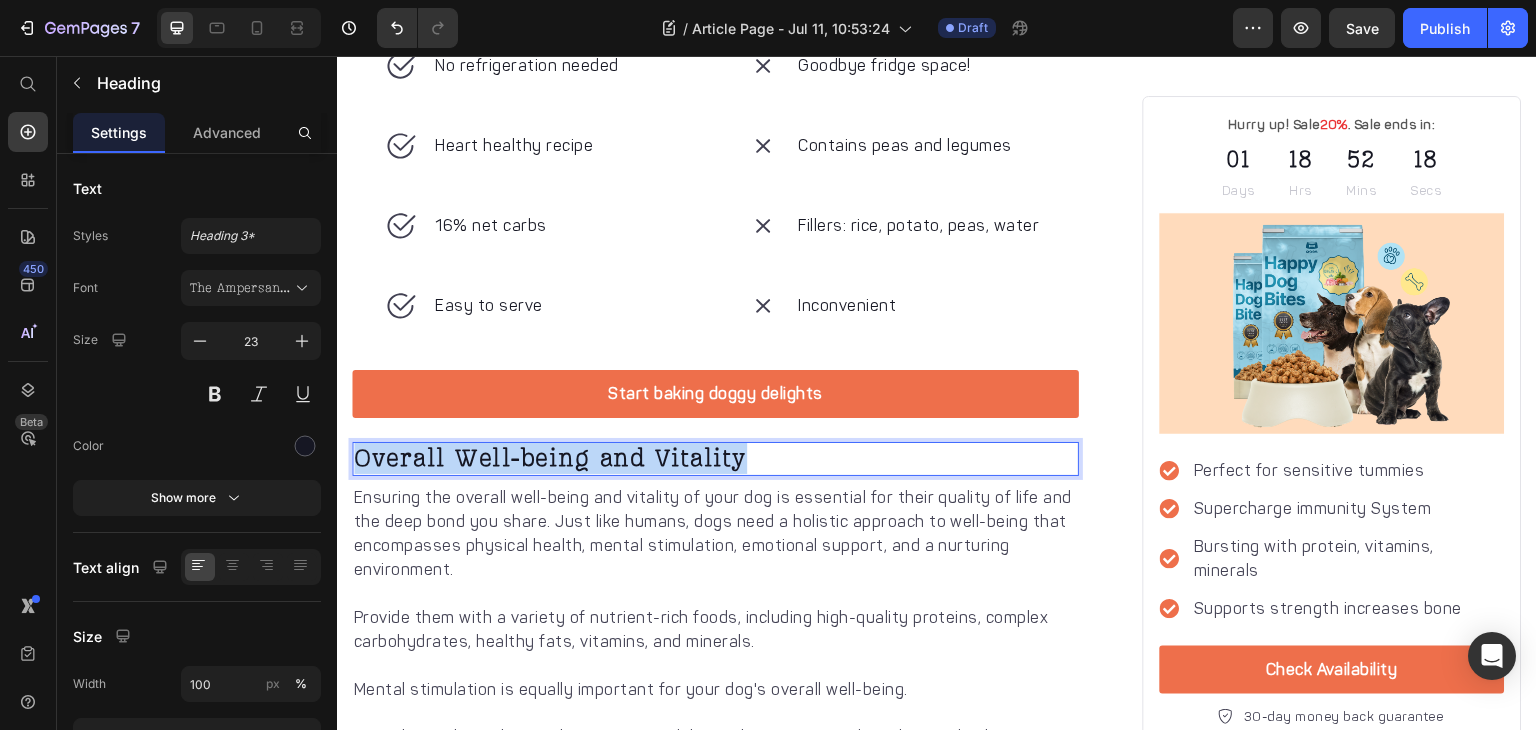 click on "Overall Well-being and Vitality" at bounding box center [715, 459] 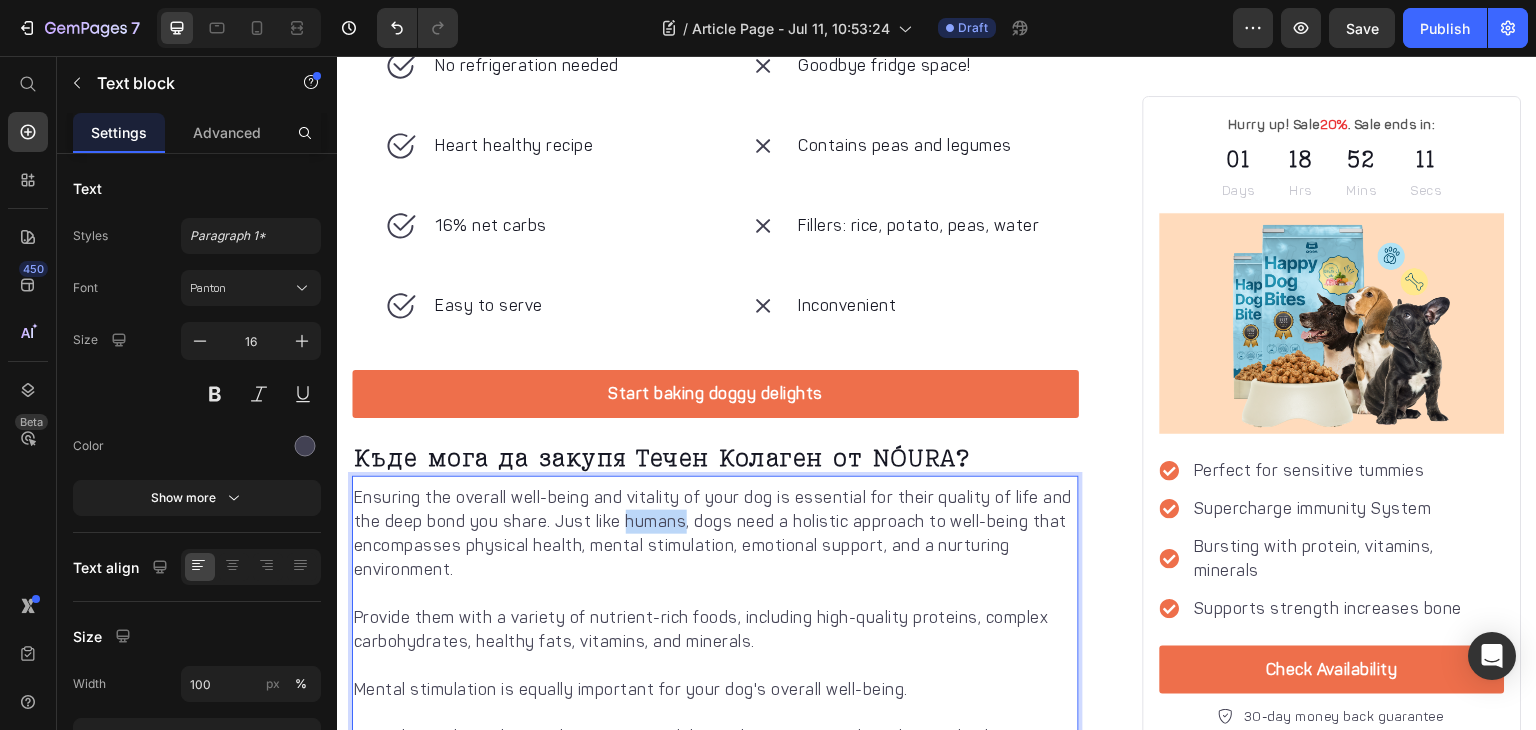 click on "Ensuring the overall well-being and vitality of your dog is essential for their quality of life and the deep bond you share. Just like humans, dogs need a holistic approach to well-being that encompasses physical health, mental stimulation, emotional support, and a nurturing environment." at bounding box center [715, 534] 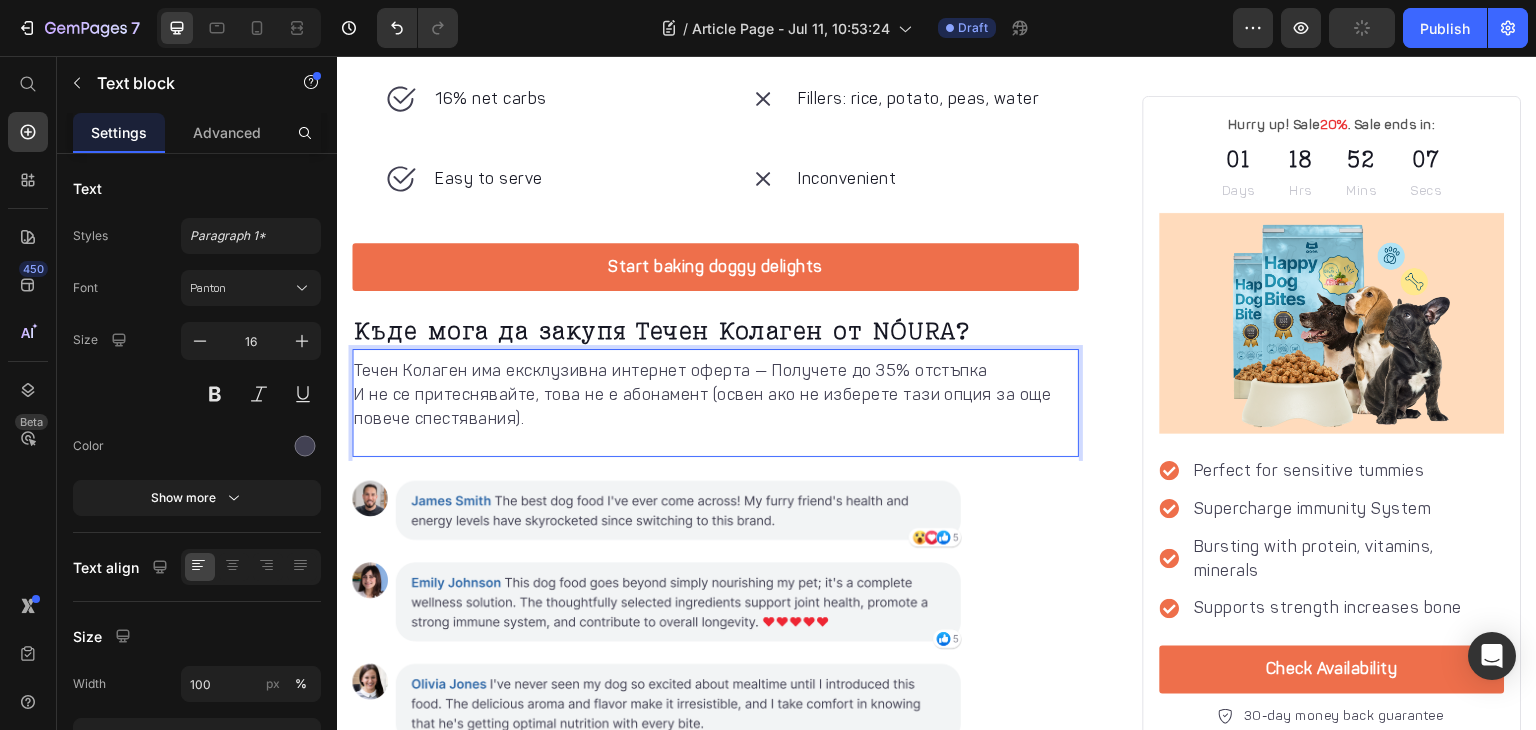 scroll, scrollTop: 4828, scrollLeft: 0, axis: vertical 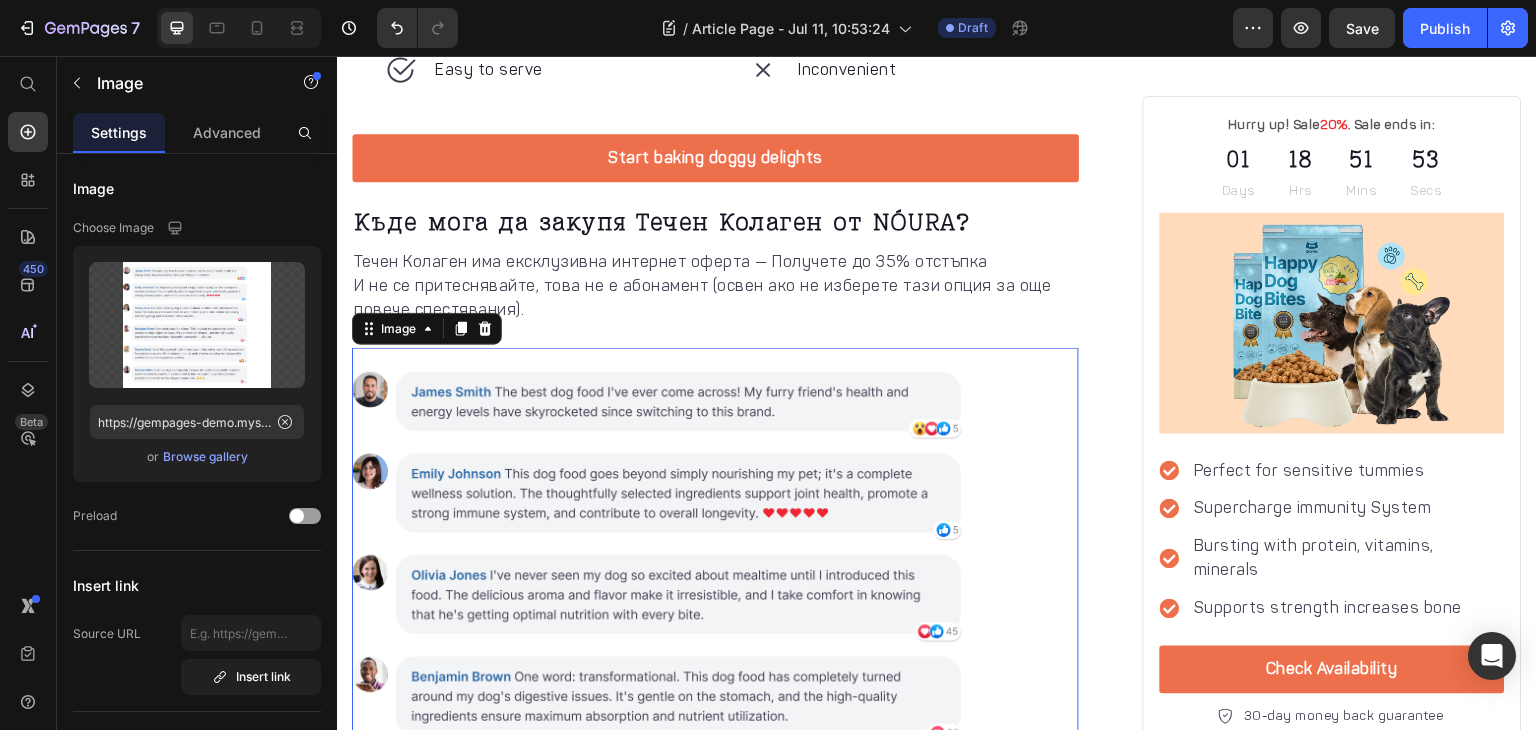 click at bounding box center (715, 670) 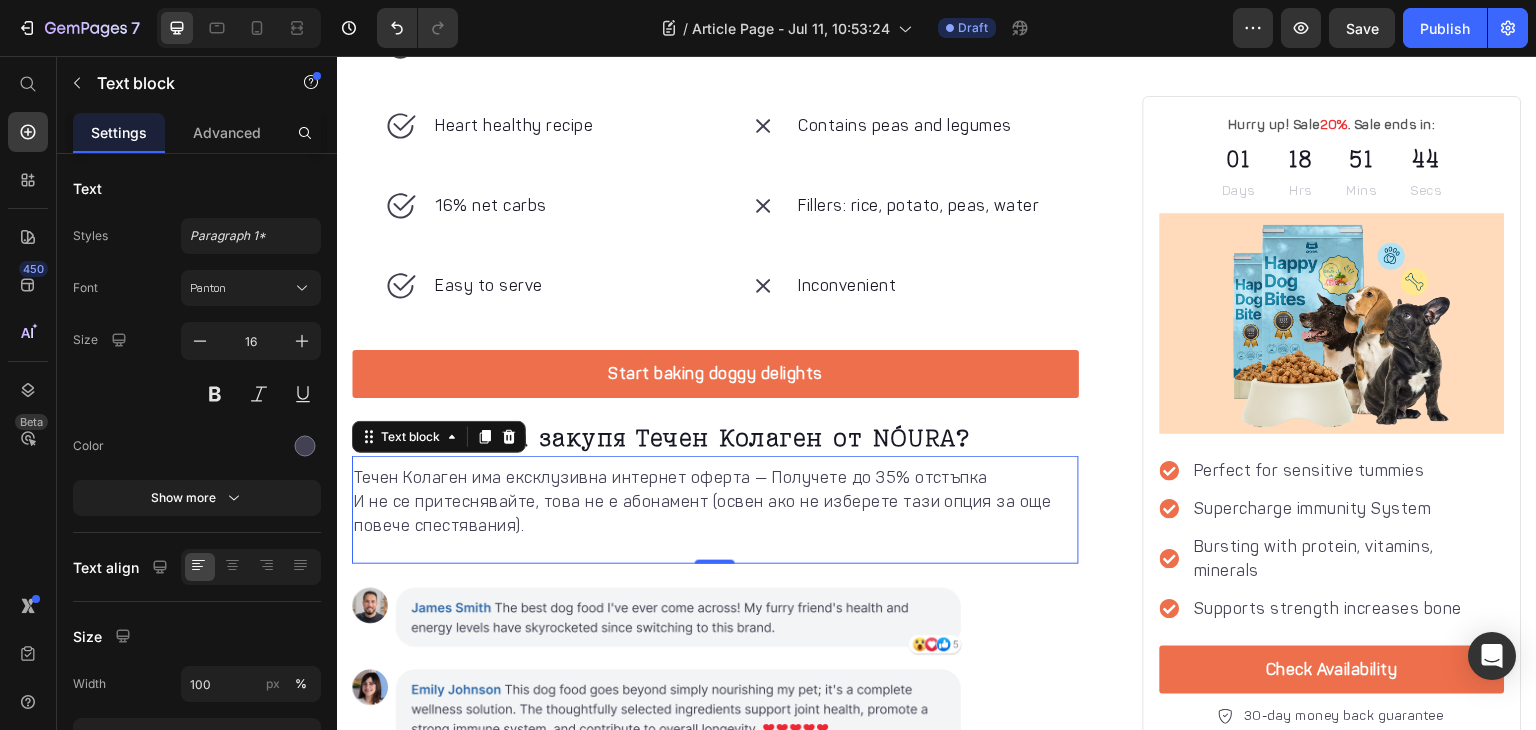 scroll, scrollTop: 4742, scrollLeft: 0, axis: vertical 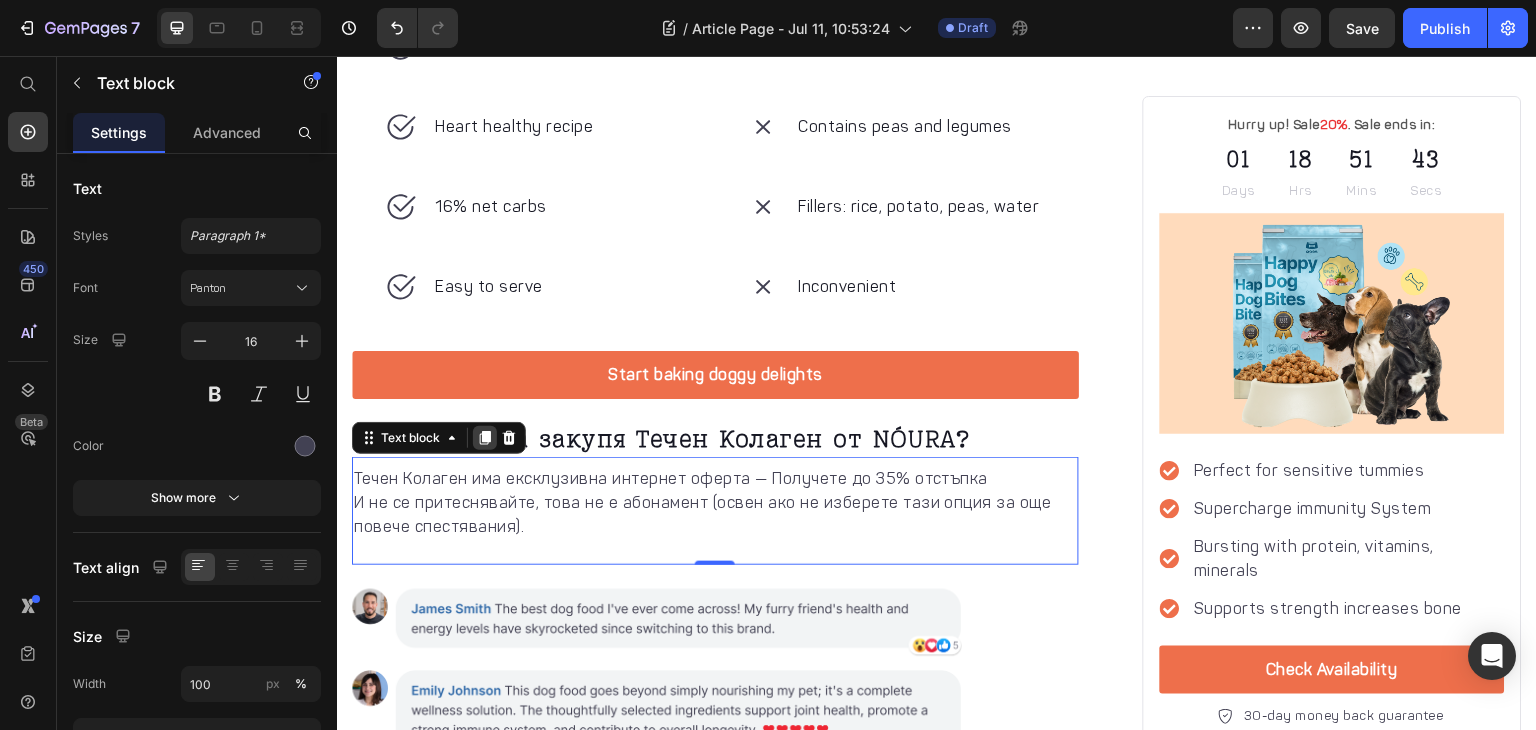 click 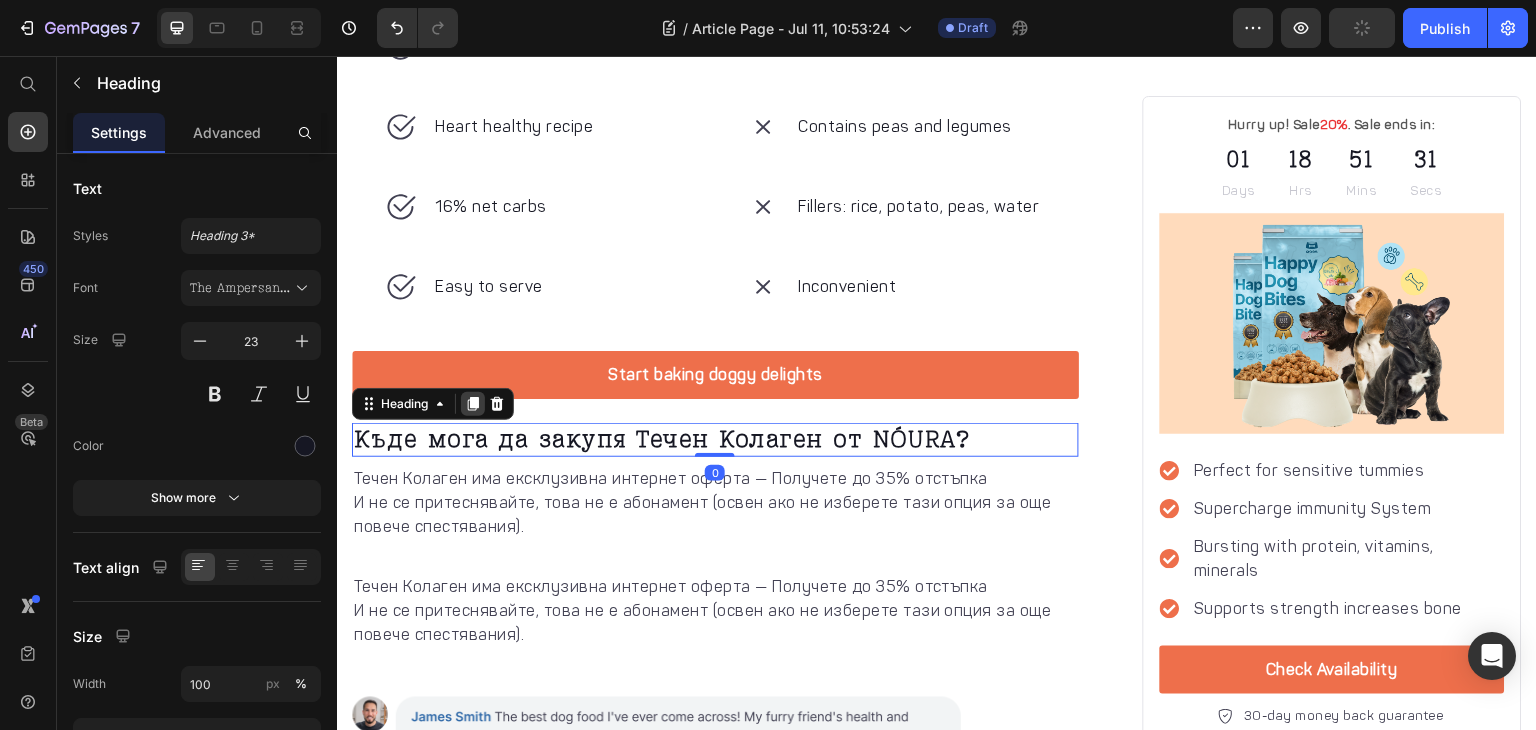 click 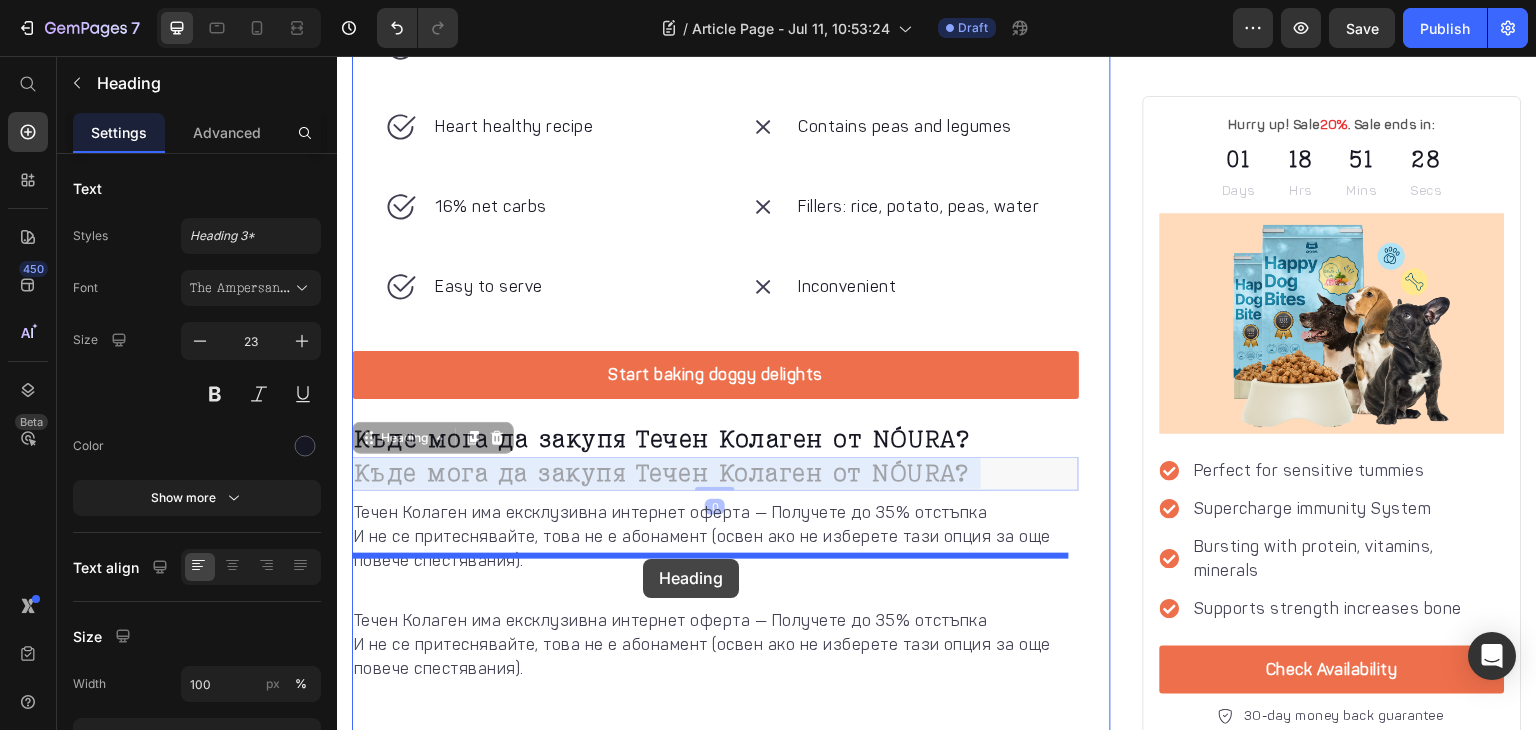 drag, startPoint x: 682, startPoint y: 425, endPoint x: 643, endPoint y: 559, distance: 139.56003 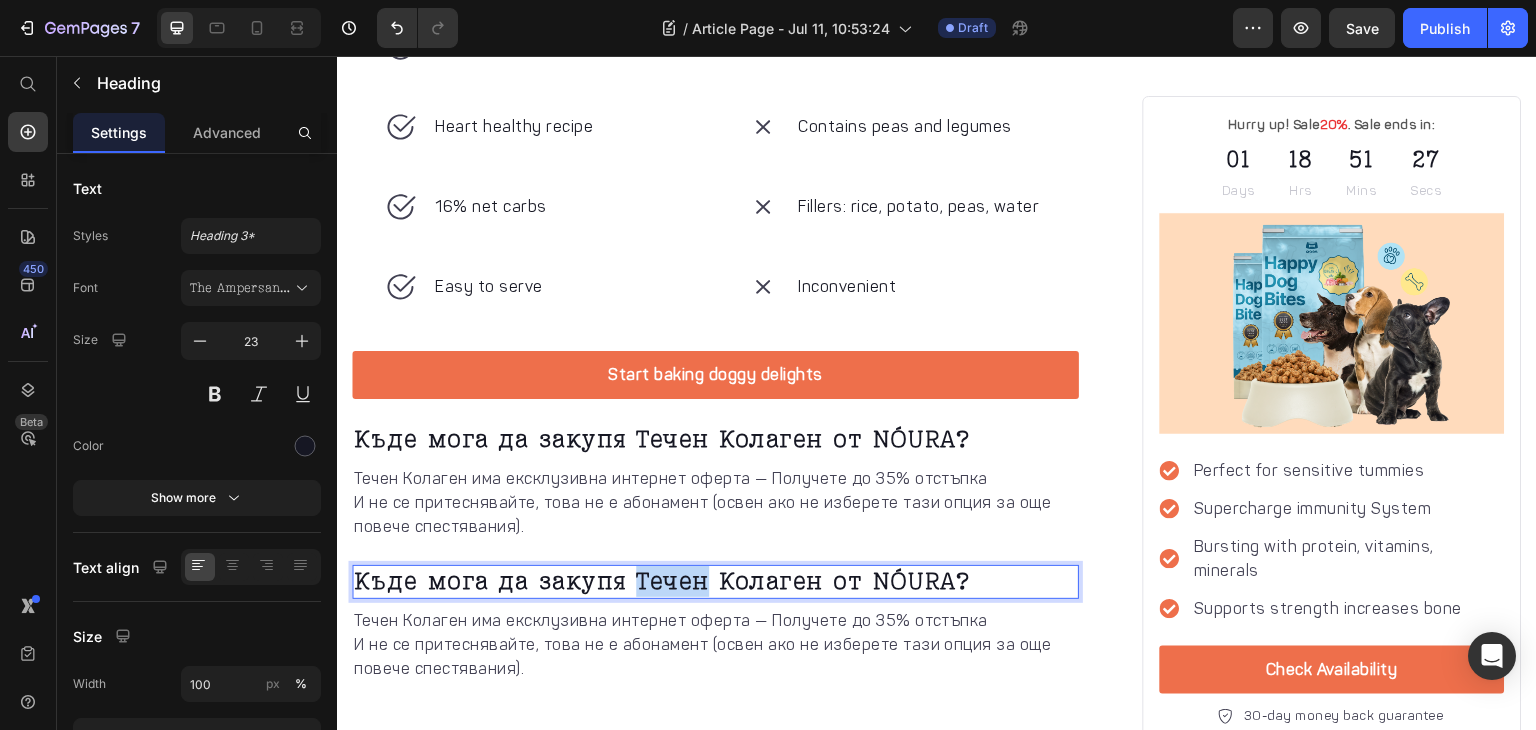 click on "Къде мога да закупя Течен Колаген от NÓURA?" at bounding box center [715, 582] 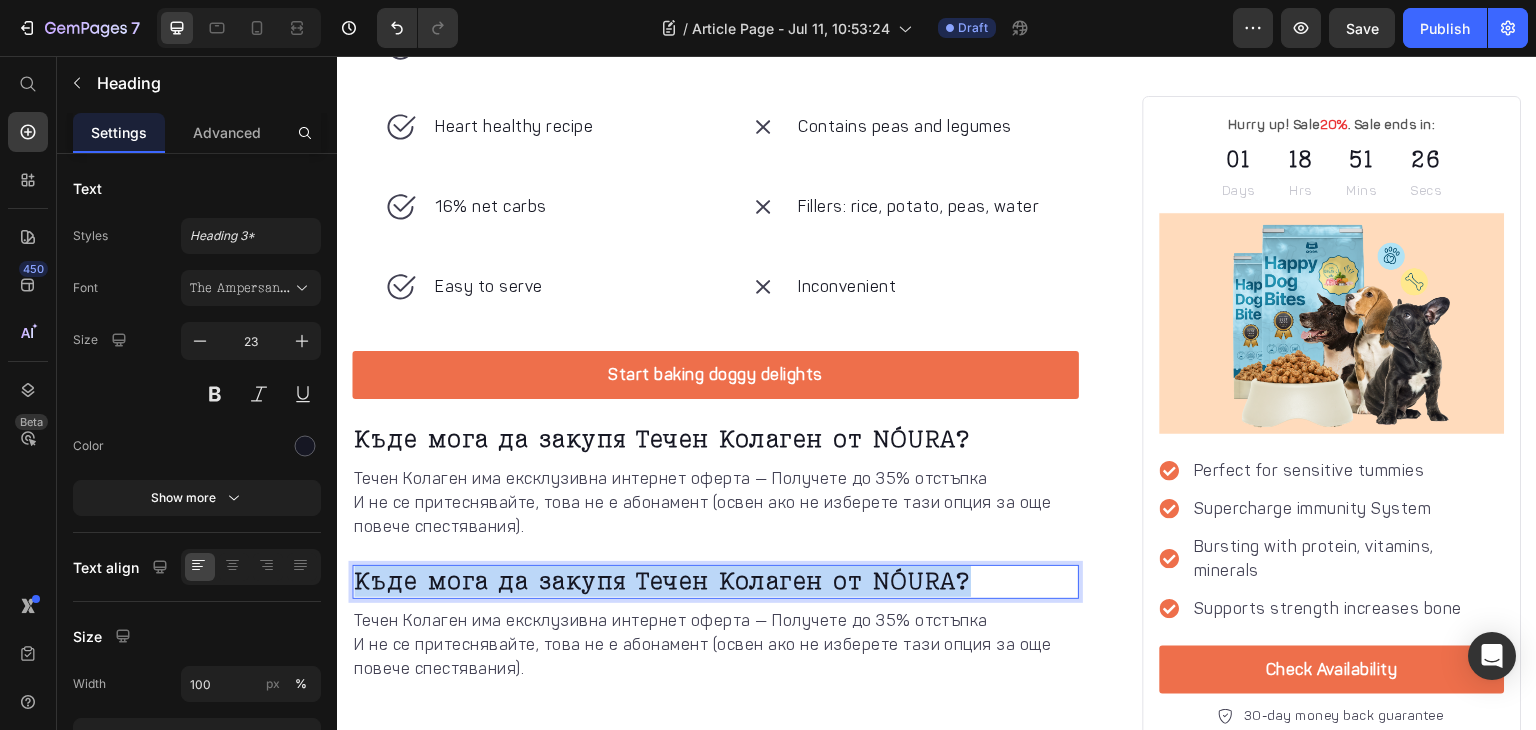 click on "Къде мога да закупя Течен Колаген от NÓURA?" at bounding box center [715, 582] 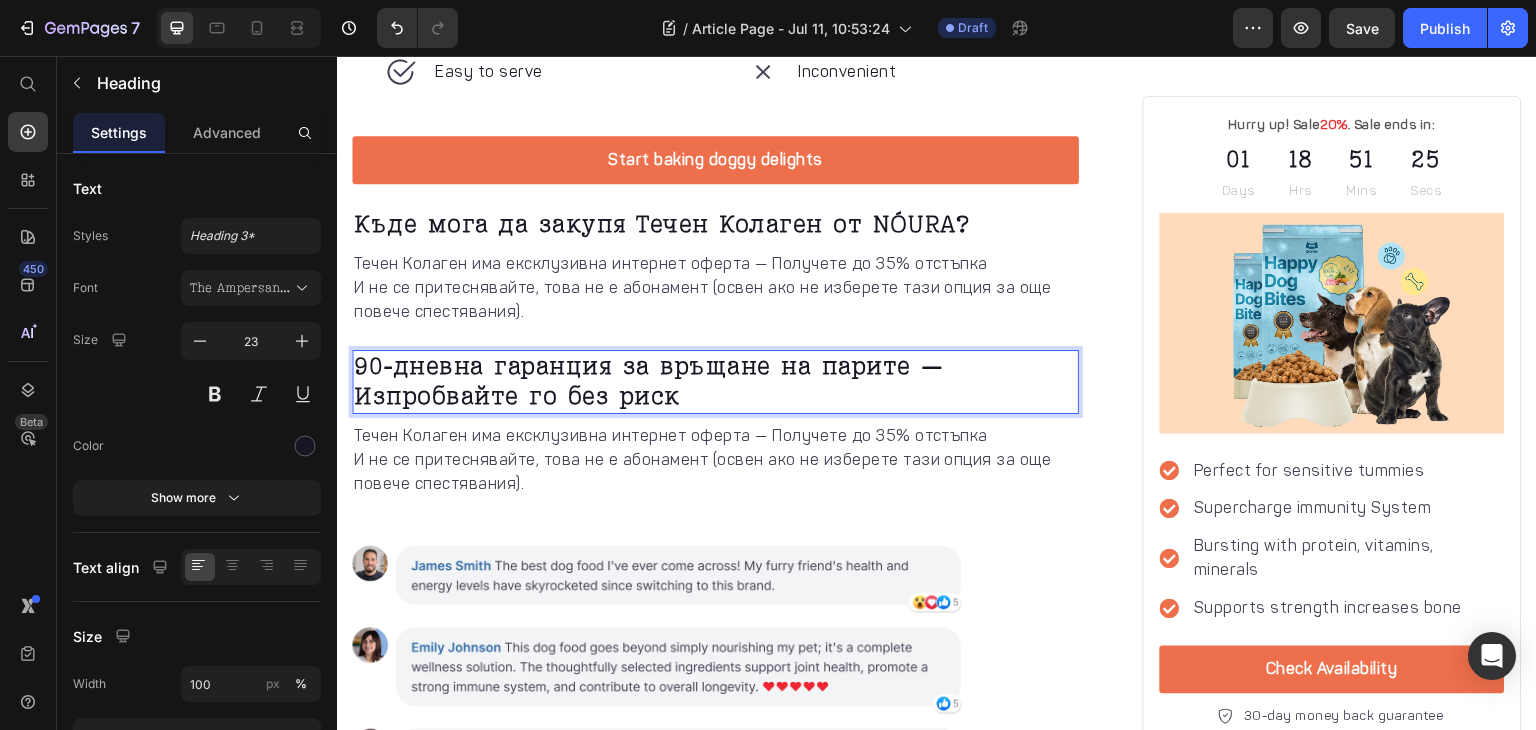 scroll, scrollTop: 4958, scrollLeft: 0, axis: vertical 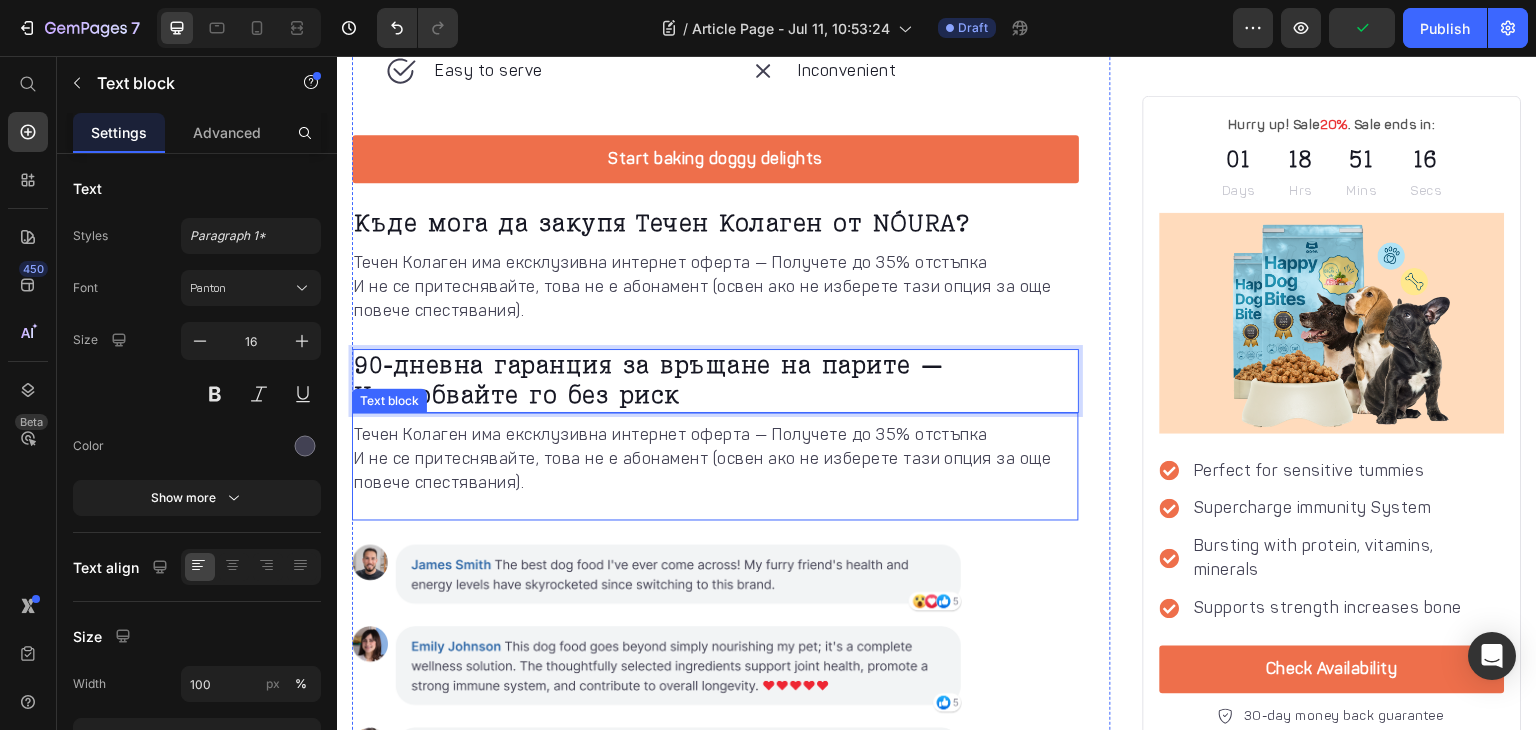 click on "И не се притеснявайте, това не е абонамент (освен ако не изберете тази опция за още повече спестявания)." at bounding box center [715, 471] 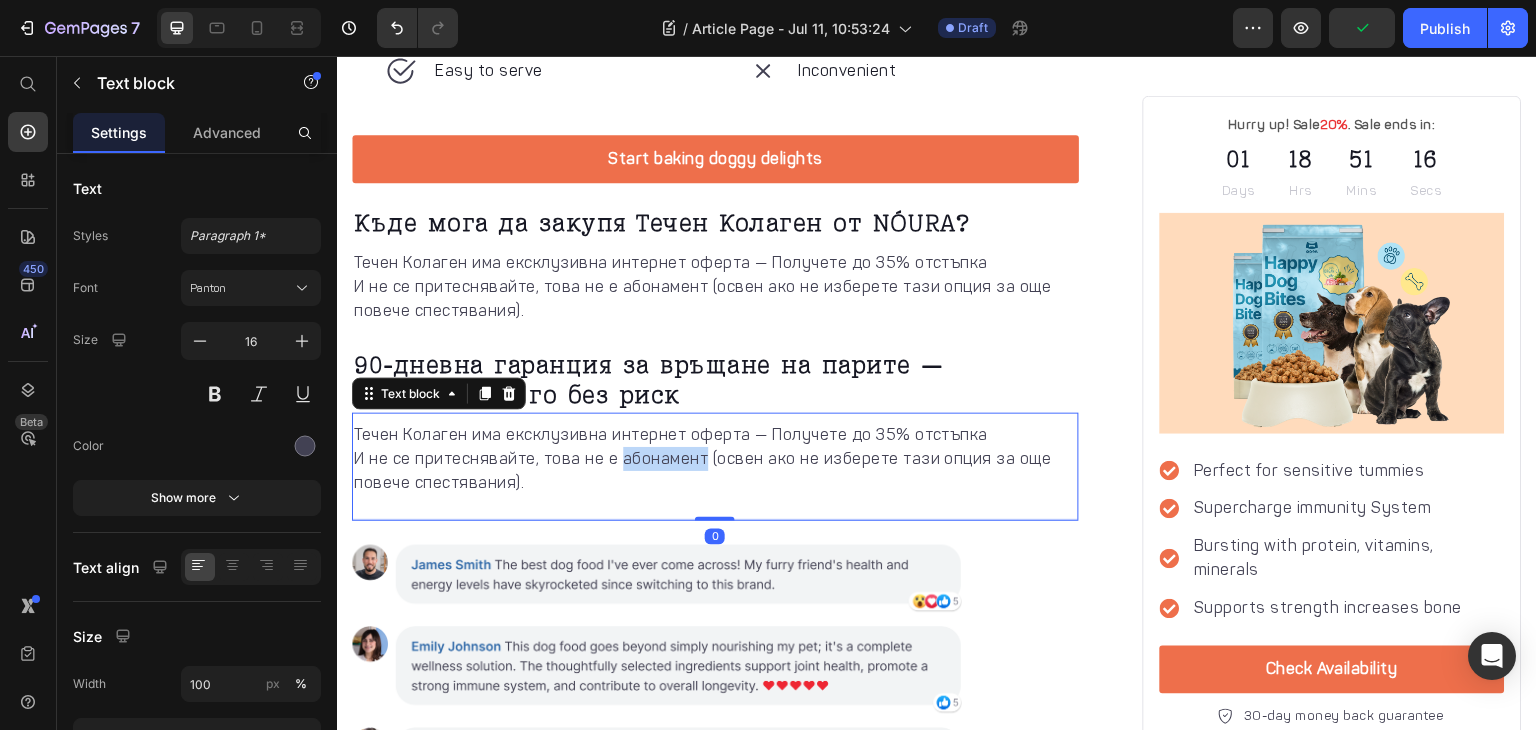 click on "И не се притеснявайте, това не е абонамент (освен ако не изберете тази опция за още повече спестявания)." at bounding box center [715, 471] 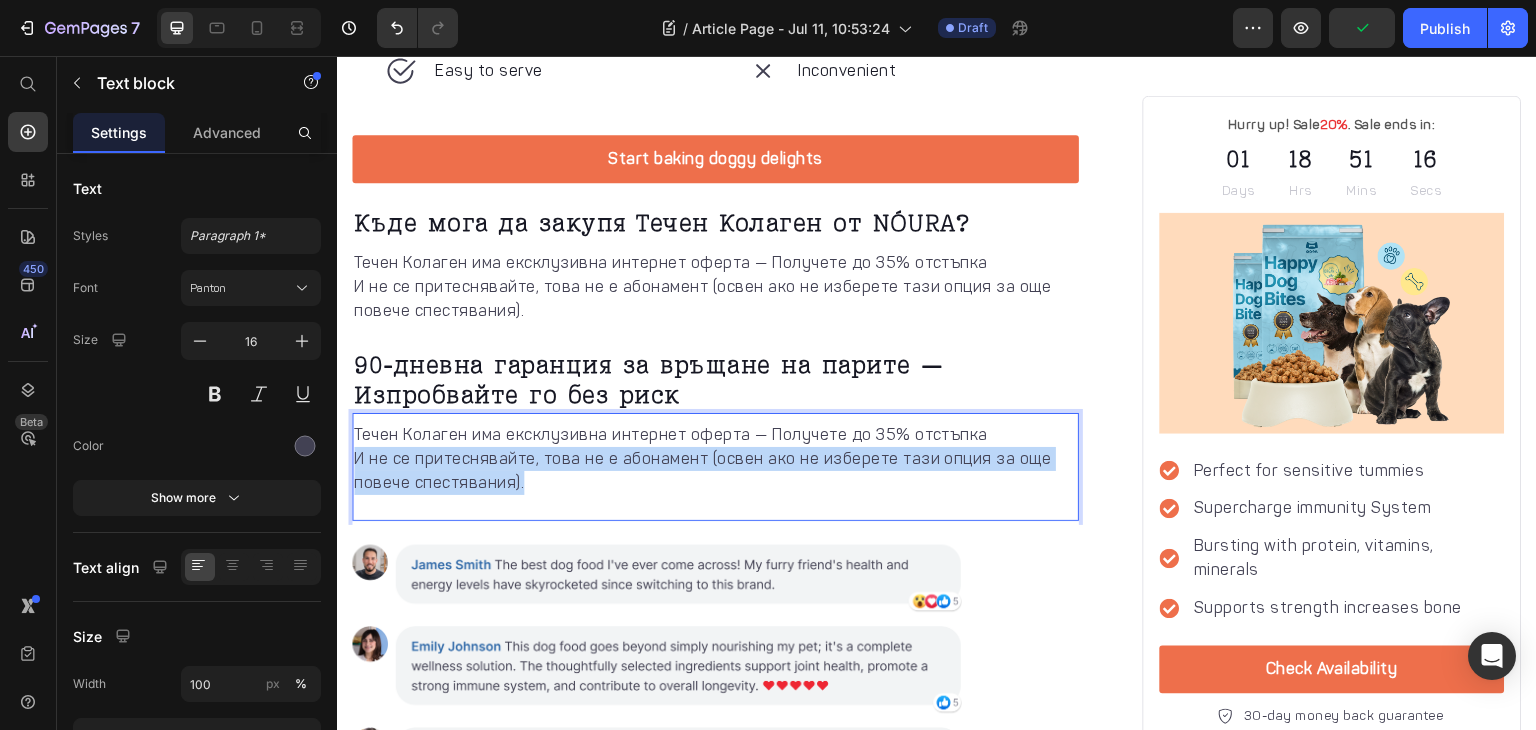 click on "И не се притеснявайте, това не е абонамент (освен ако не изберете тази опция за още повече спестявания)." at bounding box center [715, 471] 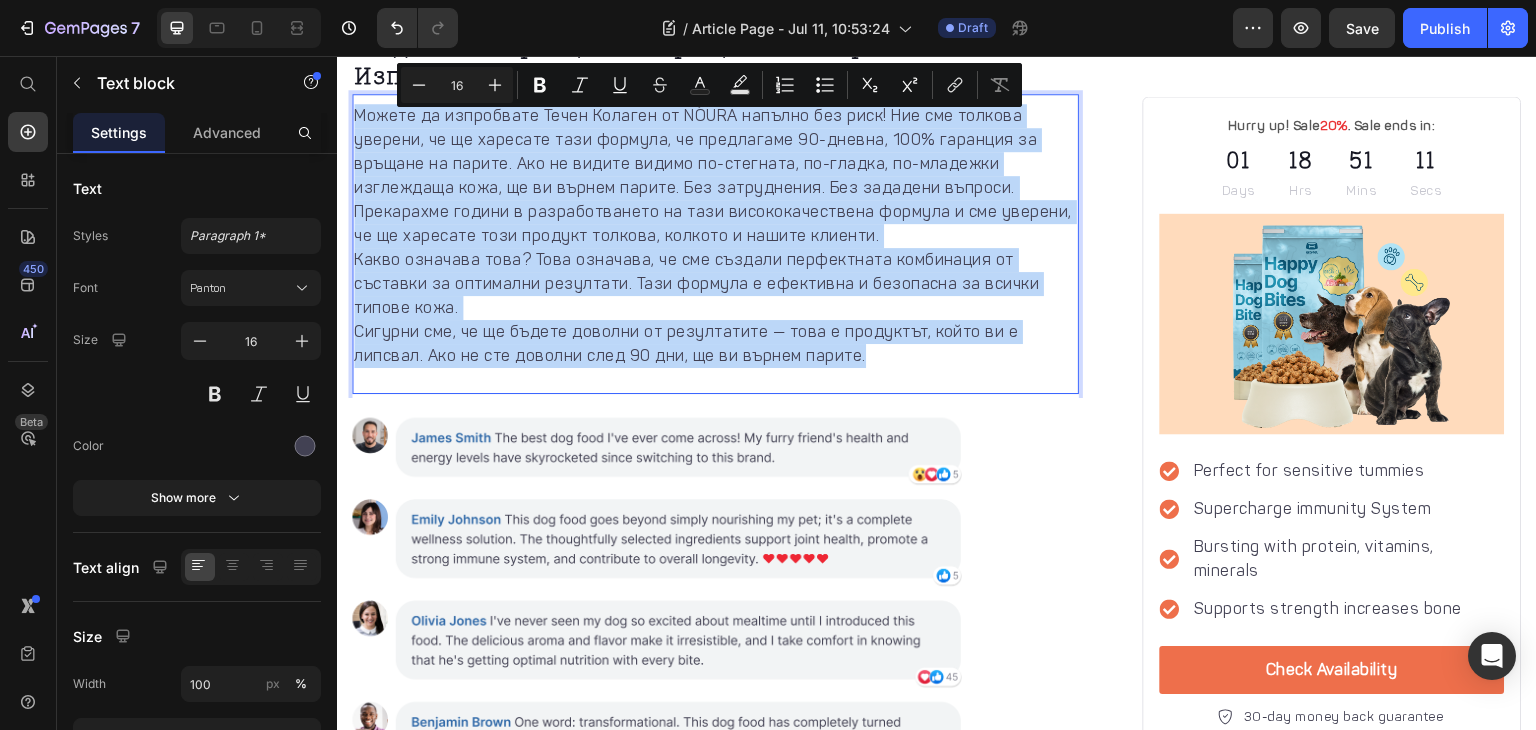 scroll, scrollTop: 5278, scrollLeft: 0, axis: vertical 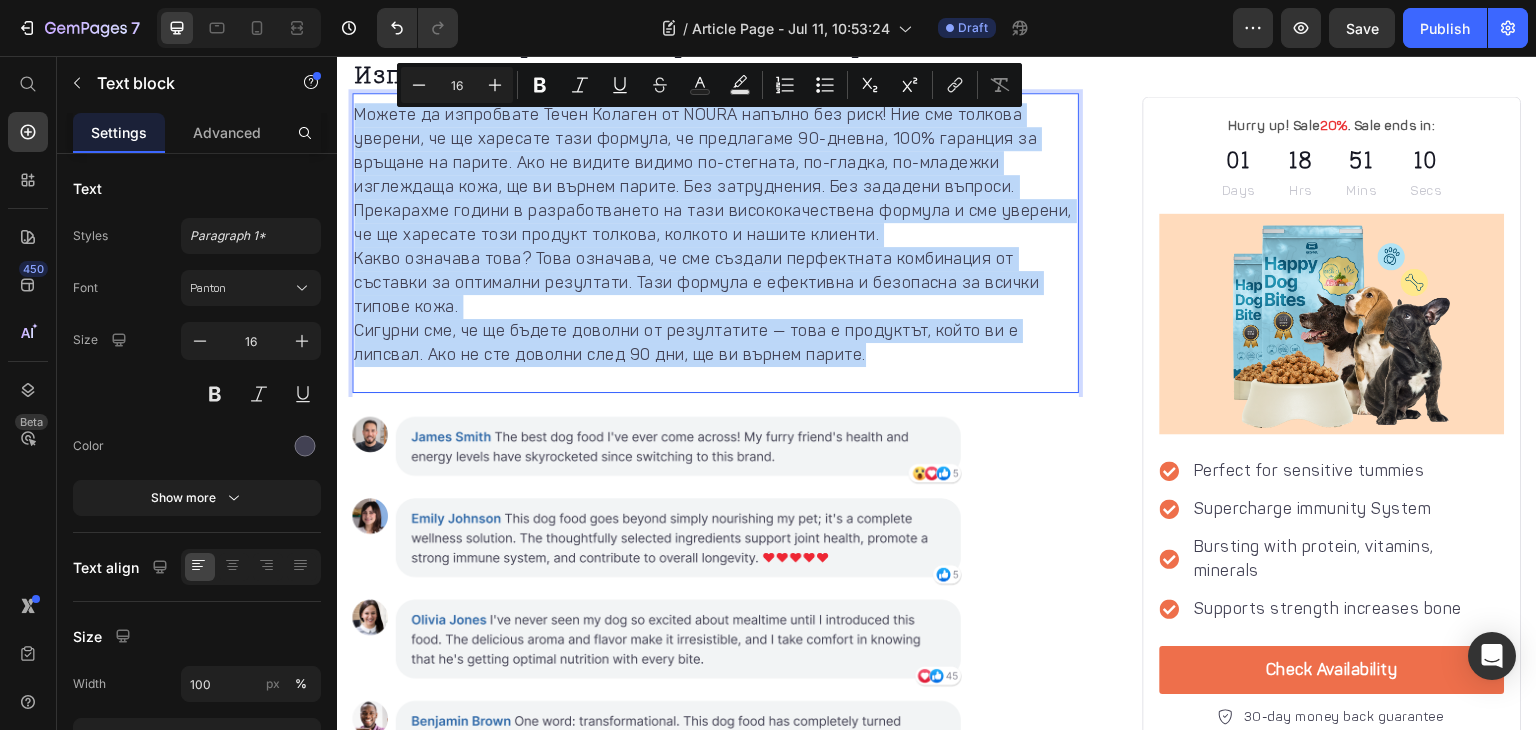 click on "[FIRST] [LAST]" at bounding box center (715, 243) 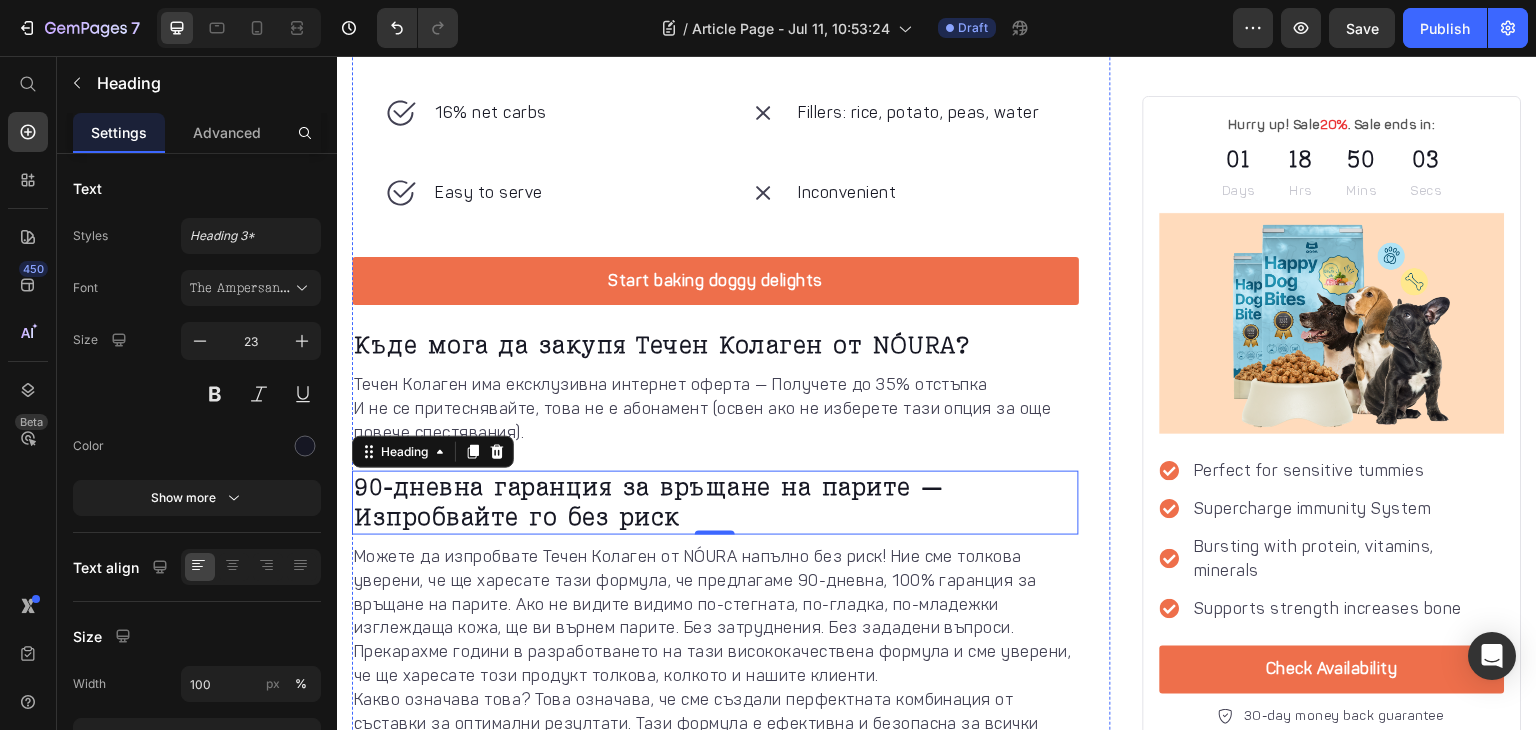 scroll, scrollTop: 4923, scrollLeft: 0, axis: vertical 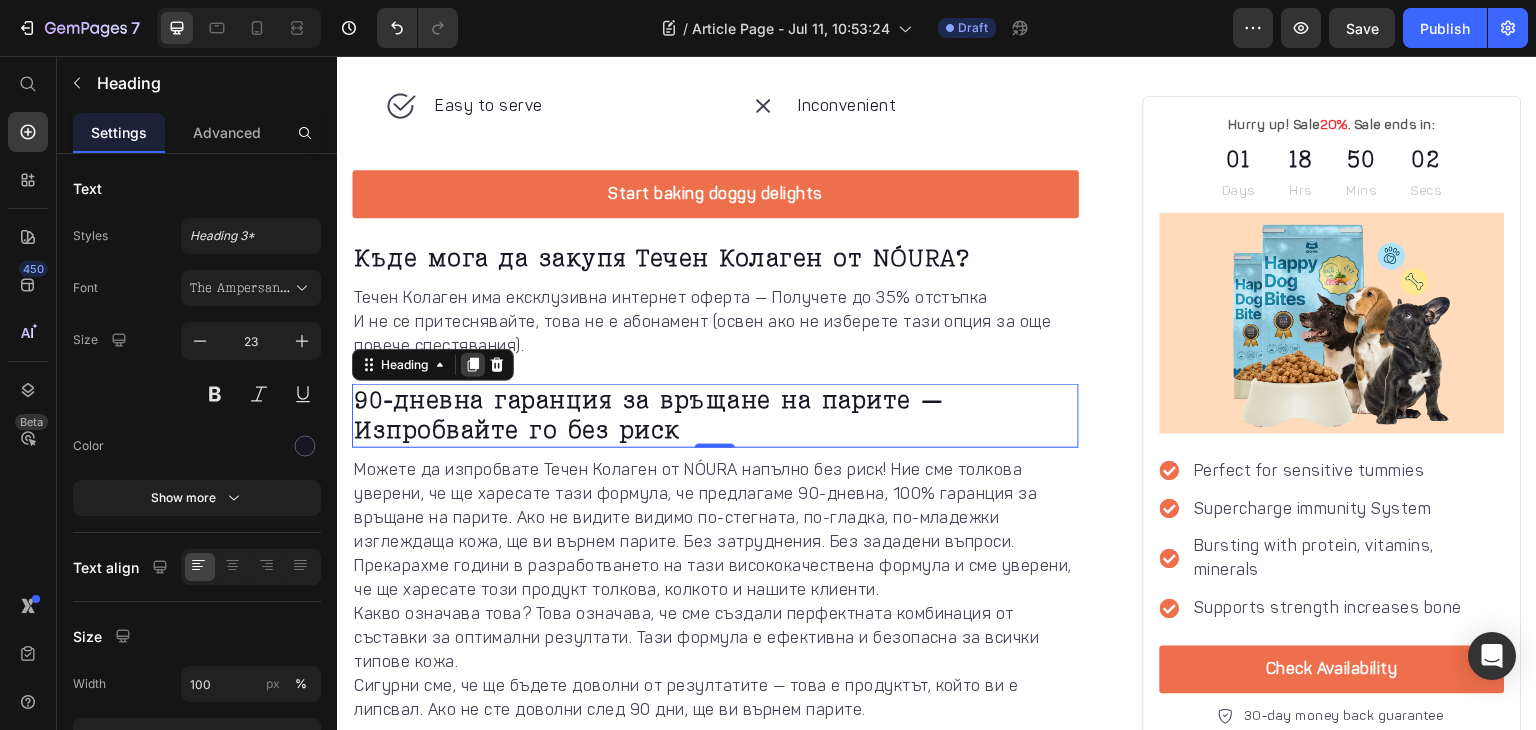 click 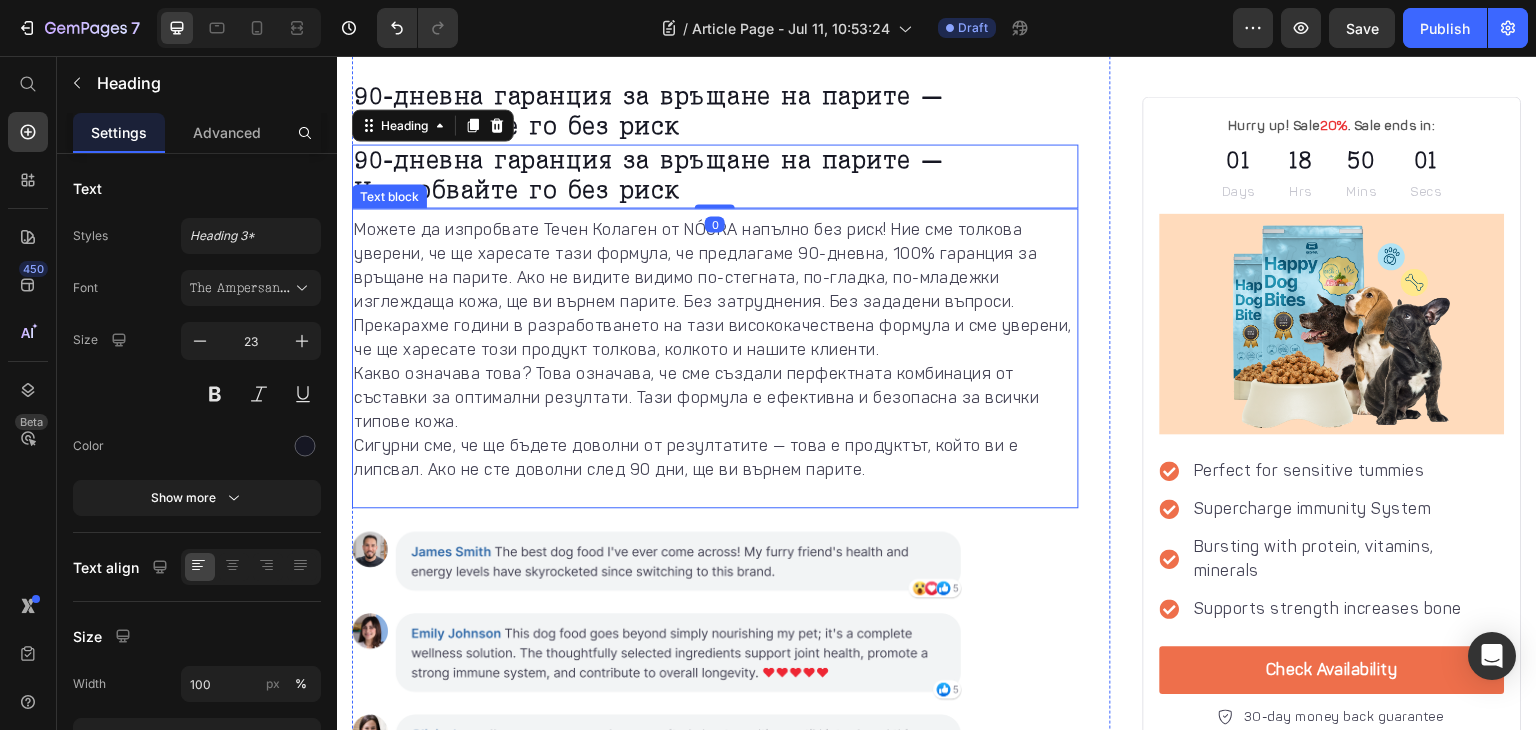 scroll, scrollTop: 5226, scrollLeft: 0, axis: vertical 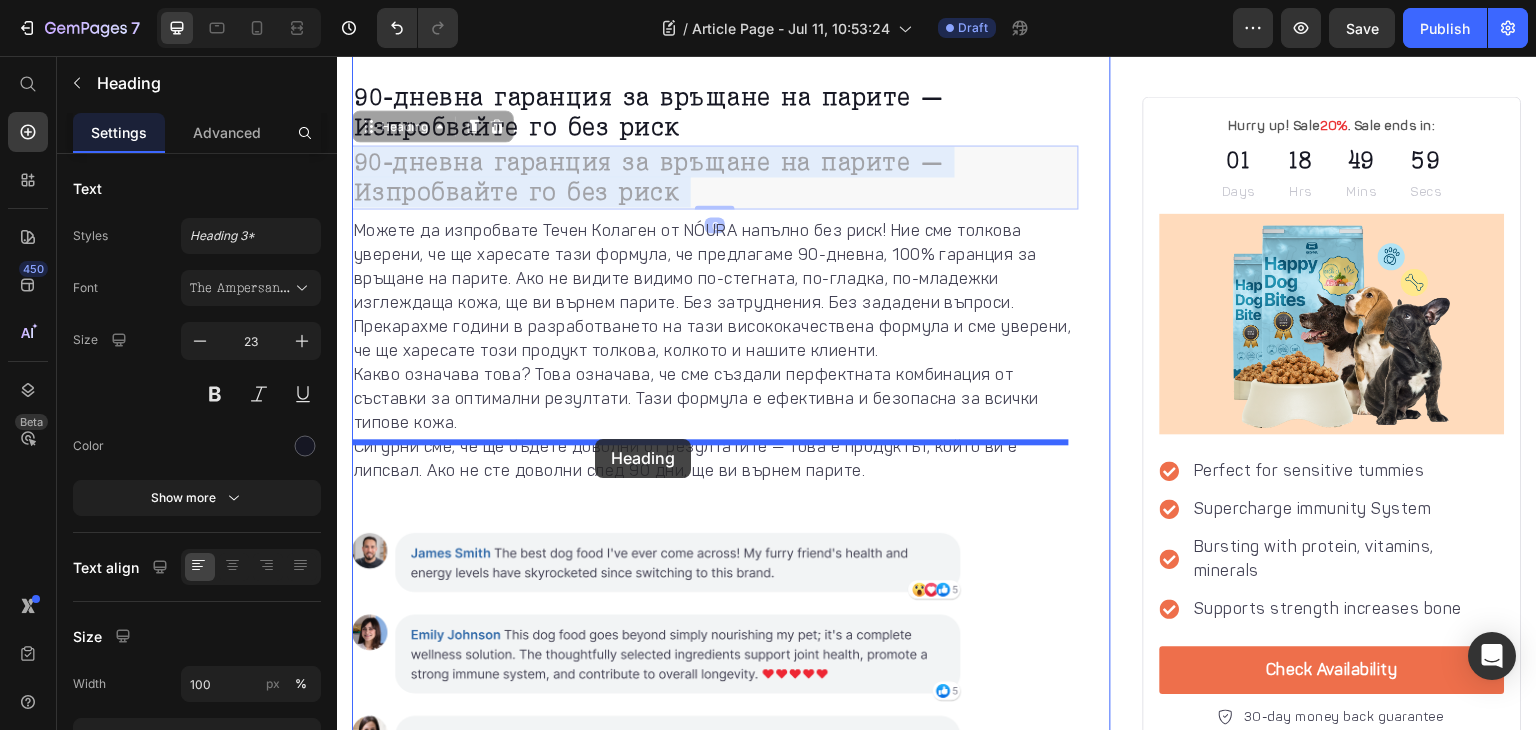 drag, startPoint x: 617, startPoint y: 131, endPoint x: 595, endPoint y: 439, distance: 308.78473 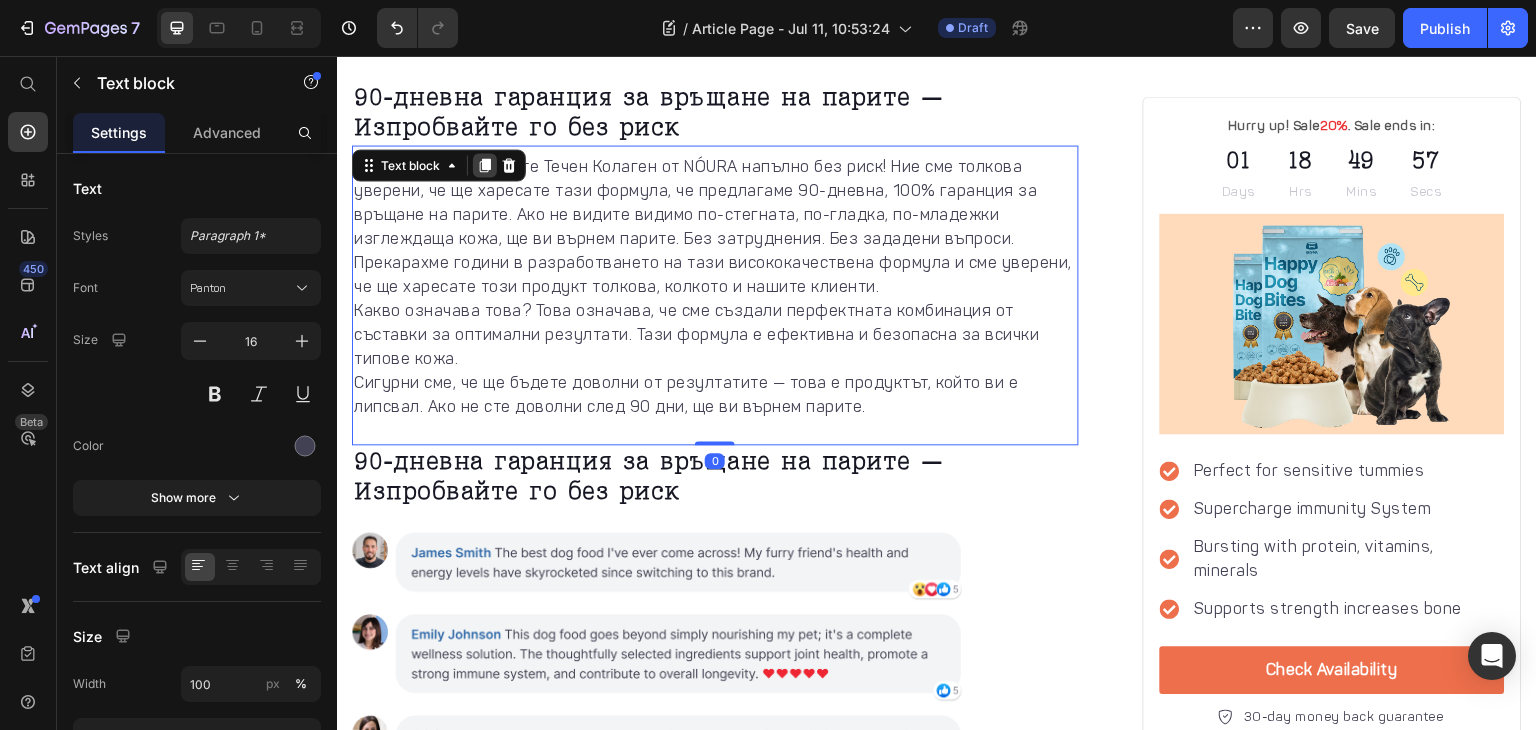 click at bounding box center [485, 165] 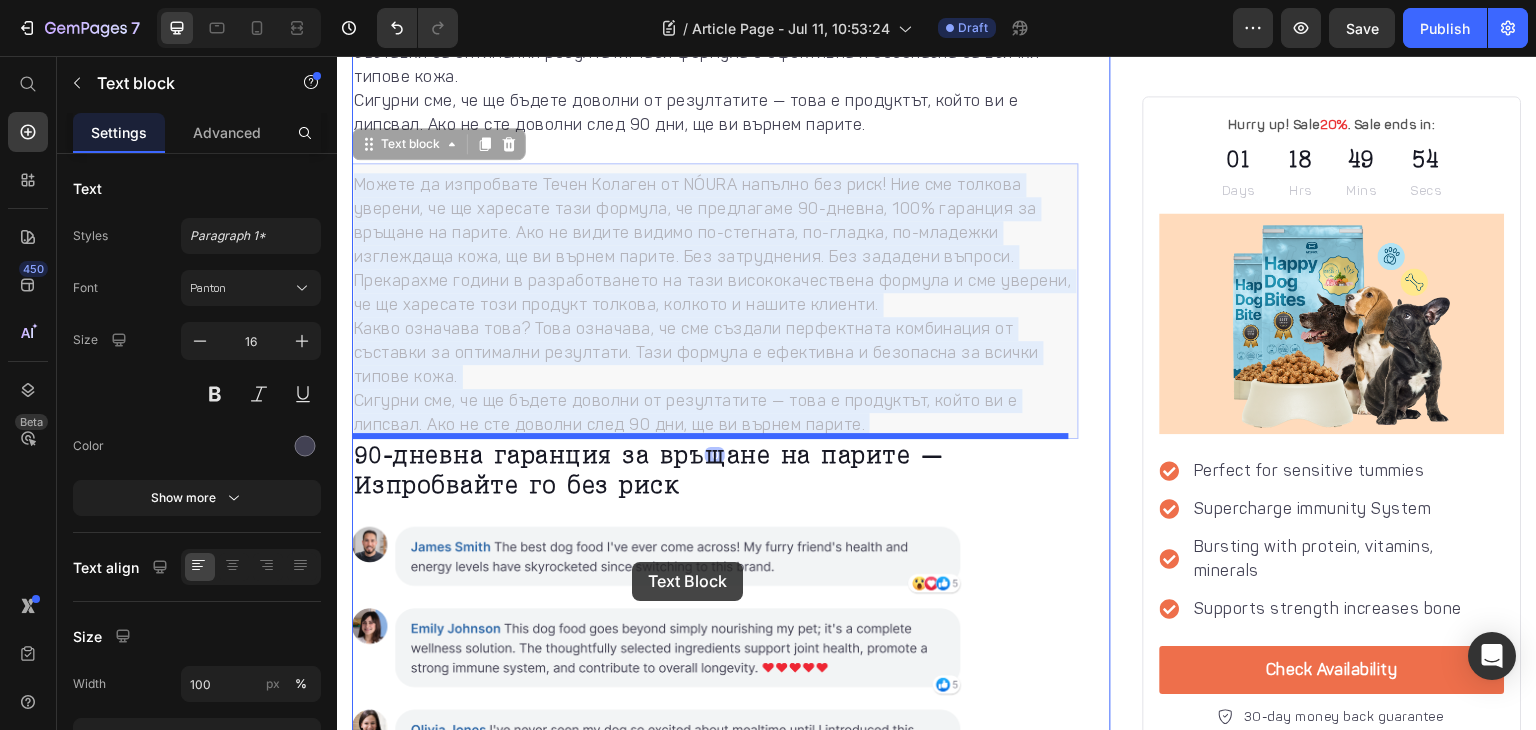 scroll, scrollTop: 5516, scrollLeft: 0, axis: vertical 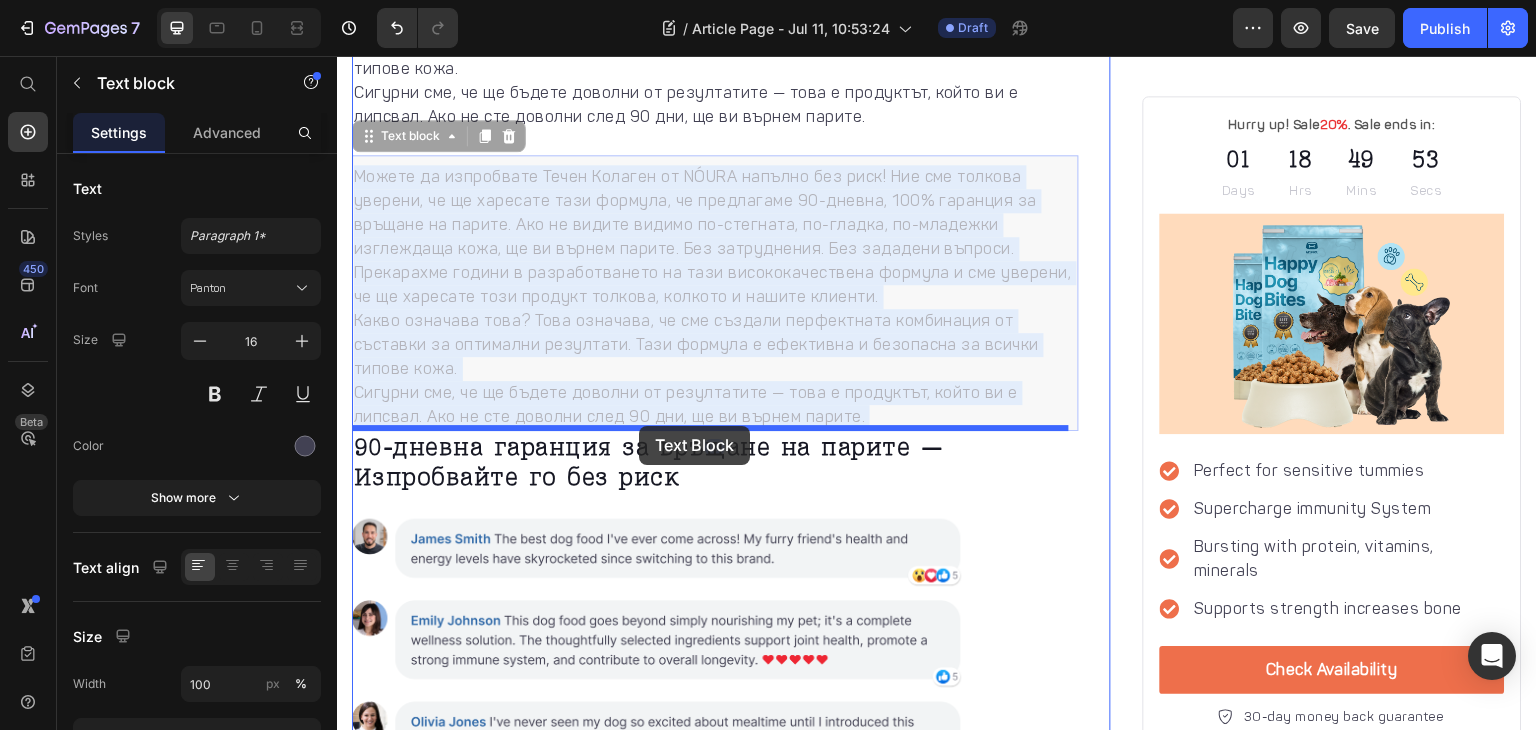 drag, startPoint x: 633, startPoint y: 509, endPoint x: 639, endPoint y: 430, distance: 79.22752 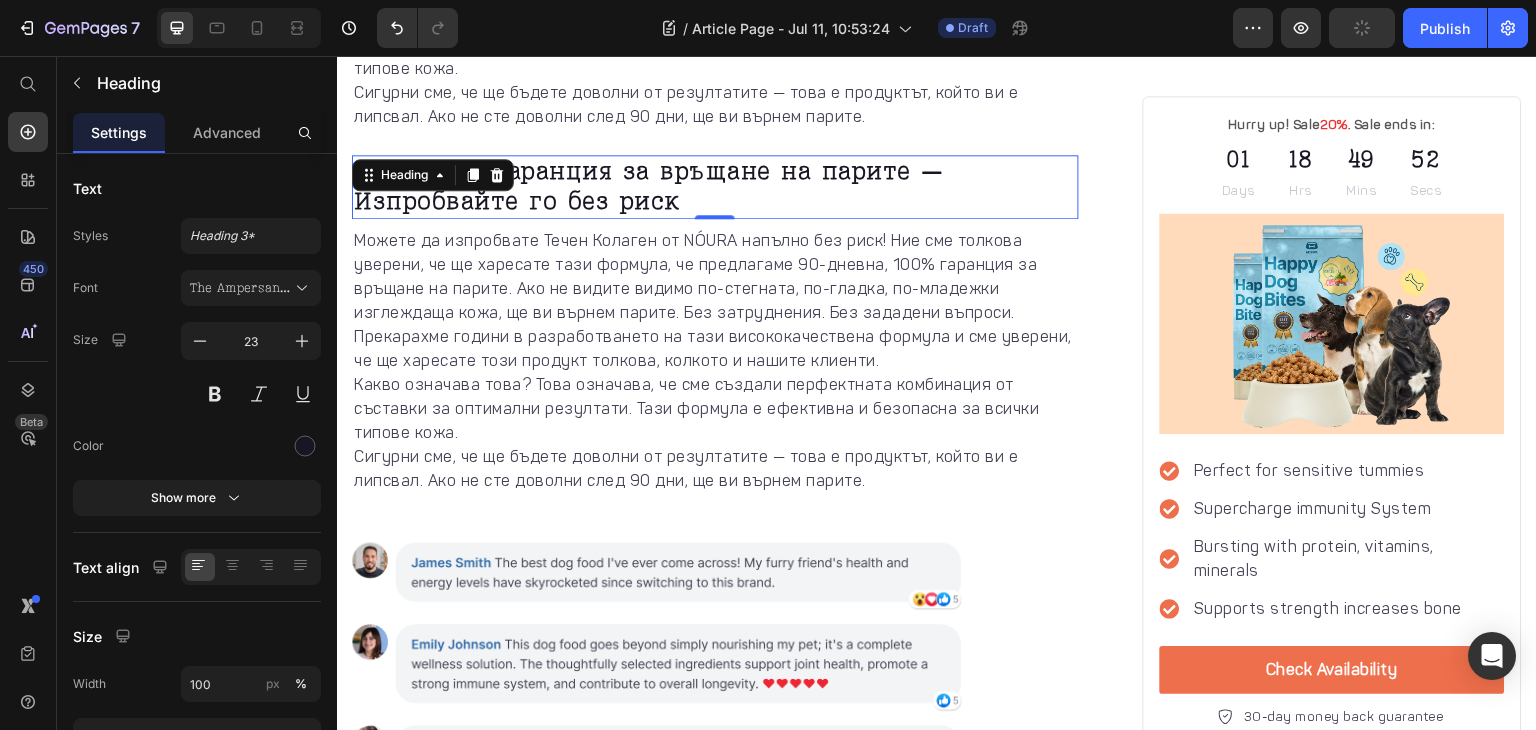 click on "90-дневна гаранция за връщане на парите — Изпробвайте го без риск" at bounding box center [715, 187] 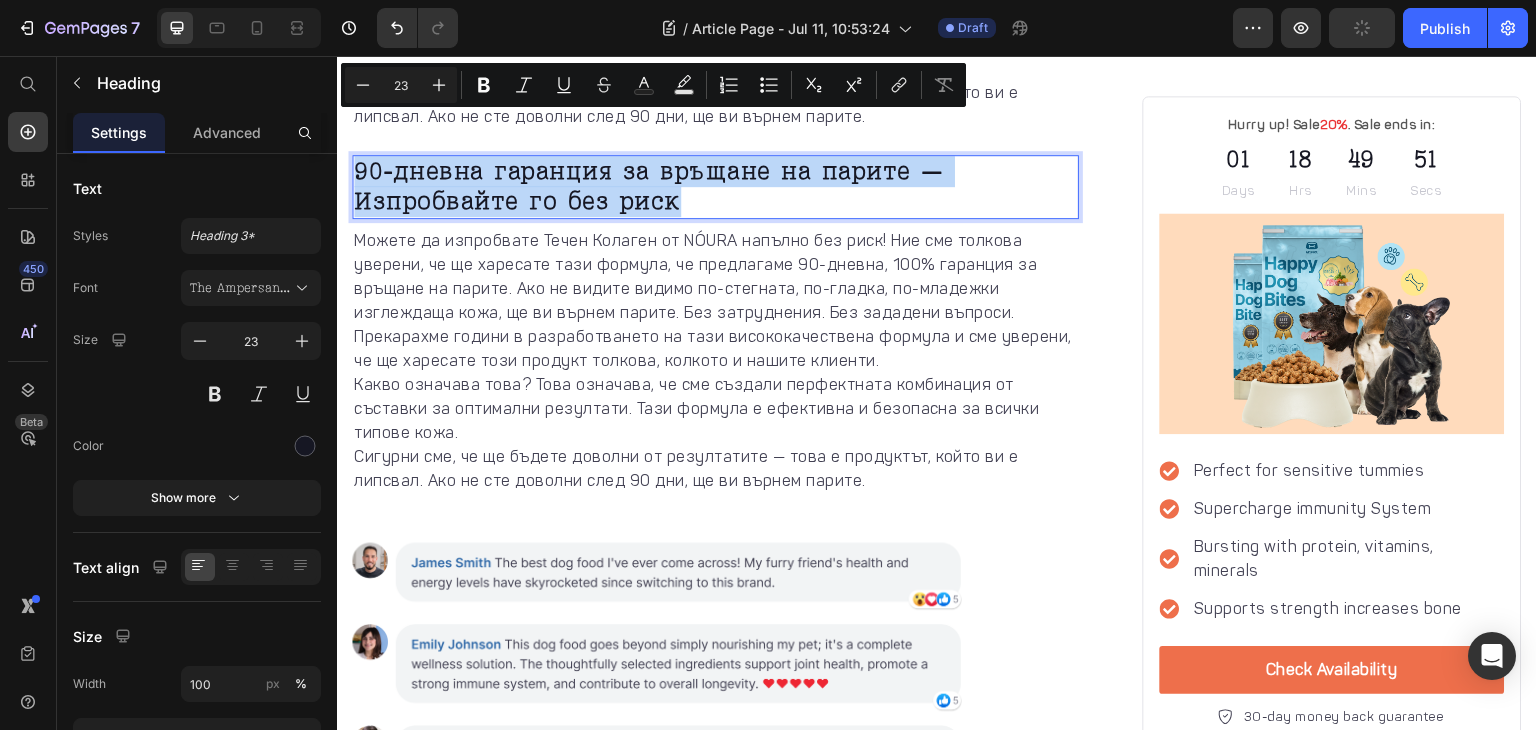 click on "90-дневна гаранция за връщане на парите — Изпробвайте го без риск" at bounding box center [715, 187] 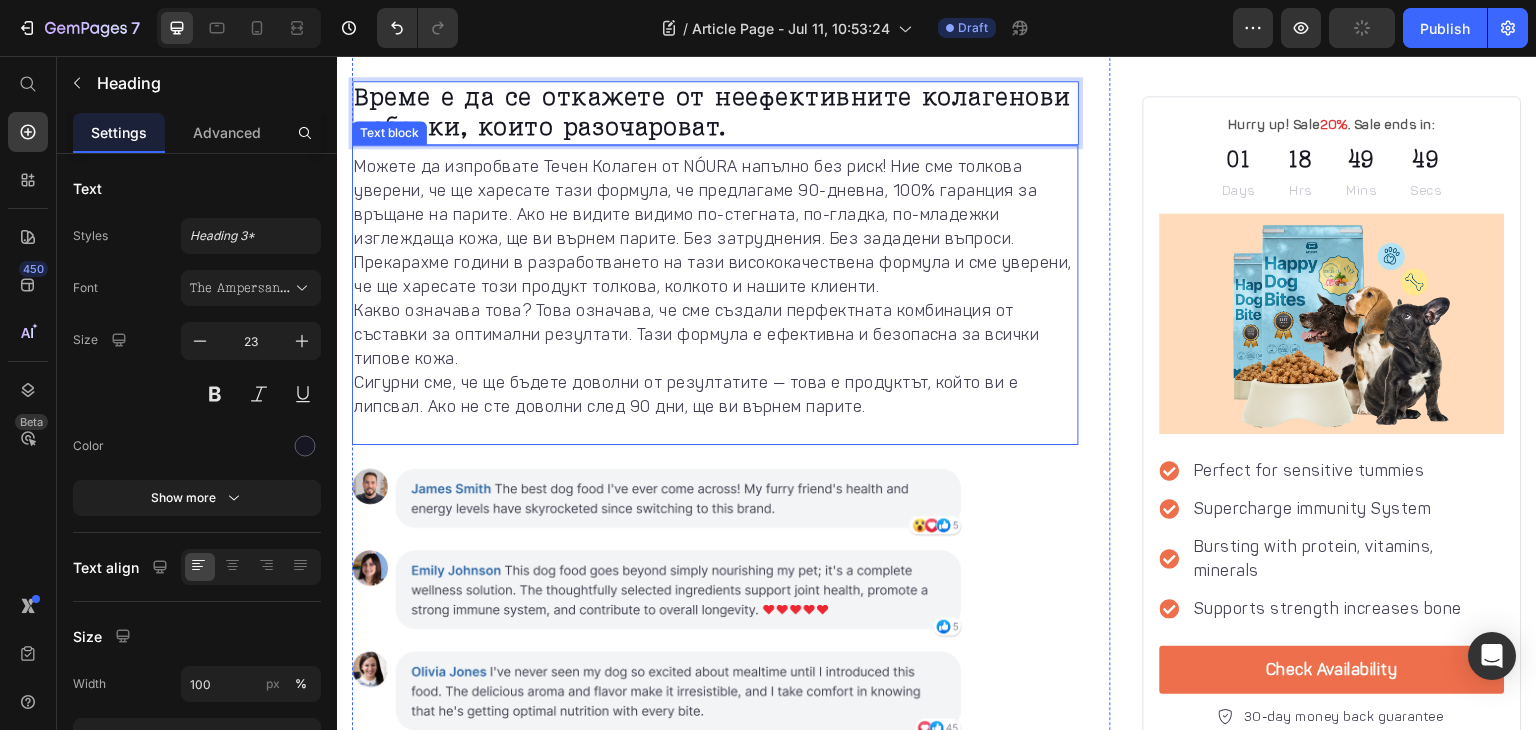 scroll, scrollTop: 5596, scrollLeft: 0, axis: vertical 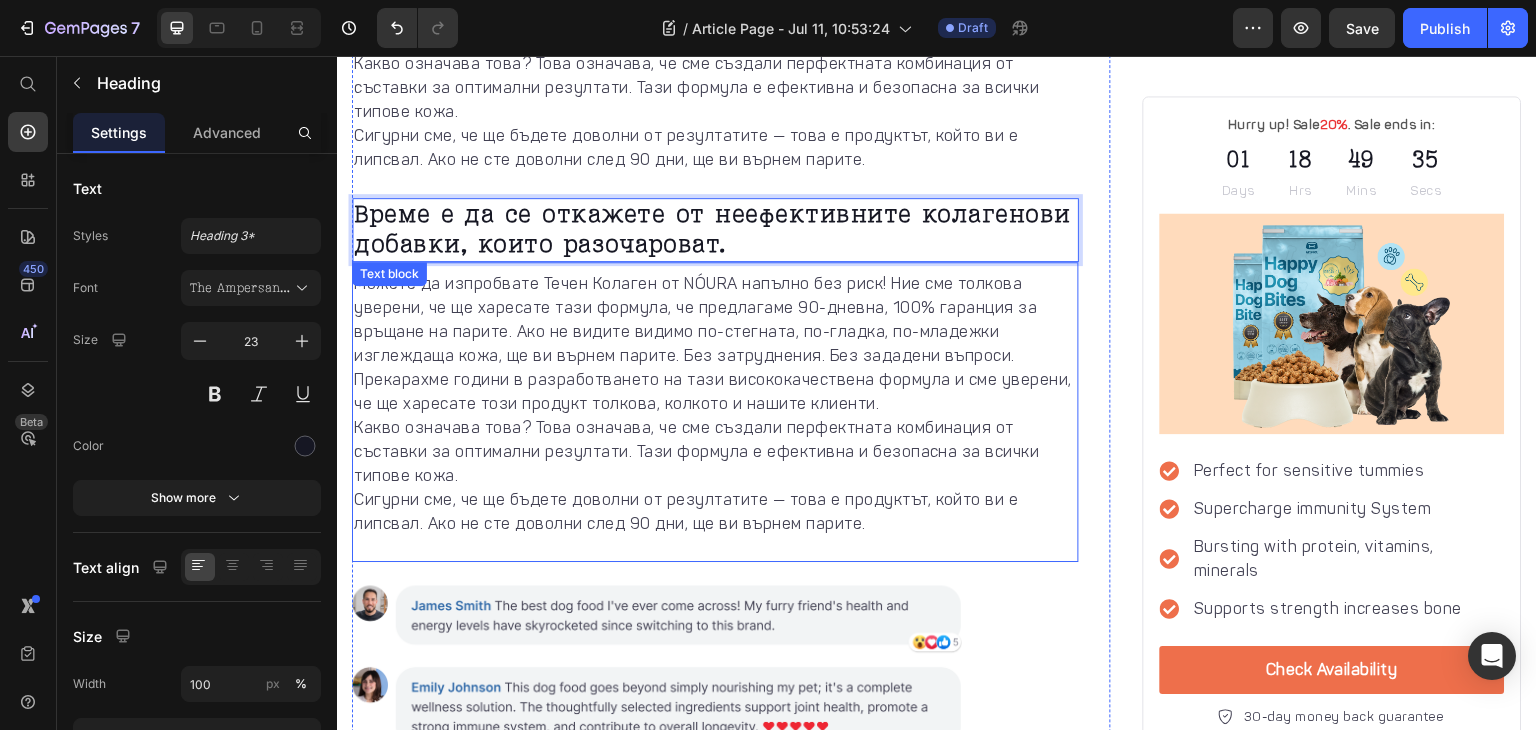 click on "Прекарахме години в разработването на тази висококачествена формула и сме уверени, че ще харесате този продукт толкова, колкото и нашите клиенти." at bounding box center [715, 392] 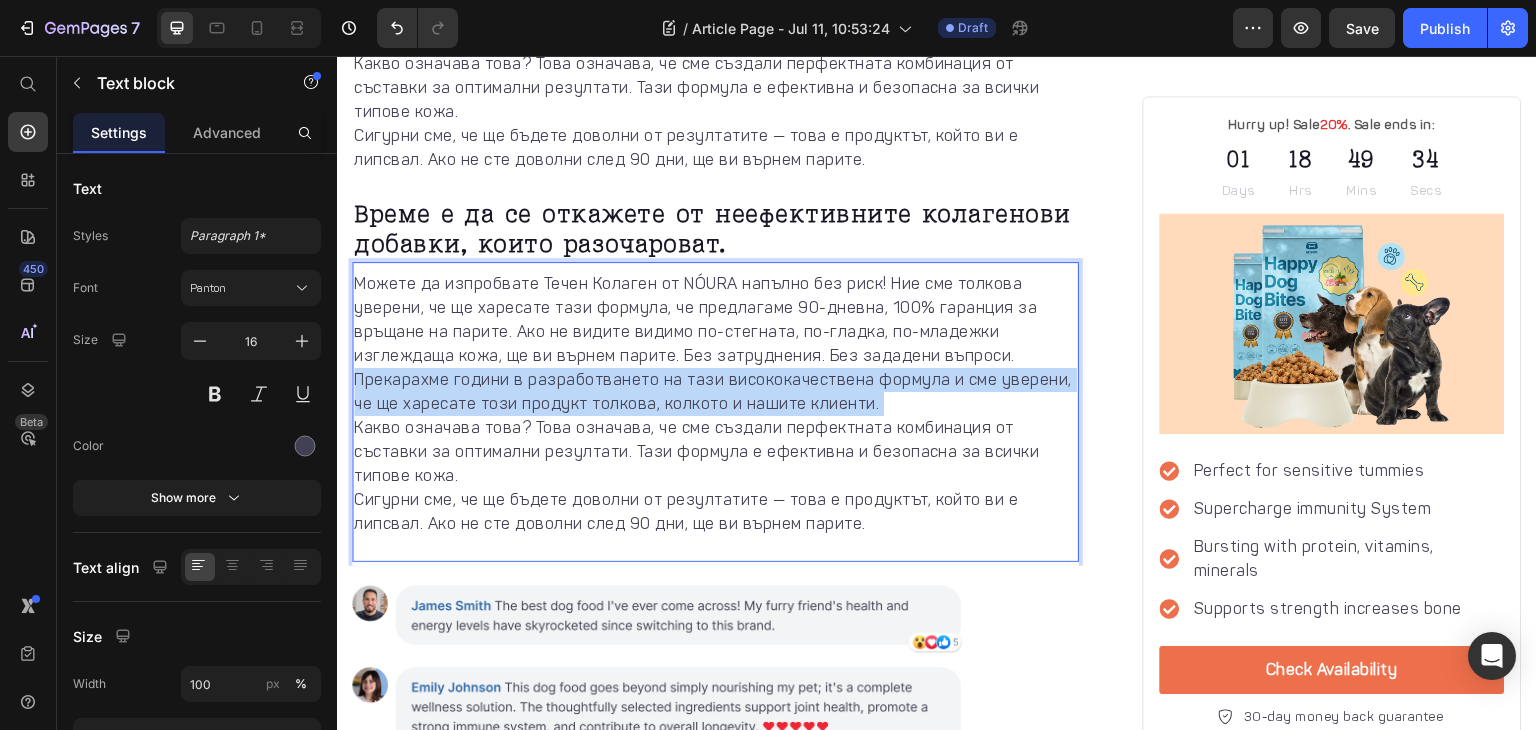 click on "Прекарахме години в разработването на тази висококачествена формула и сме уверени, че ще харесате този продукт толкова, колкото и нашите клиенти." at bounding box center (715, 392) 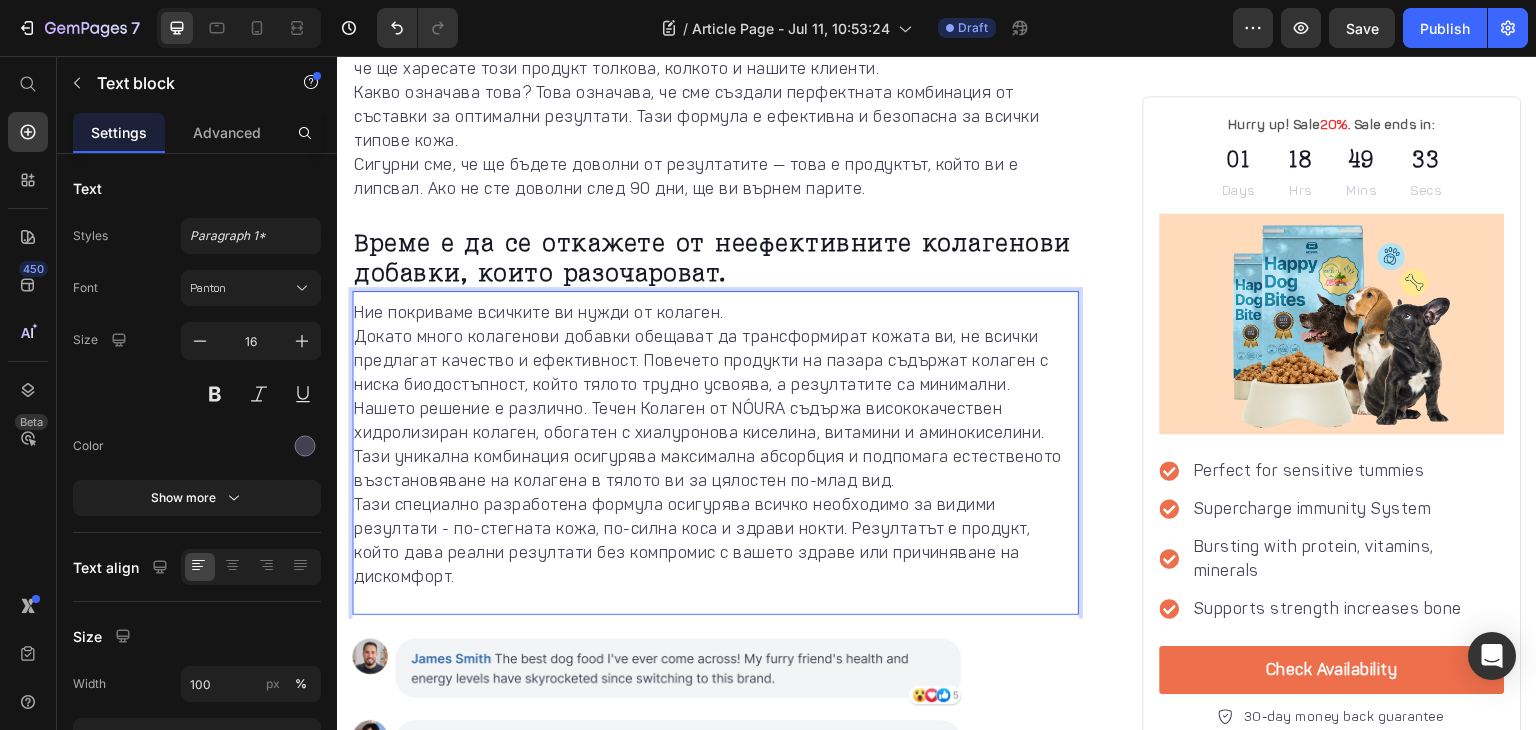 scroll, scrollTop: 5442, scrollLeft: 0, axis: vertical 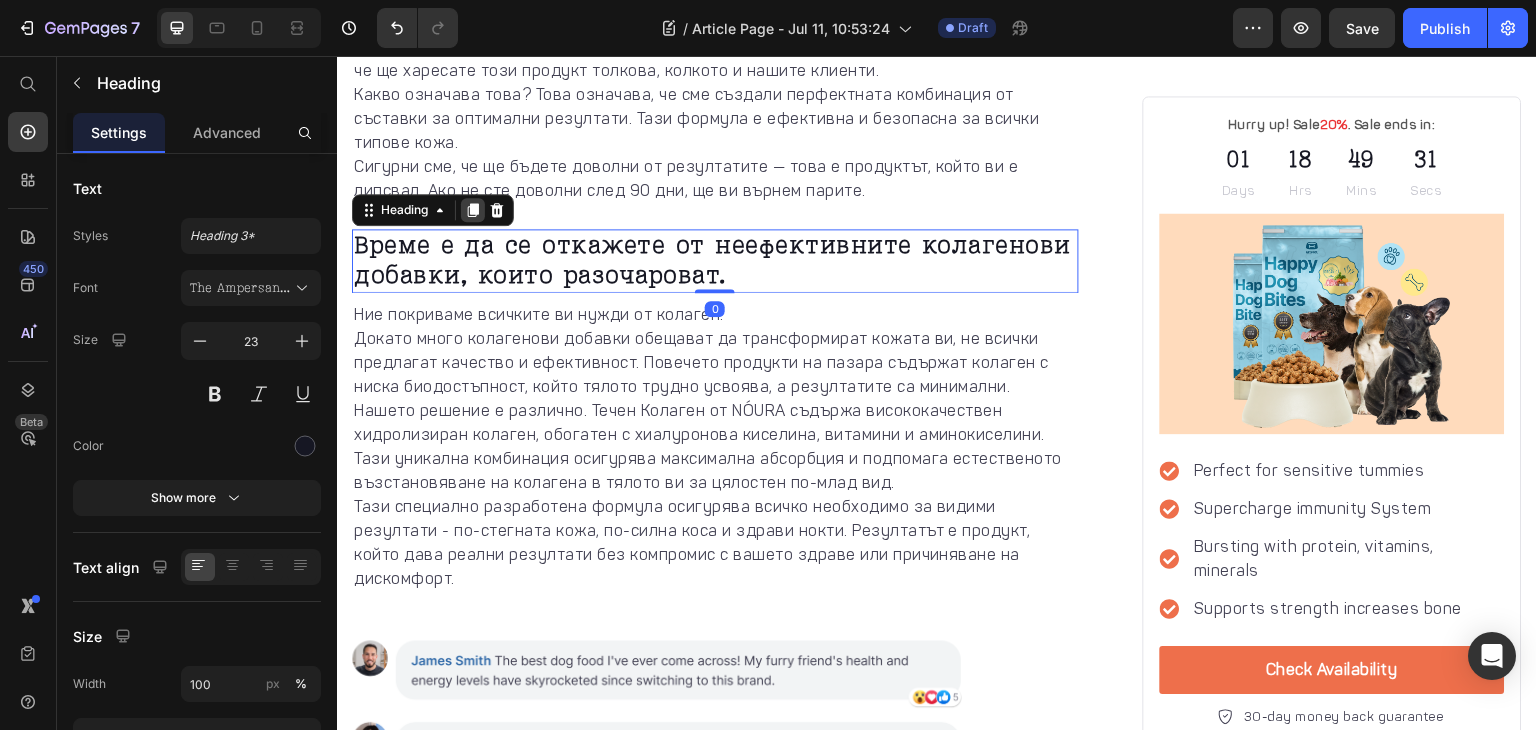click 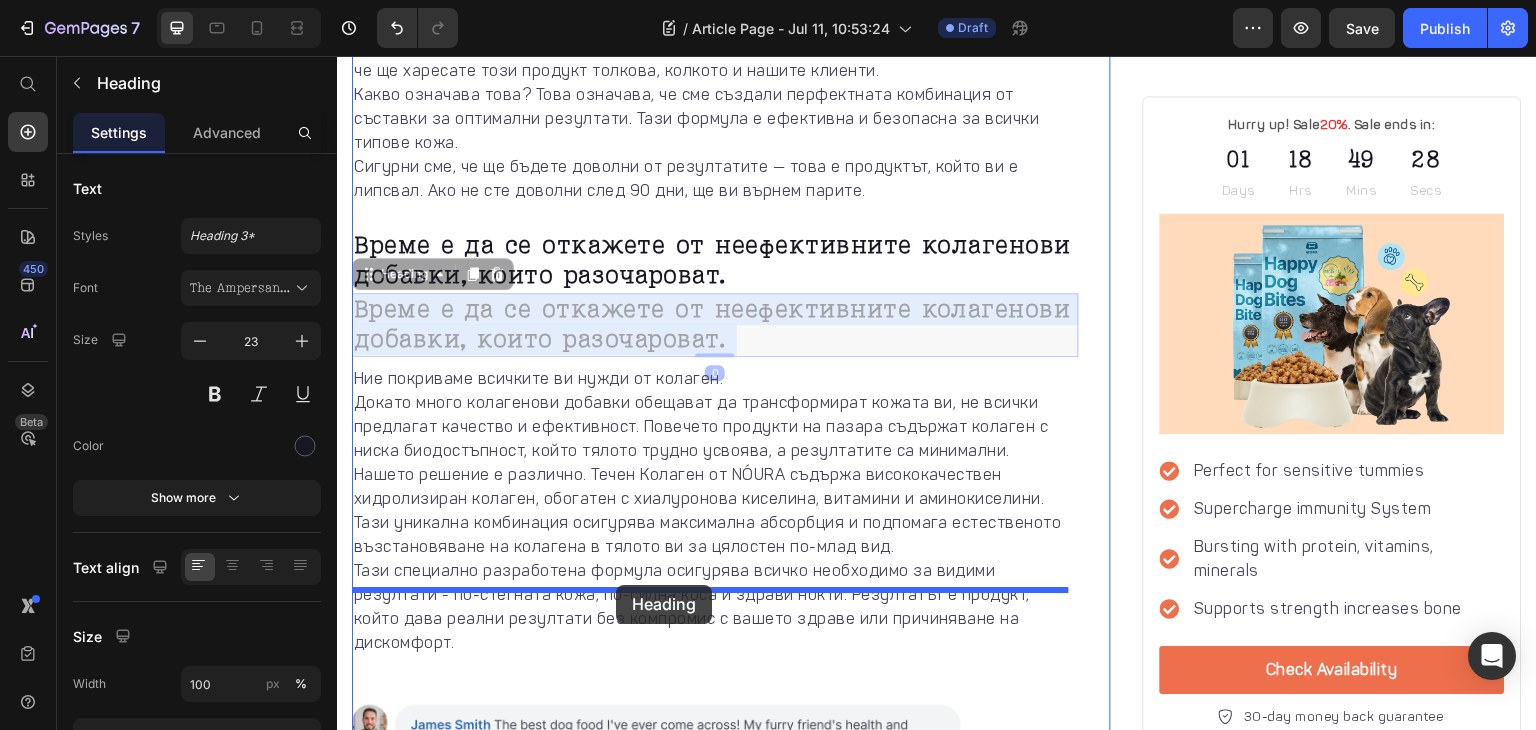 drag, startPoint x: 641, startPoint y: 262, endPoint x: 616, endPoint y: 585, distance: 323.96603 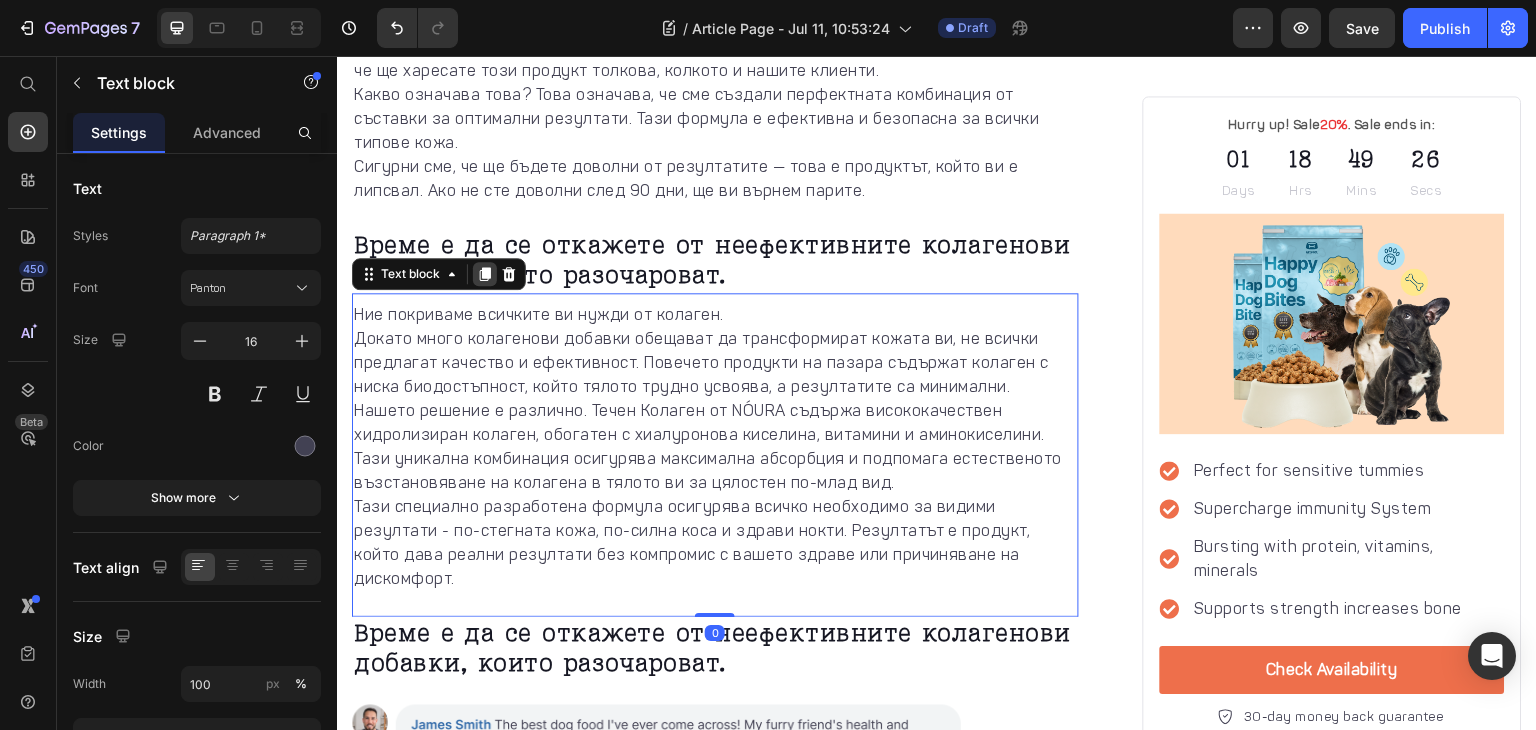 click 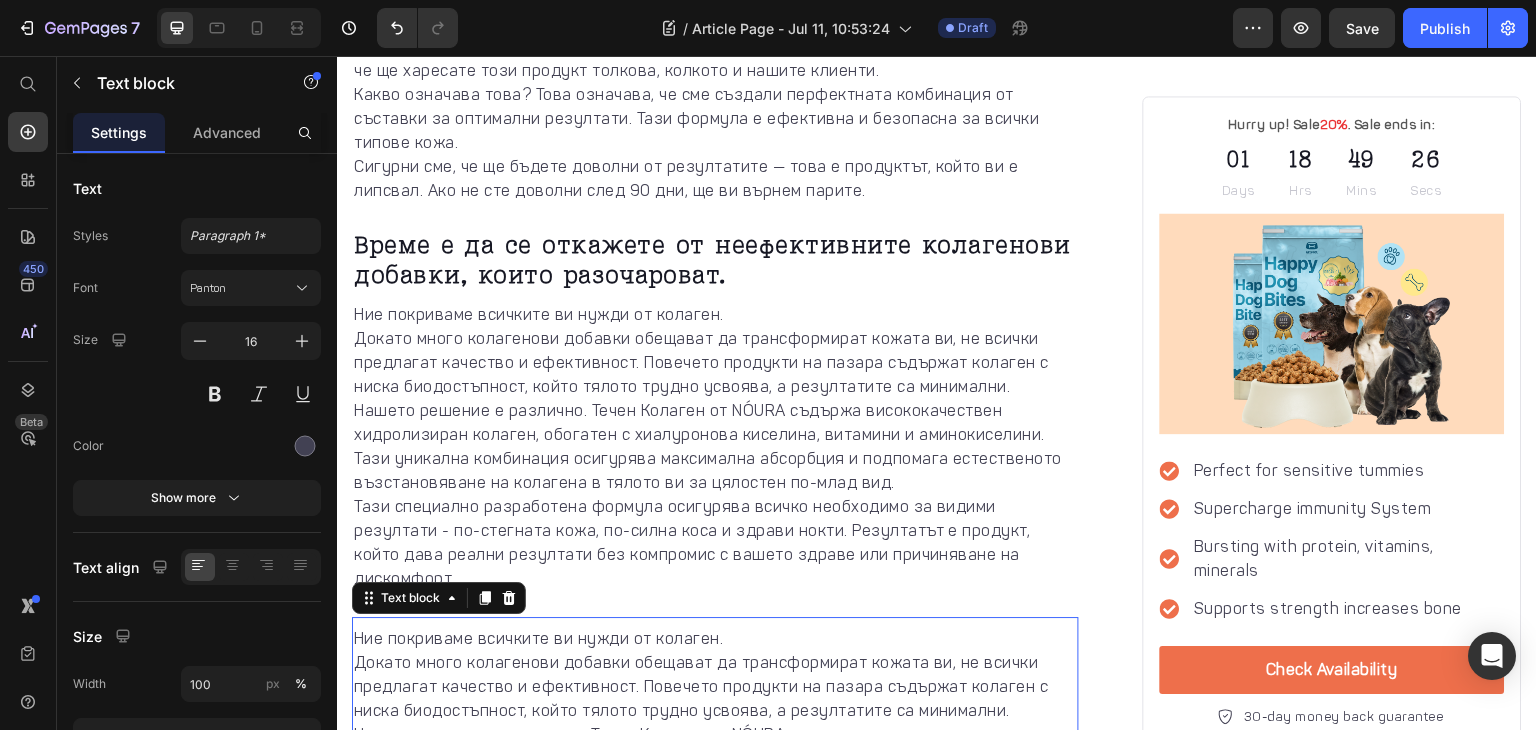 scroll, scrollTop: 5841, scrollLeft: 0, axis: vertical 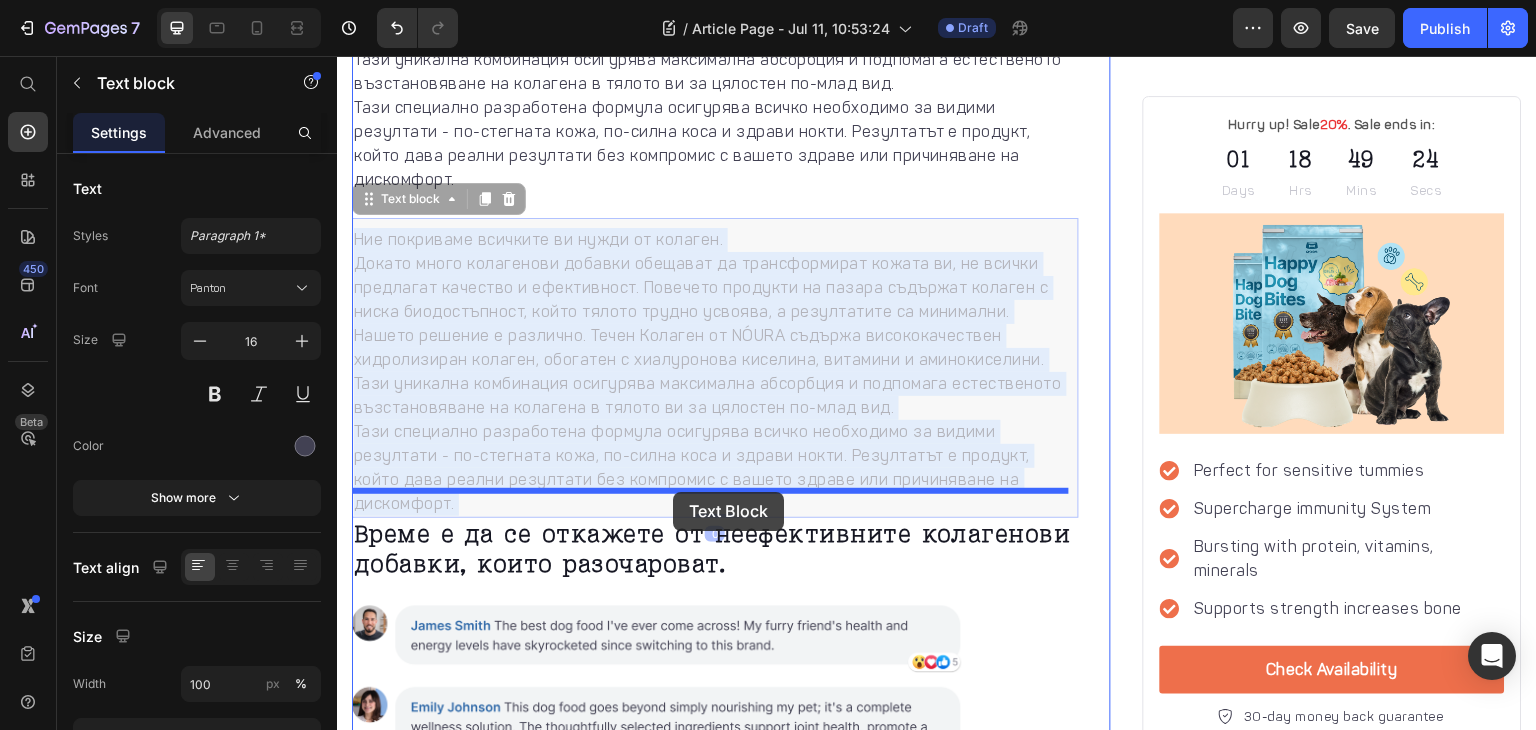 drag, startPoint x: 681, startPoint y: 314, endPoint x: 674, endPoint y: 493, distance: 179.13683 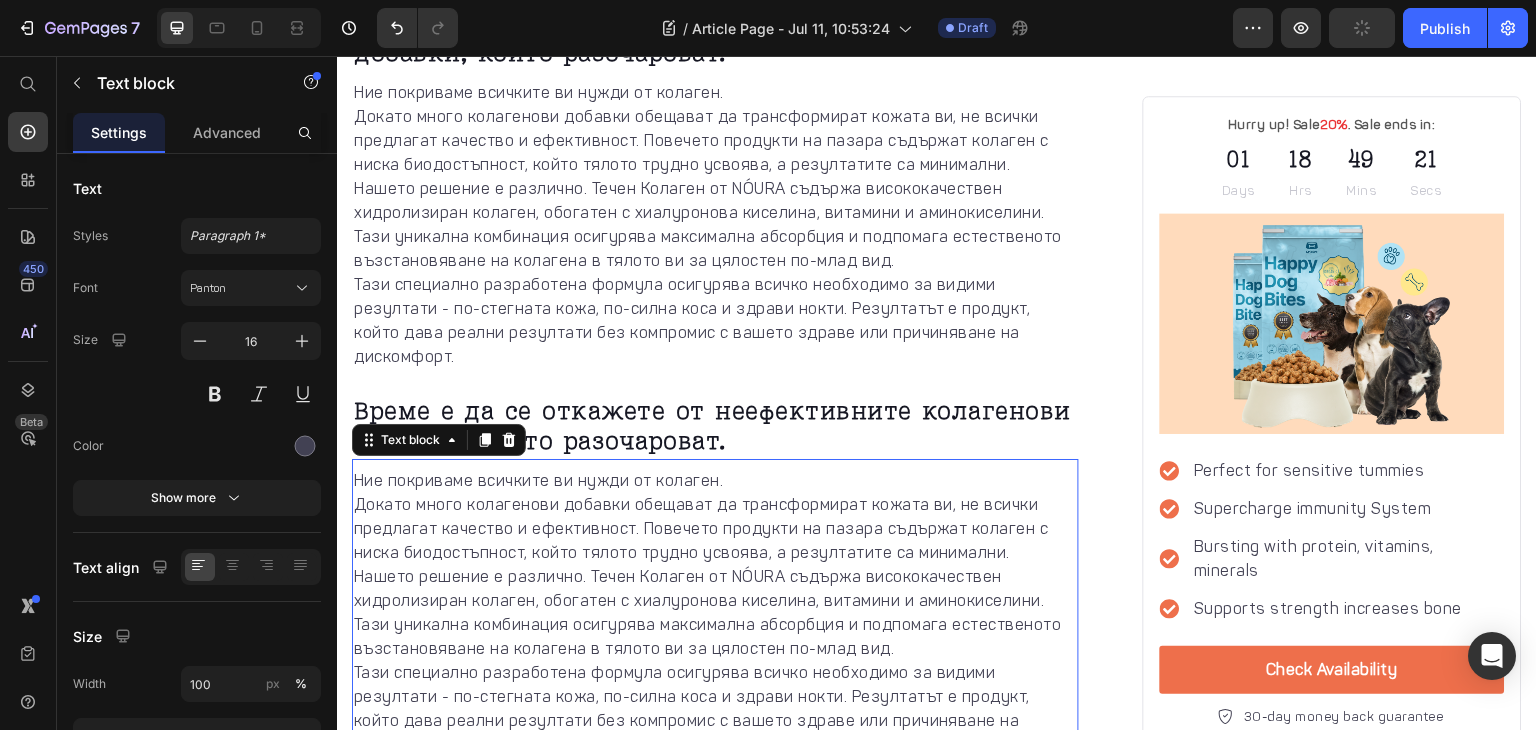scroll, scrollTop: 5664, scrollLeft: 0, axis: vertical 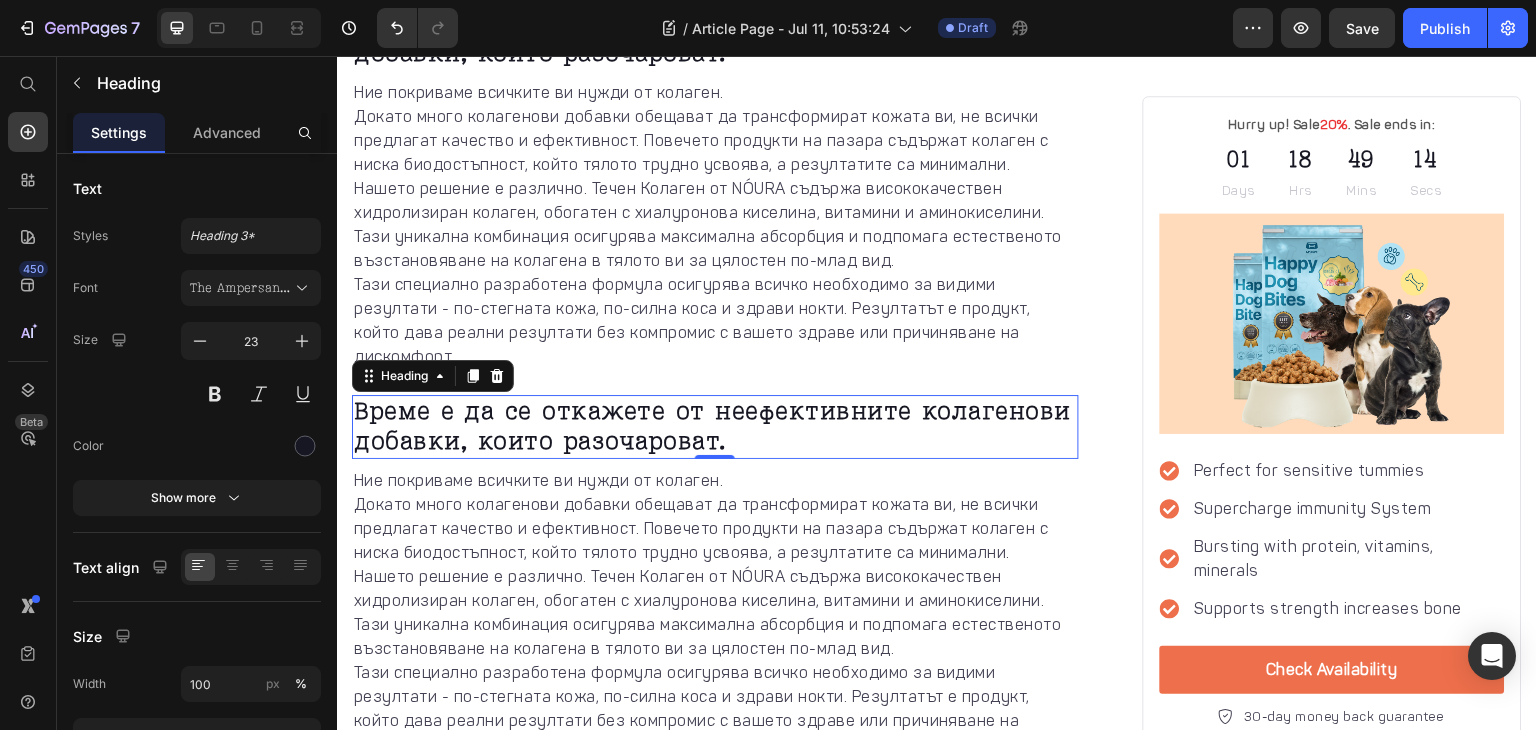 click on "Време е да се откажете от неефективните колагенови добавки, които разочароват." at bounding box center [715, 427] 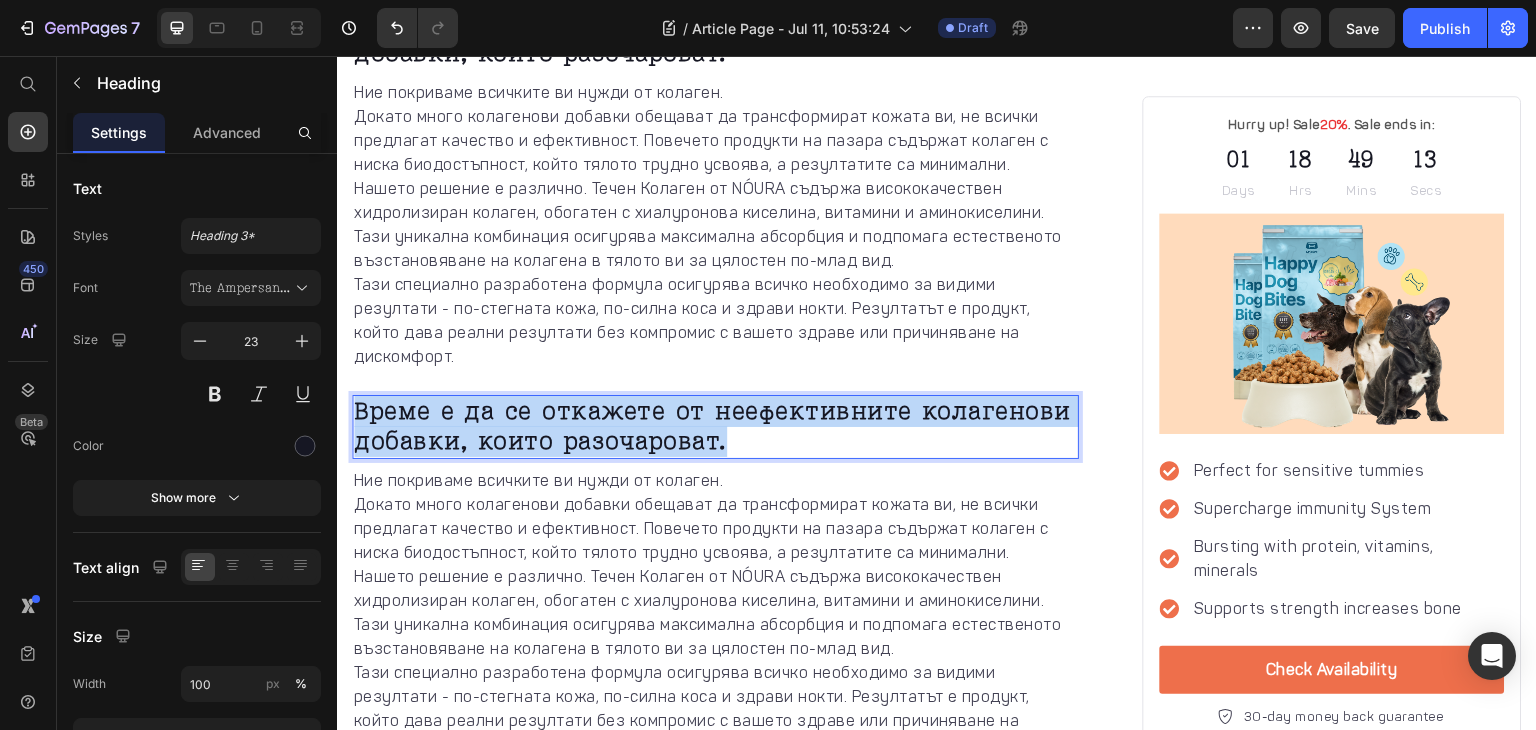 click on "Време е да се откажете от неефективните колагенови добавки, които разочароват." at bounding box center [715, 427] 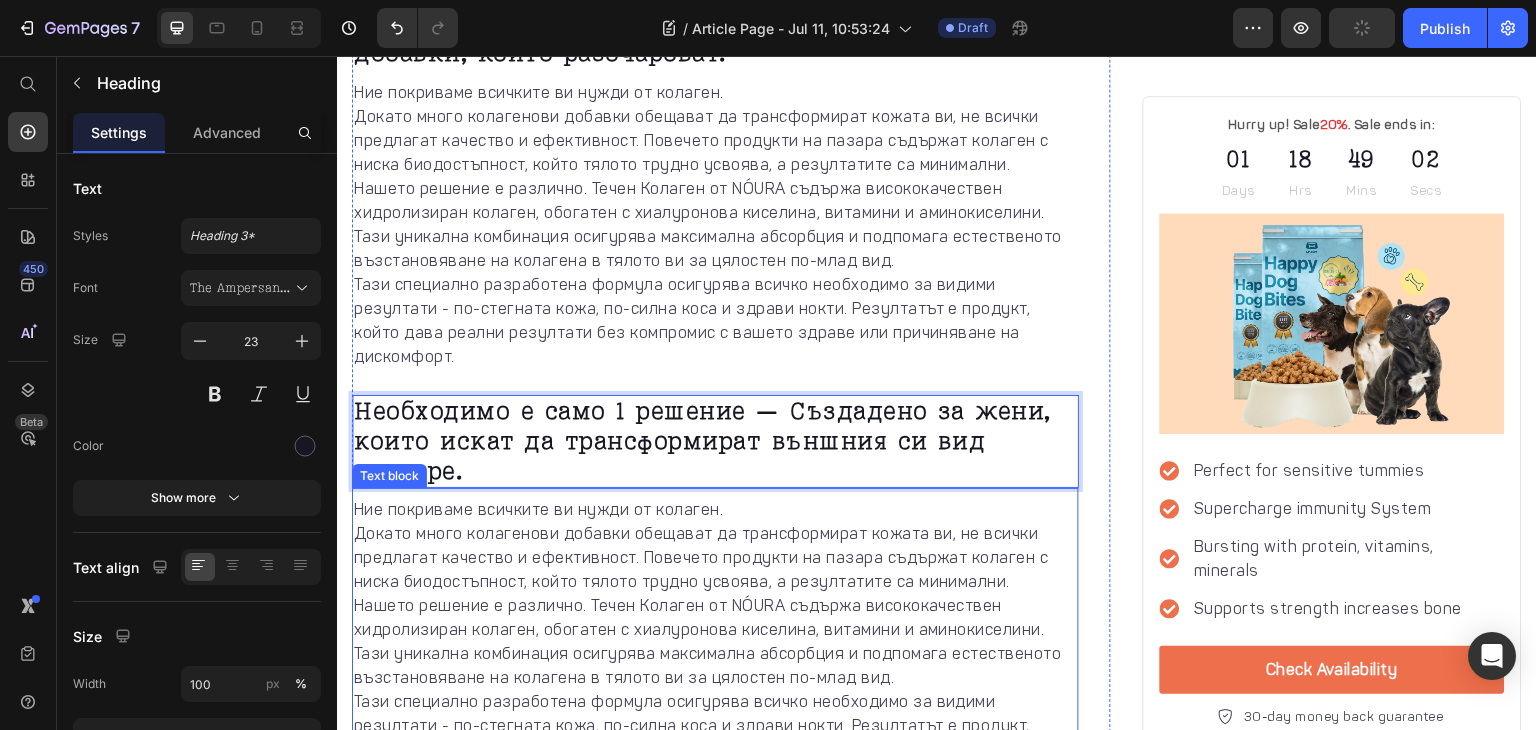 click on "Нашето решение е различно. Течен Колаген от NÓURA съдържа висококачествен хидролизиран колаген, обогатен с хиалуронова киселина, витамини и аминокиселини. Тази уникална комбинация осигурява максимална абсорбция и подпомага естественото възстановяване на колагена в тялото ви за цялостен по-млад вид." at bounding box center [715, 642] 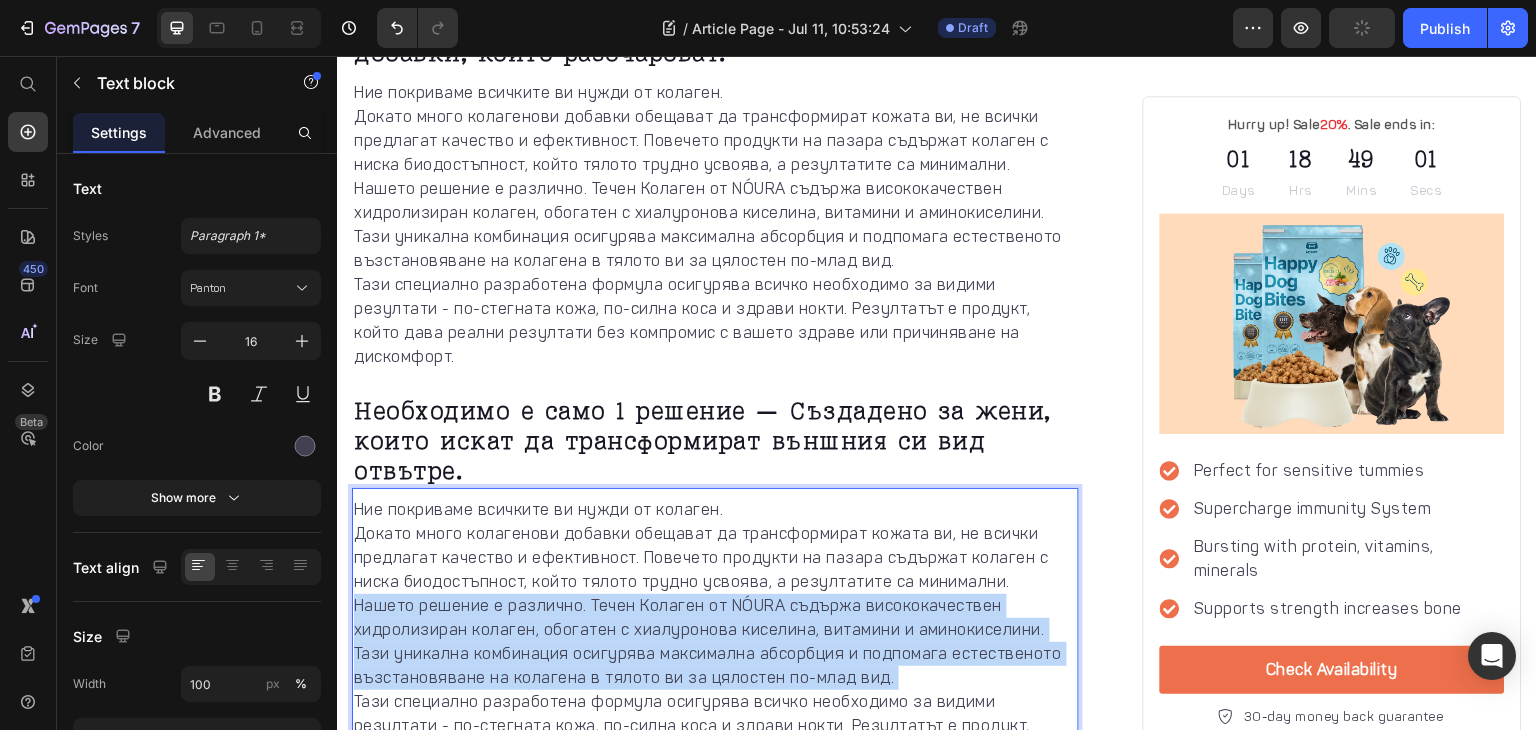 click on "Нашето решение е различно. Течен Колаген от NÓURA съдържа висококачествен хидролизиран колаген, обогатен с хиалуронова киселина, витамини и аминокиселини. Тази уникална комбинация осигурява максимална абсорбция и подпомага естественото възстановяване на колагена в тялото ви за цялостен по-млад вид." at bounding box center (715, 642) 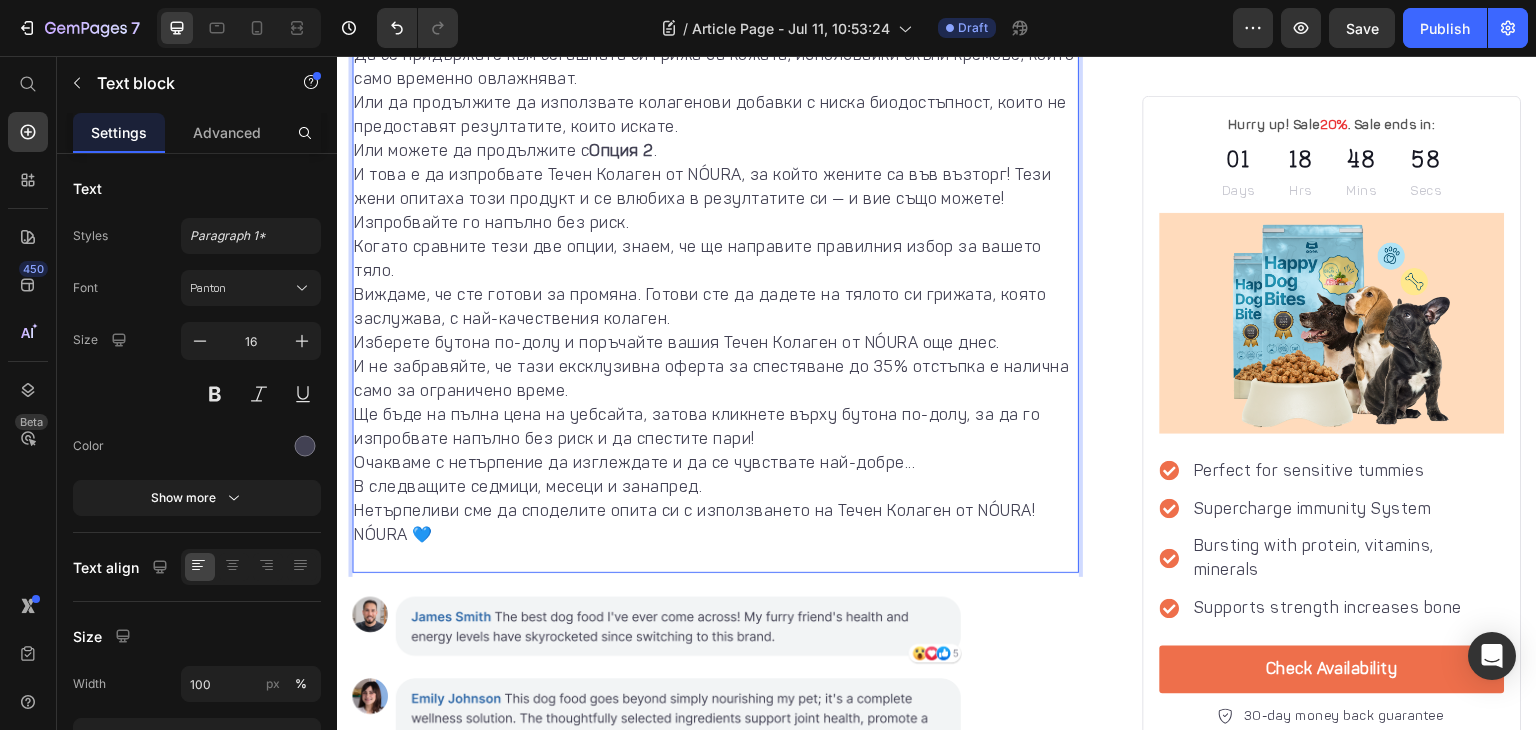 scroll, scrollTop: 6147, scrollLeft: 0, axis: vertical 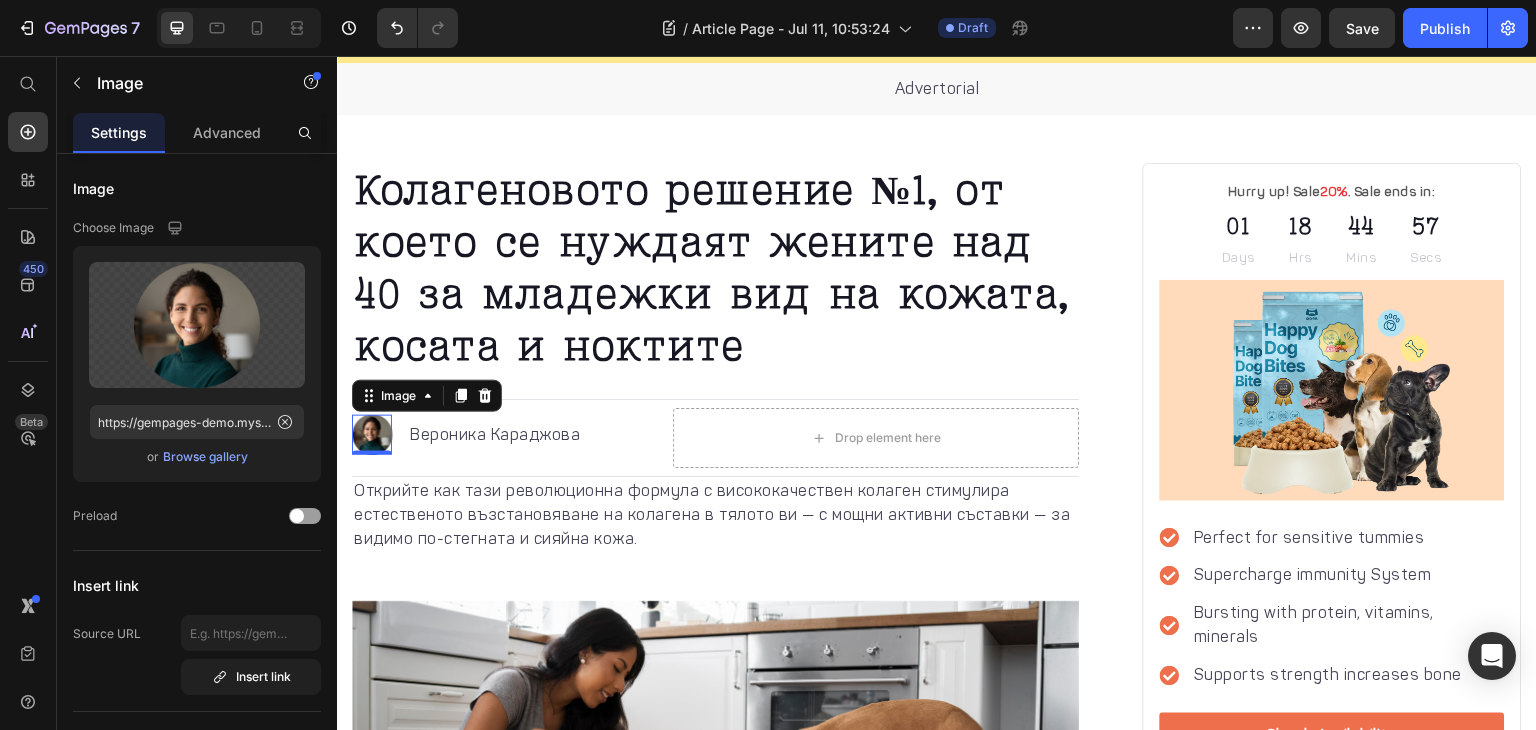 click at bounding box center (372, 435) 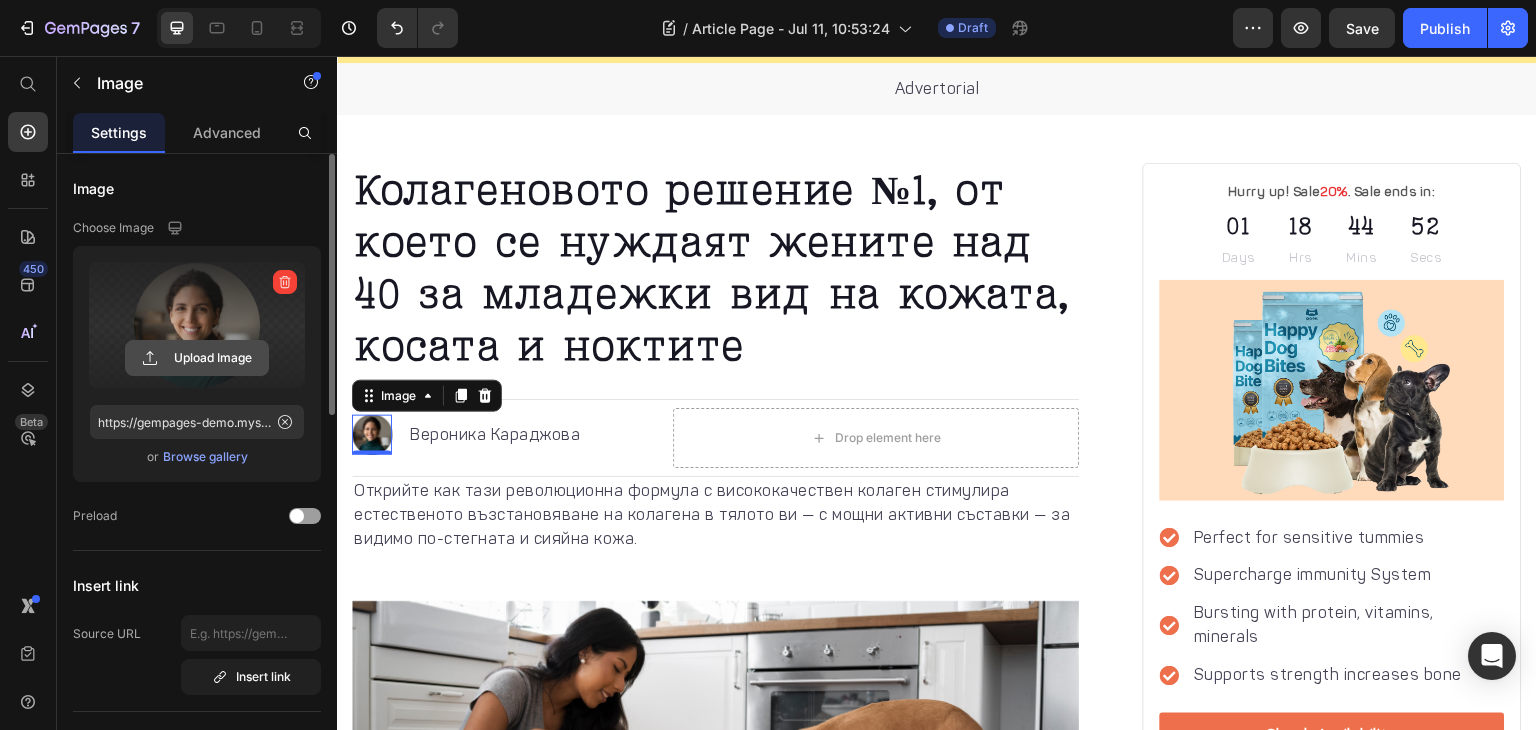 click 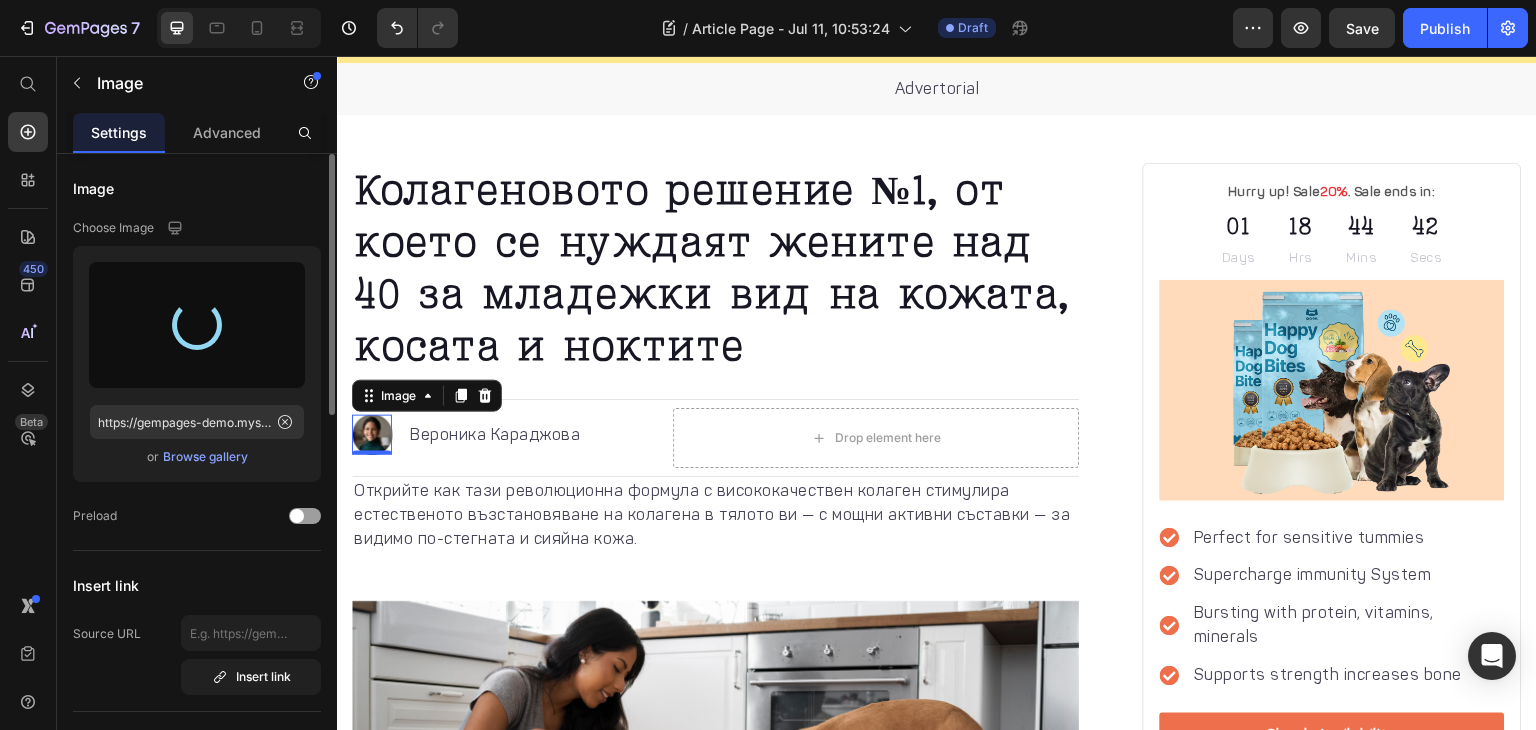 type on "https://cdn.shopify.com/s/files/1/0910/8661/8952/files/gempages_573942165277770521-67143a5d-c711-4d33-87e9-f396e27caa00.png" 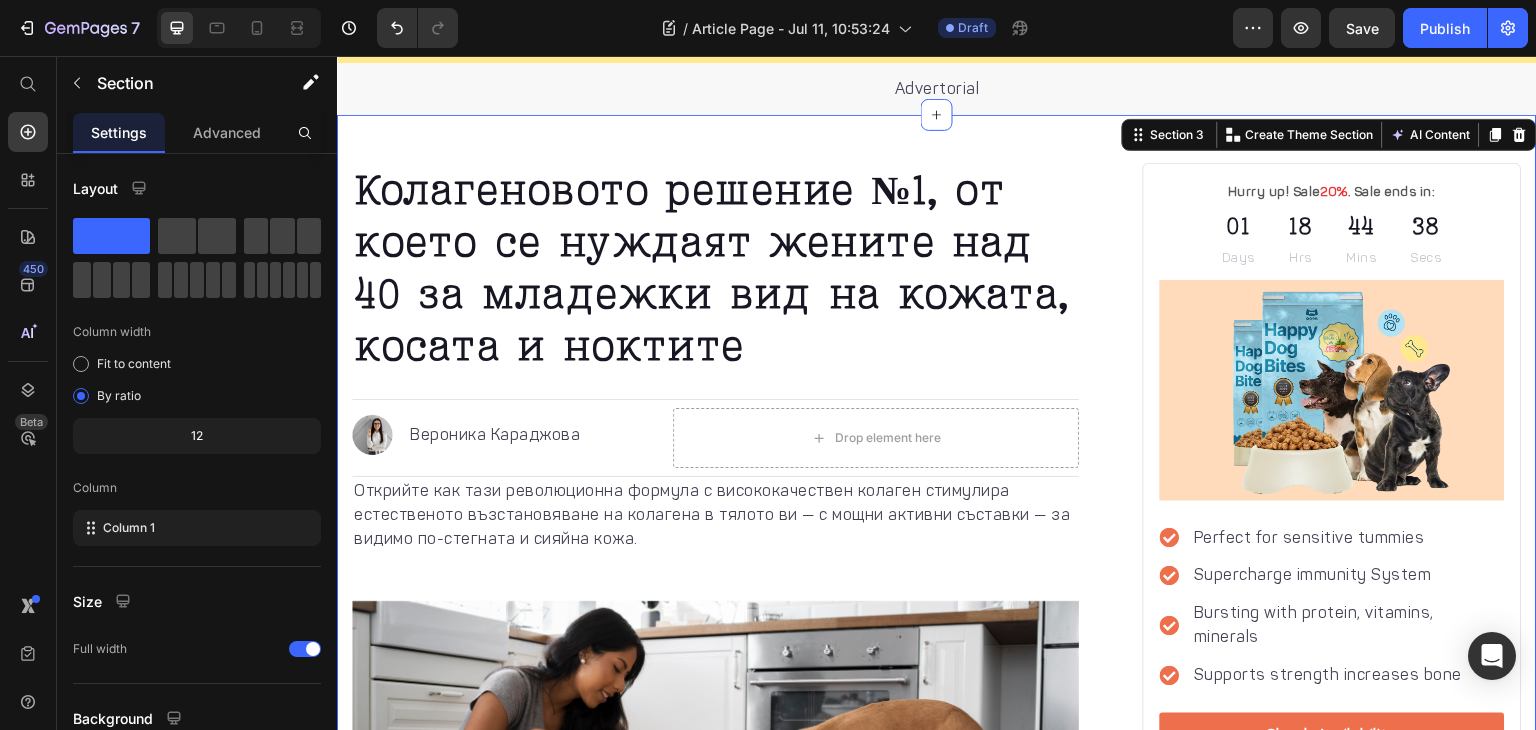 click on "Открийте как тази революционна формула с висококачествен колаген стимулира естественото възстановяване на колагена в тялото ви — с мощни активни съставки — за видимо по-стегната и сияйна кожа." at bounding box center (715, 515) 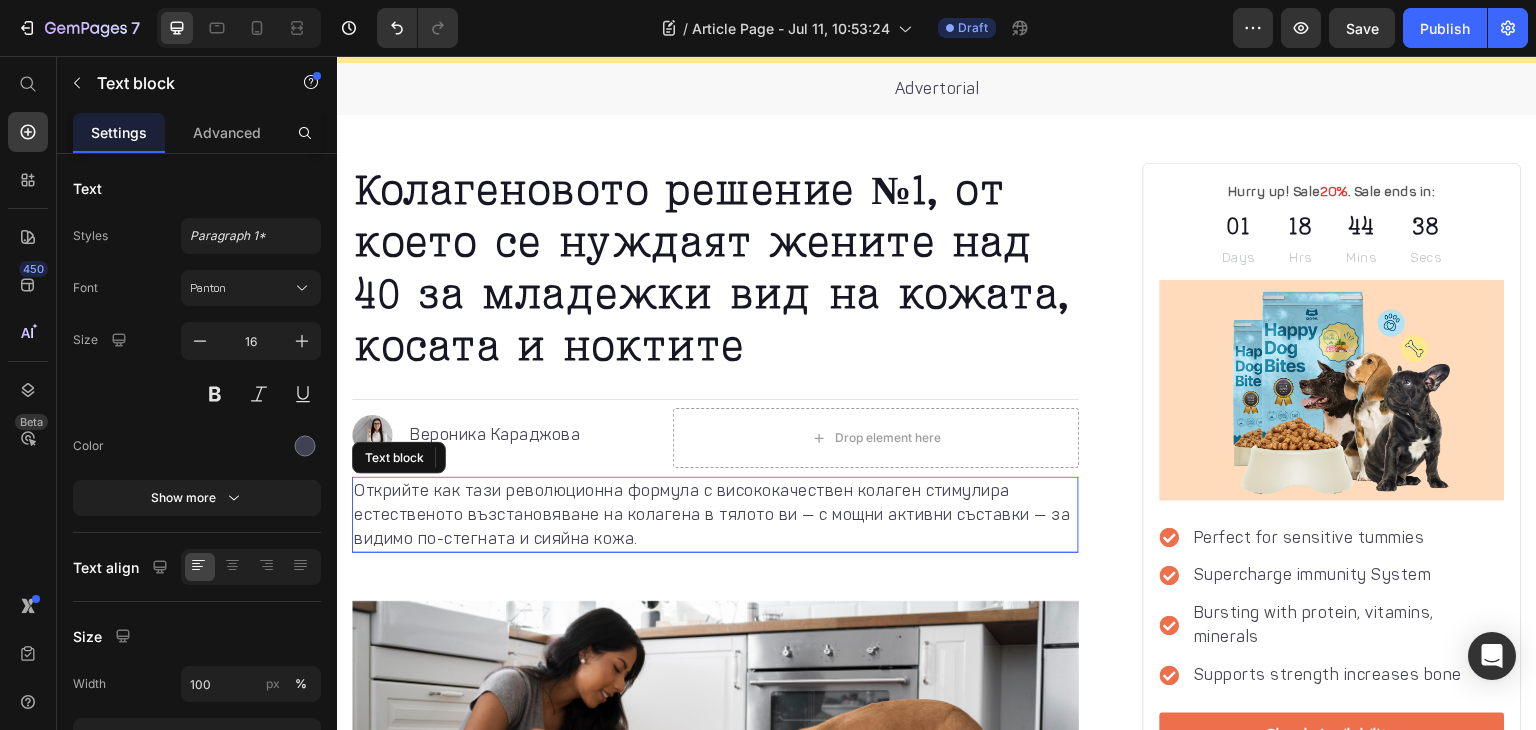 click on "Колагеновото решение №1, от което се нуждаят жените над 40 за младежки вид на кожата, косата и ноктите" at bounding box center (711, 268) 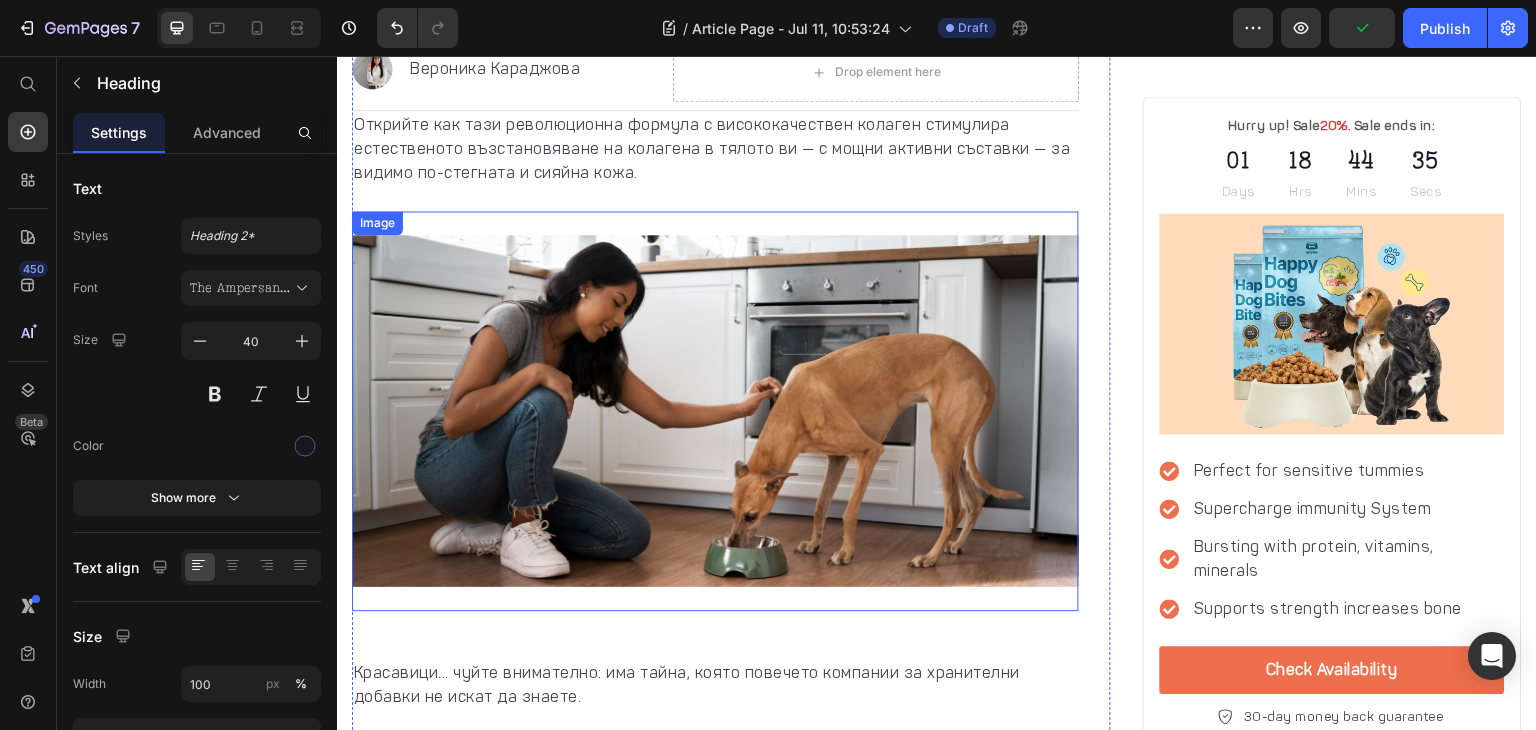 scroll, scrollTop: 456, scrollLeft: 0, axis: vertical 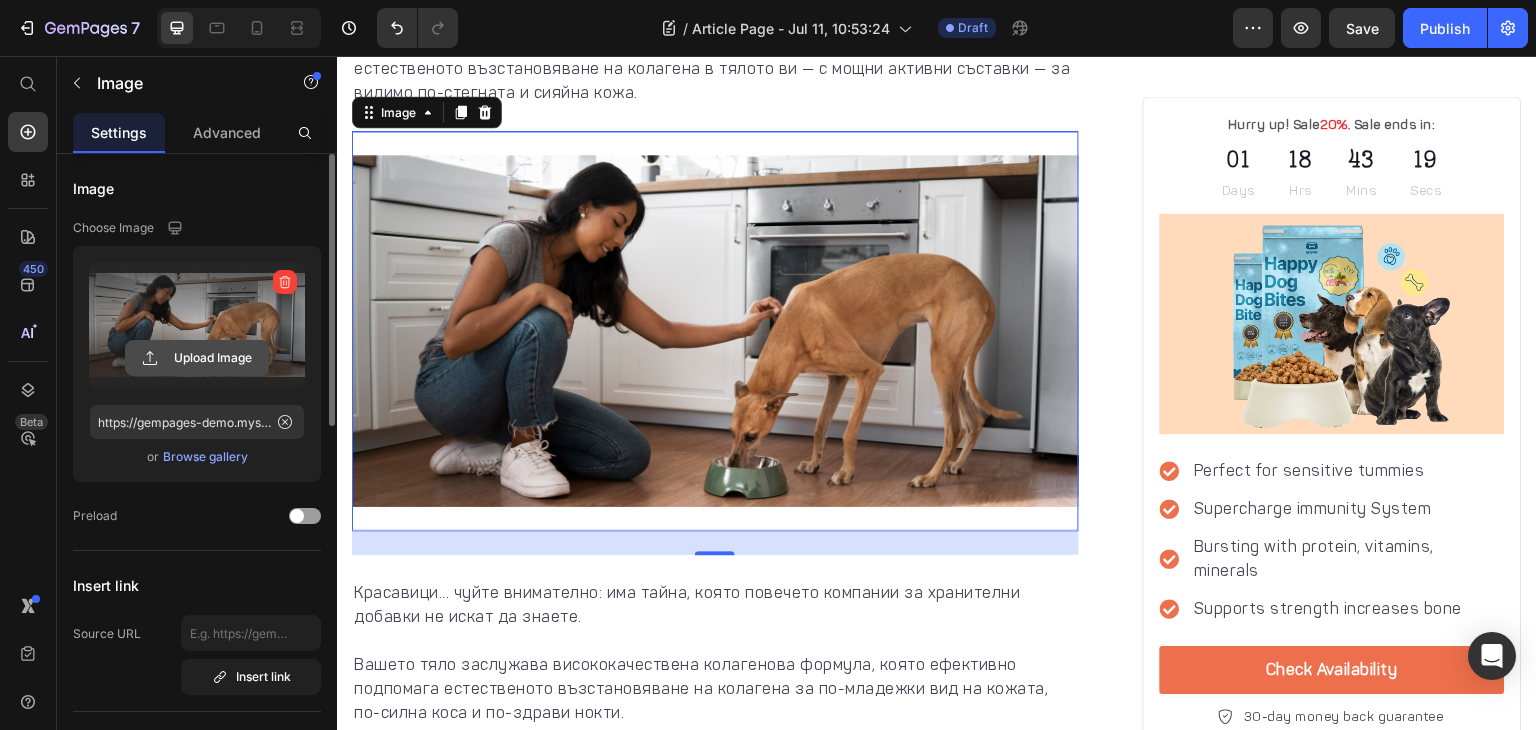 click 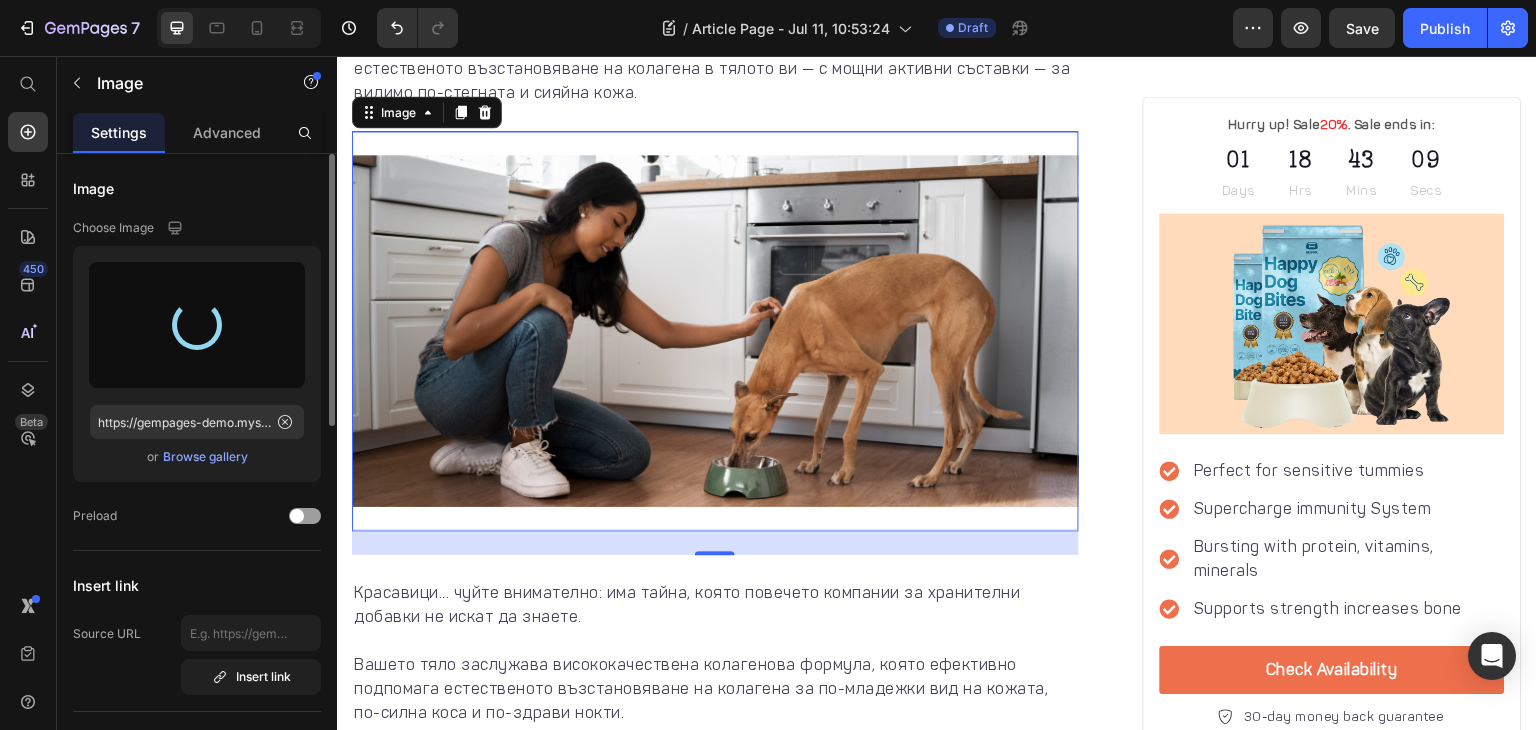 type on "[URL]" 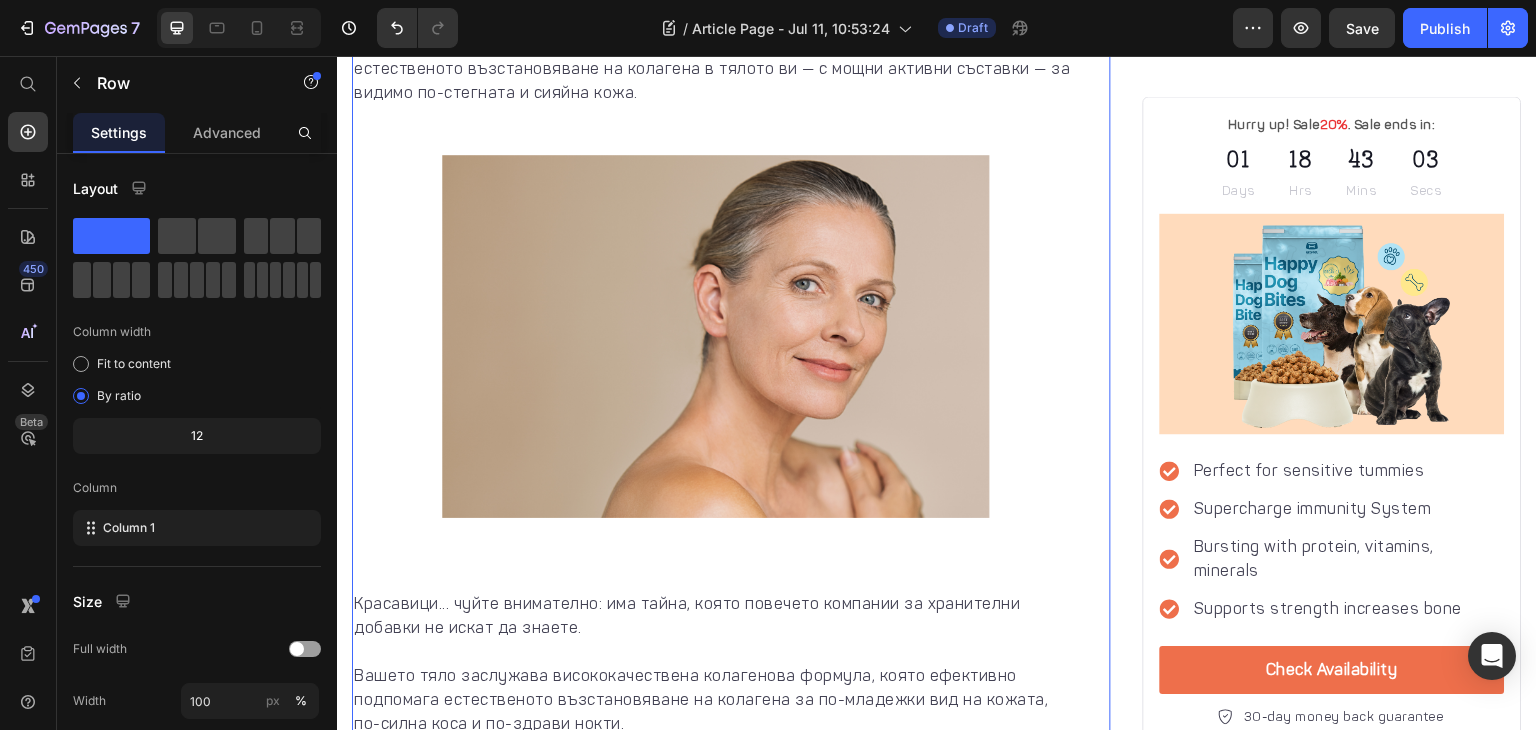 click on "Красавици... чуйте внимателно: има тайна, която повечето компании за хранителни добавки не искат да знаете." at bounding box center [715, 628] 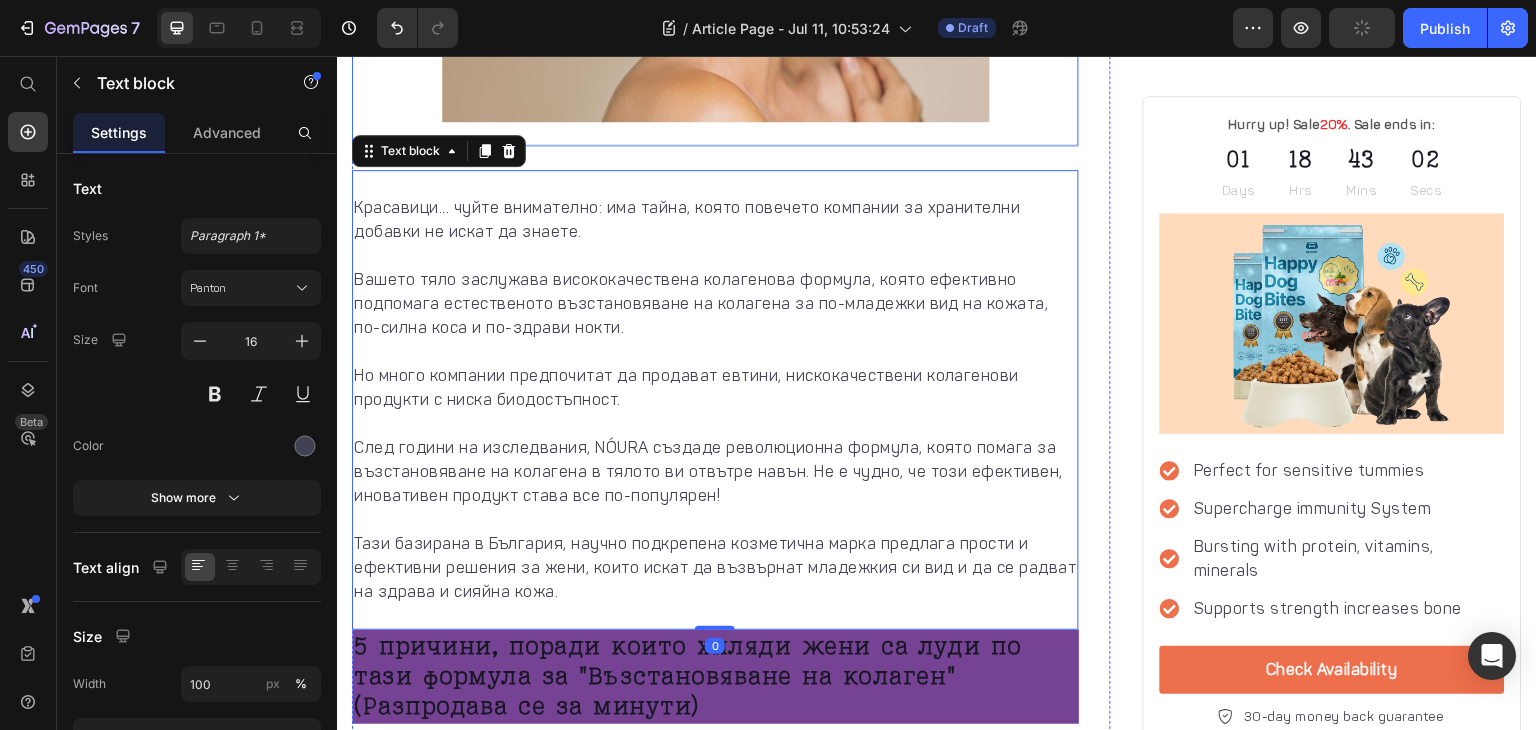 scroll, scrollTop: 928, scrollLeft: 0, axis: vertical 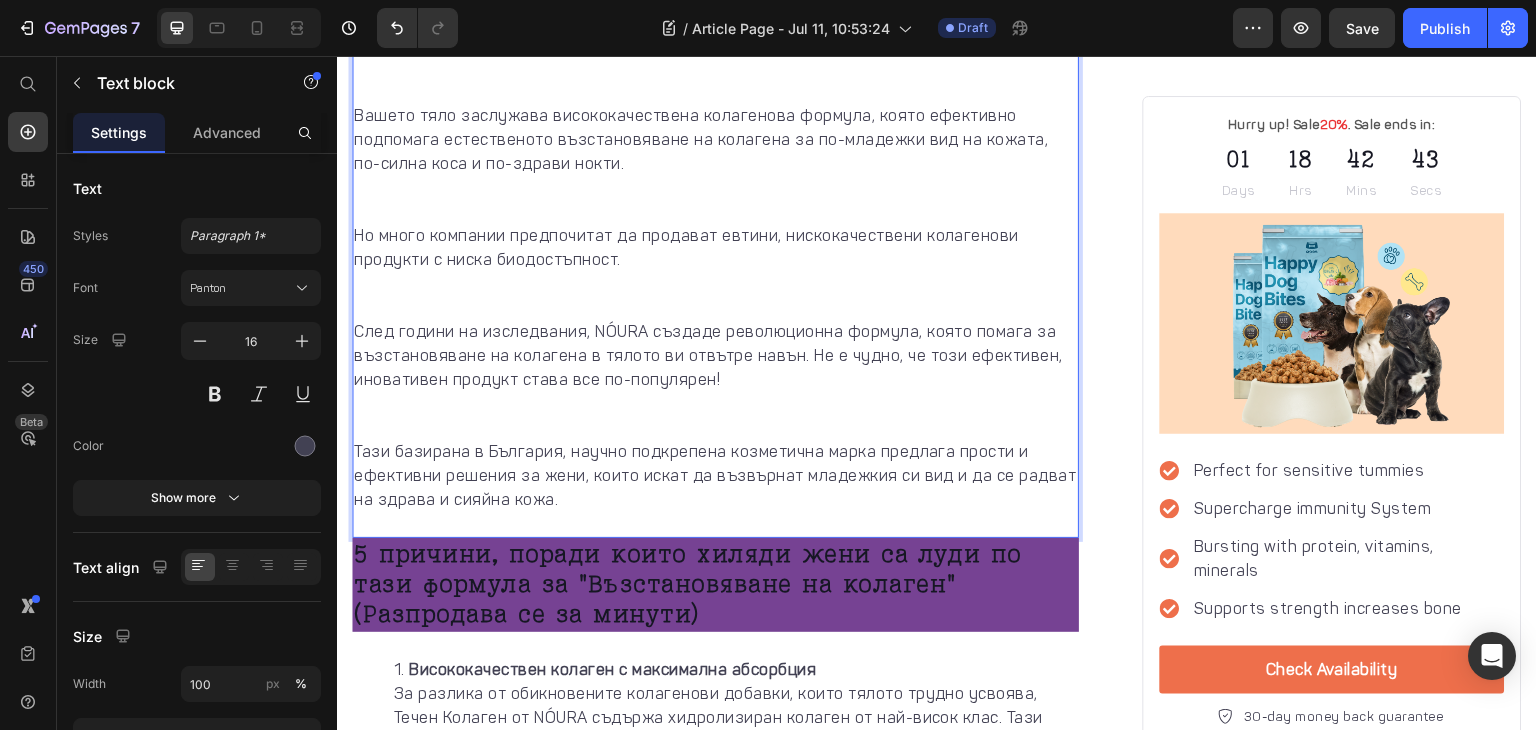 click on "Вашето тяло заслужава висококачествена колагенова формула, която ефективно подпомага естественото възстановяване на колагена за по-младежки вид на кожата, по-силна коса и по-здрави нокти." at bounding box center (715, 164) 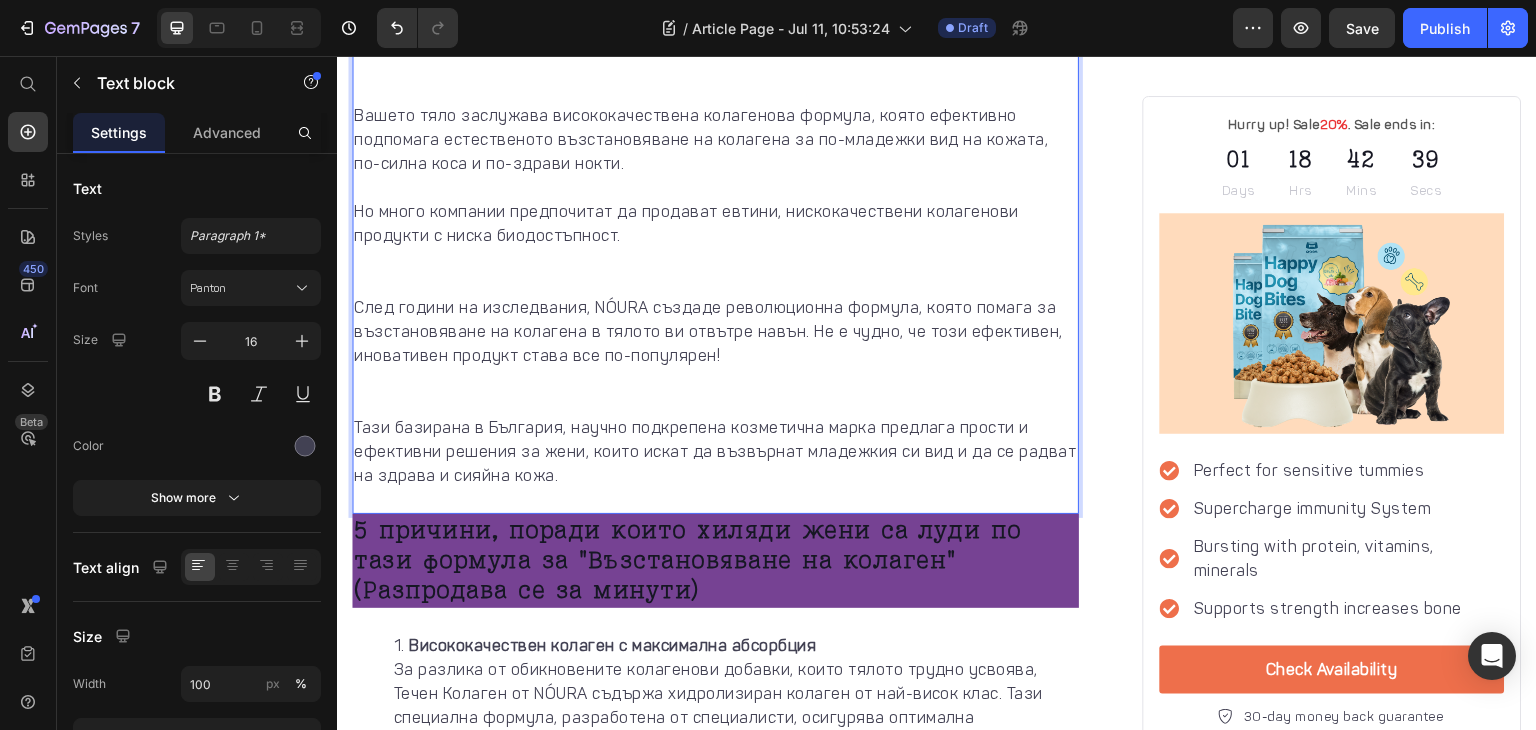 click on "Но много компании предпочитат да продават евтини, нискокачествени колагенови продукти с ниска биодостъпност." at bounding box center (715, 248) 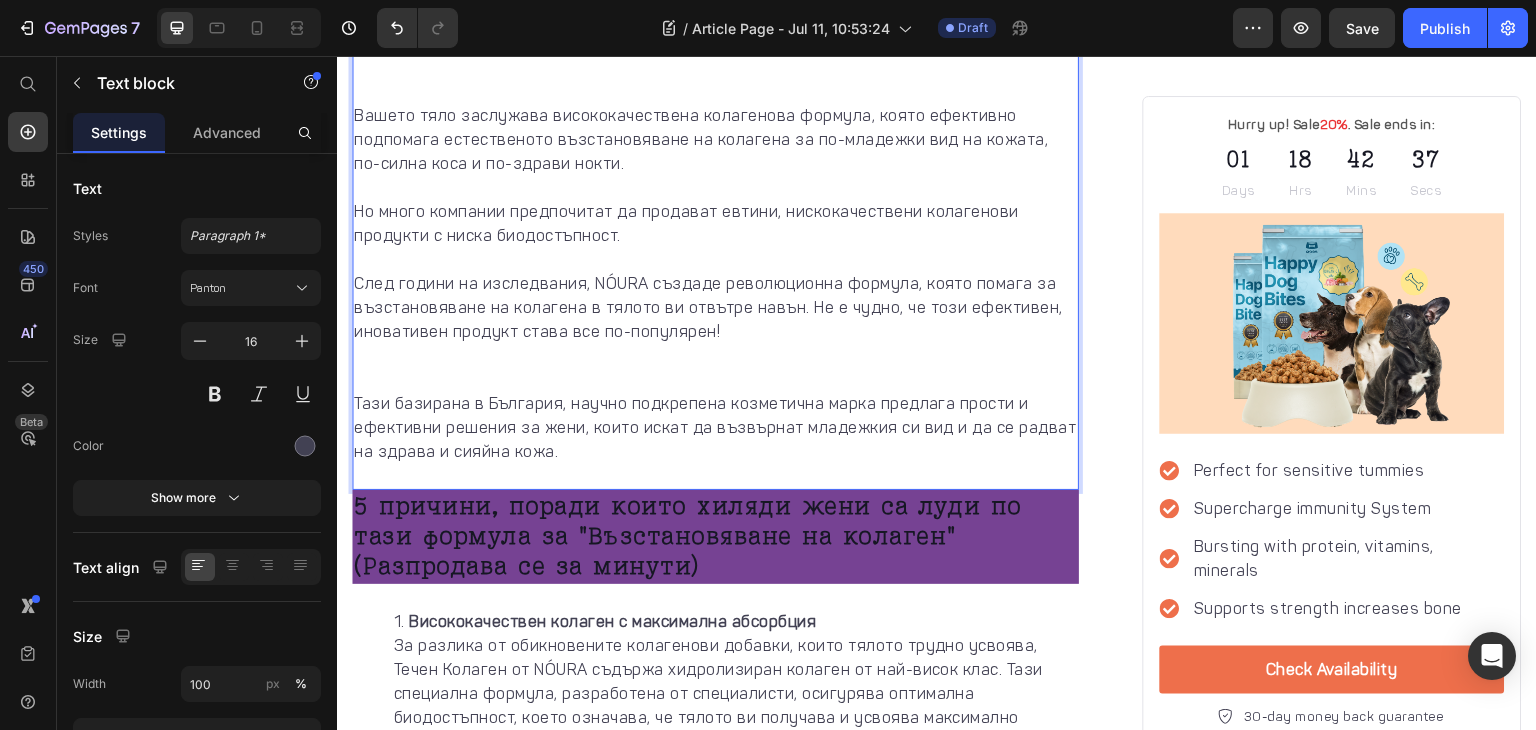 click on "След години на изследвания, NÓURA създаде революционна формула, която помага за възстановяване на колагена в тялото ви отвътре навън. Не е чудно, че този ефективен, иновативен продукт става все по-популярен!" at bounding box center (715, 332) 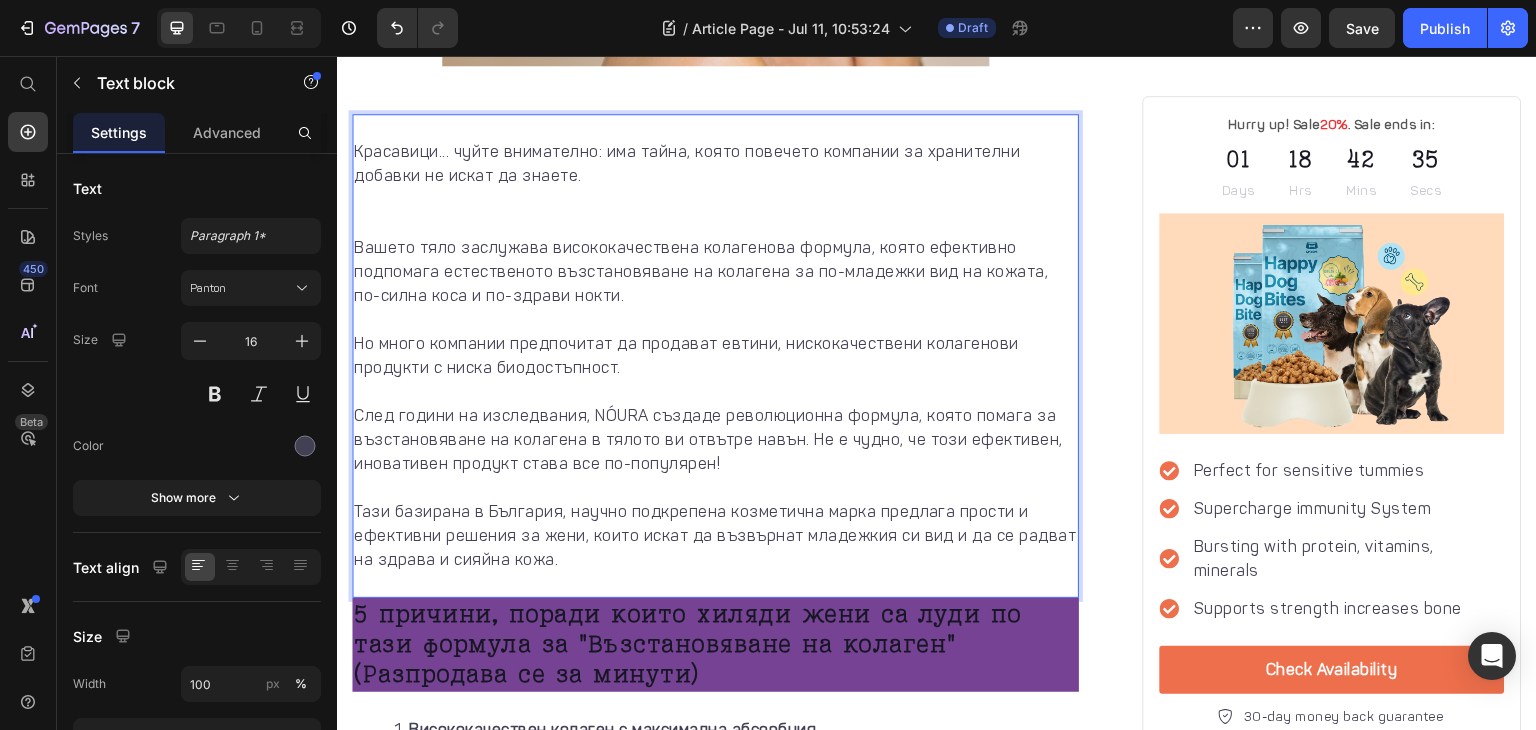 scroll, scrollTop: 979, scrollLeft: 0, axis: vertical 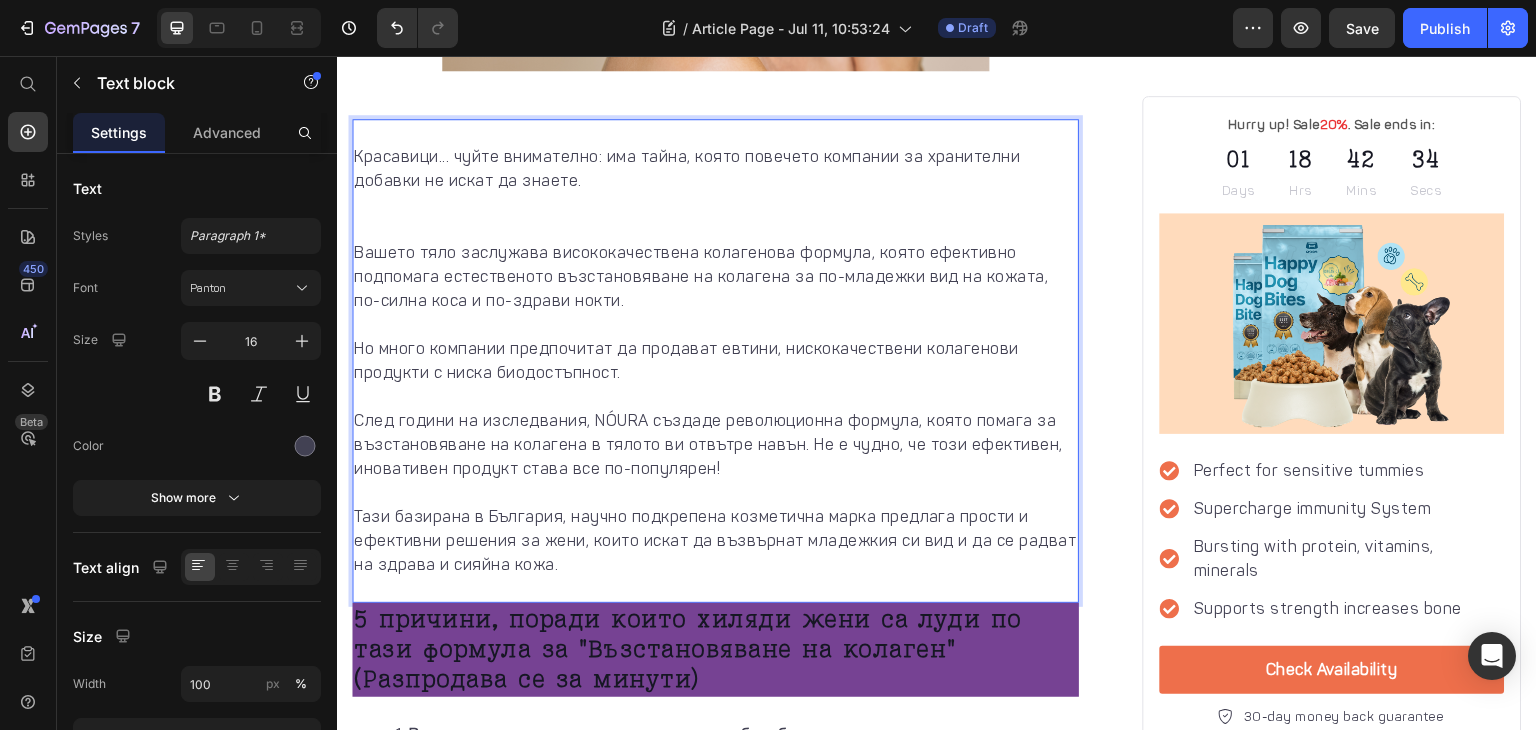 click on "Красавици... чуйте внимателно: има тайна, която повечето компании за хранителни добавки не искат да знаете." at bounding box center [715, 193] 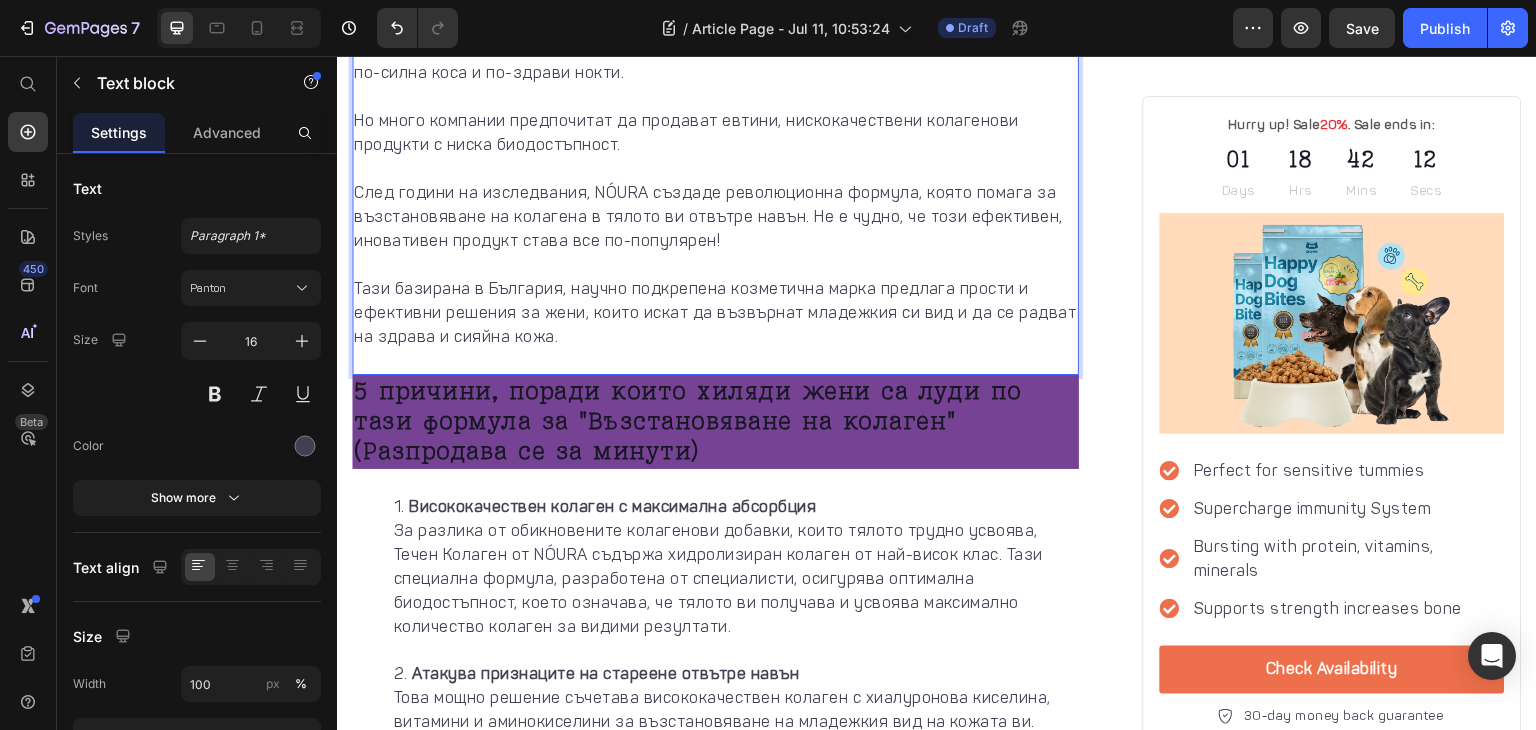 scroll, scrollTop: 1252, scrollLeft: 0, axis: vertical 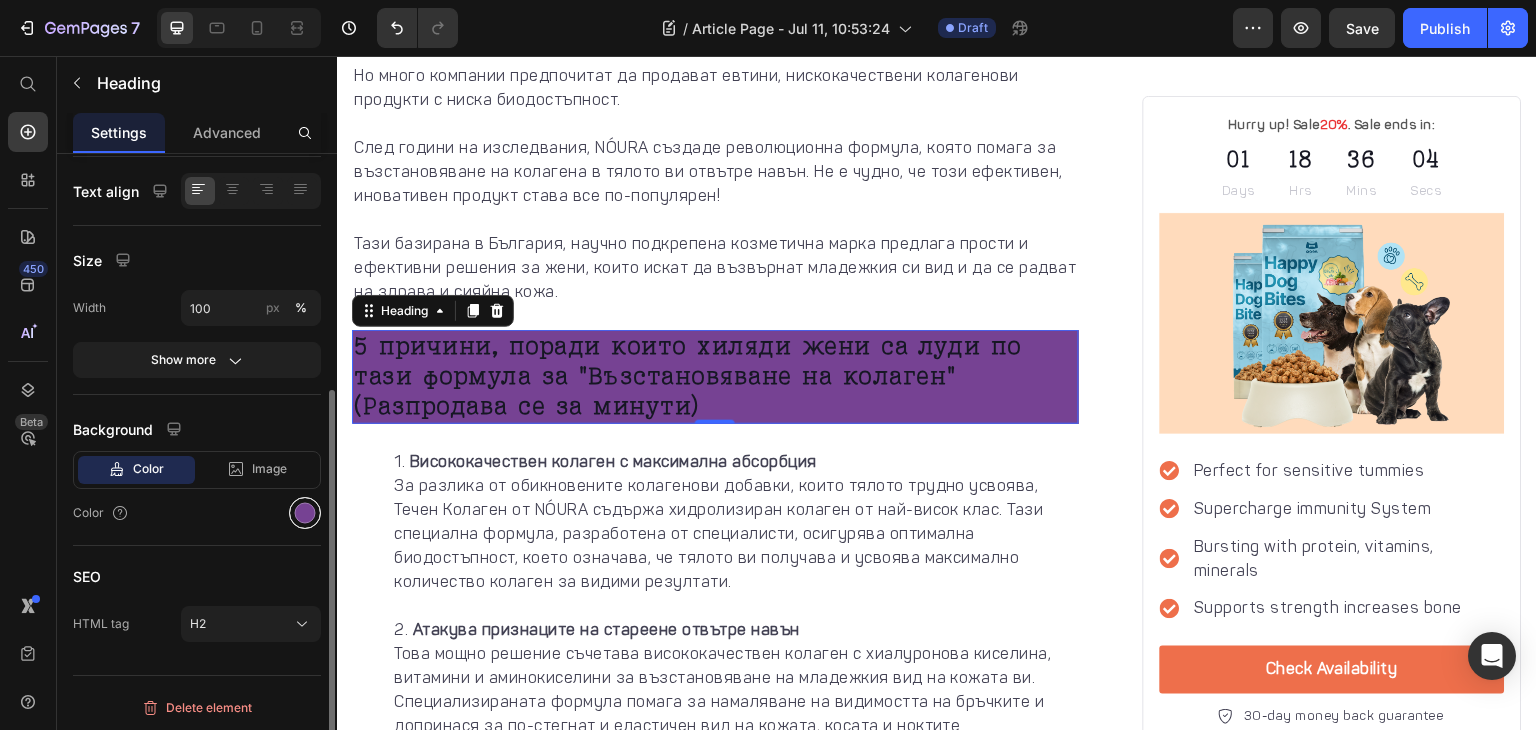click at bounding box center (305, 513) 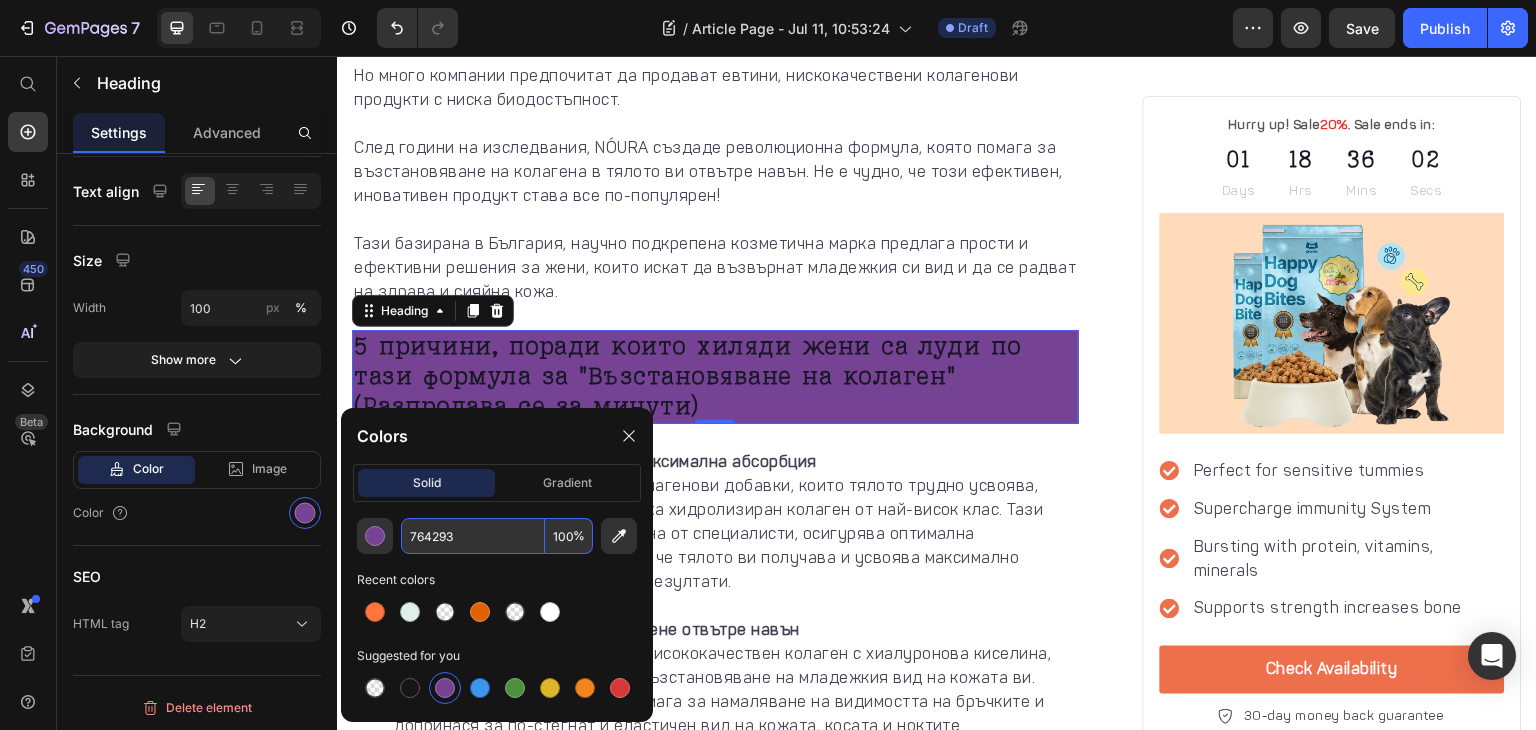 click on "764293" at bounding box center (473, 536) 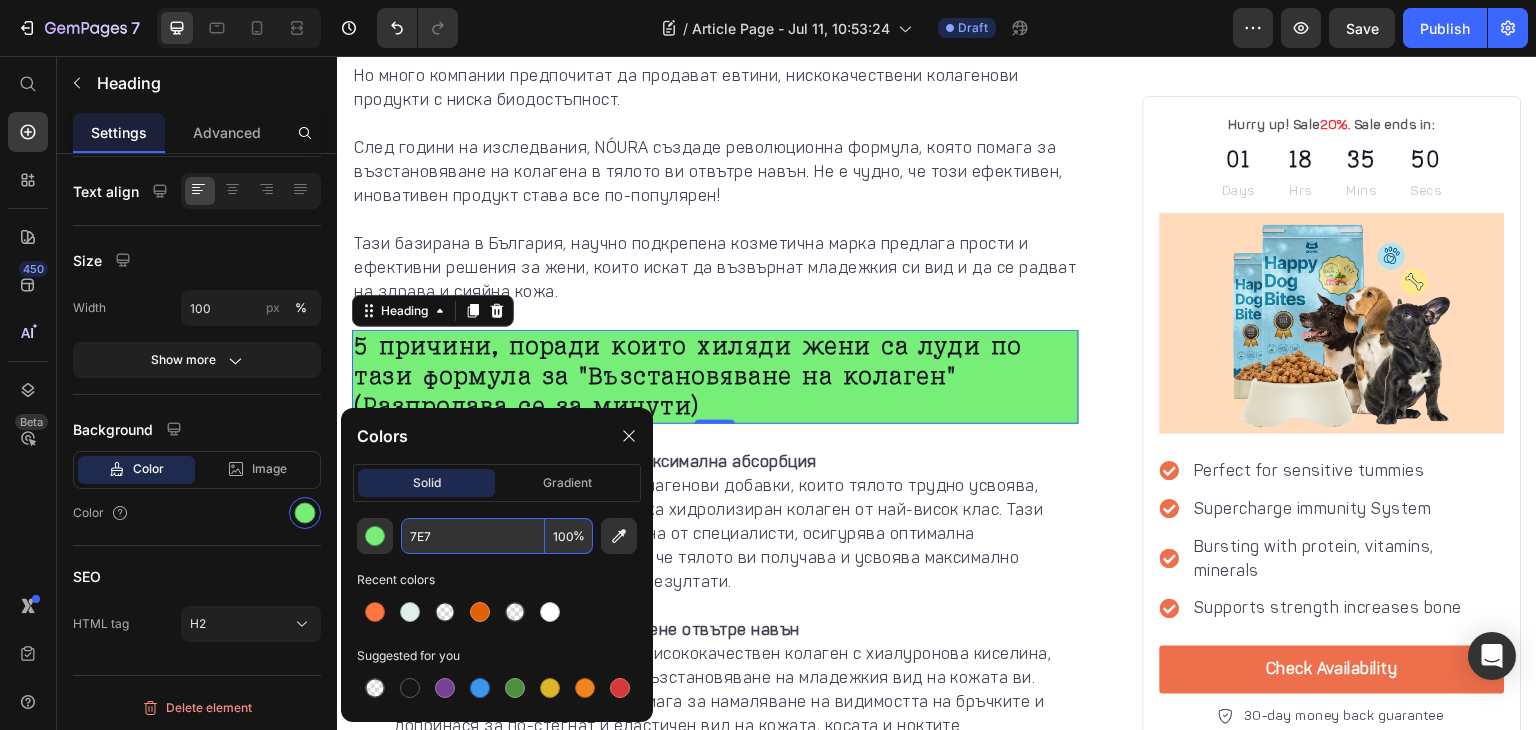 click on "7E7" at bounding box center [473, 536] 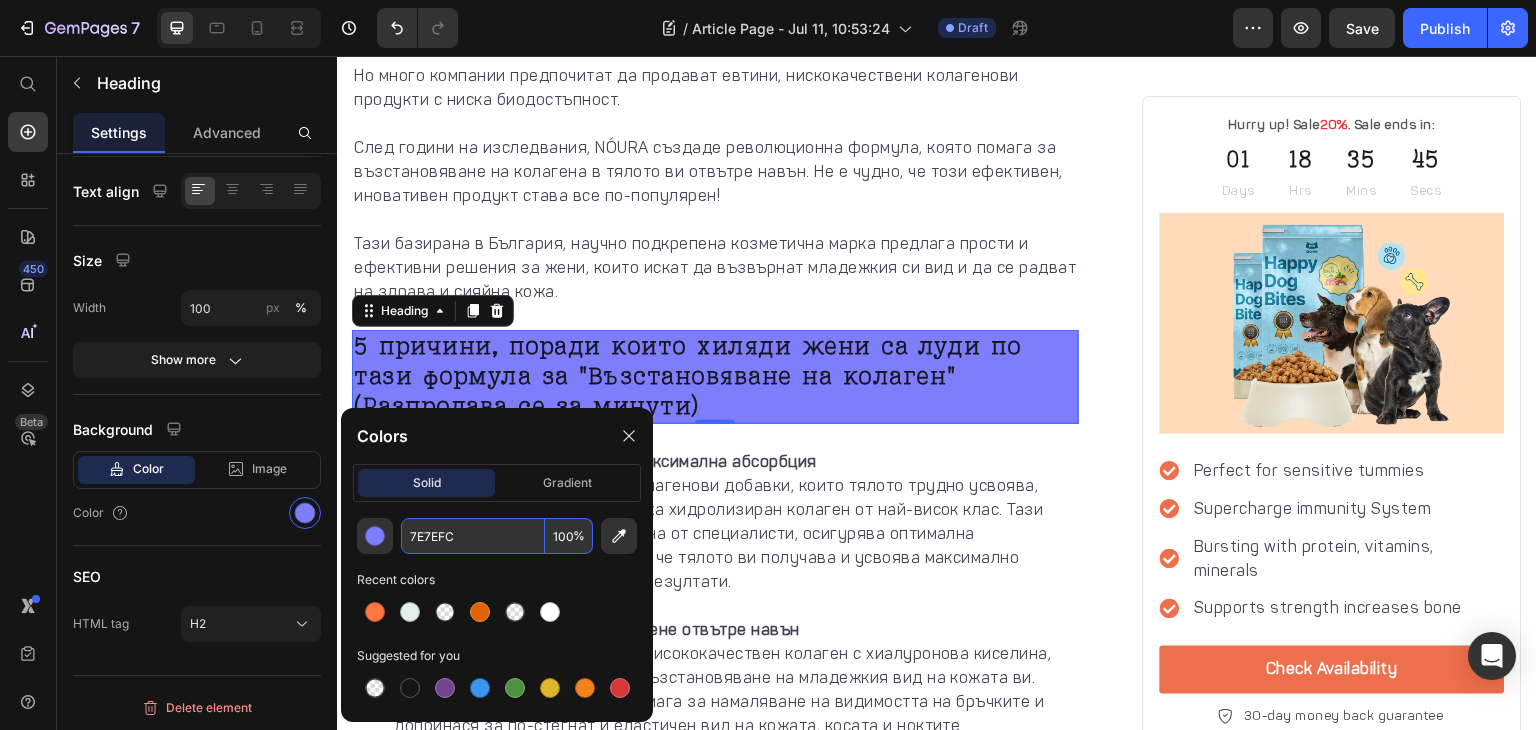 type on "7E7EFC" 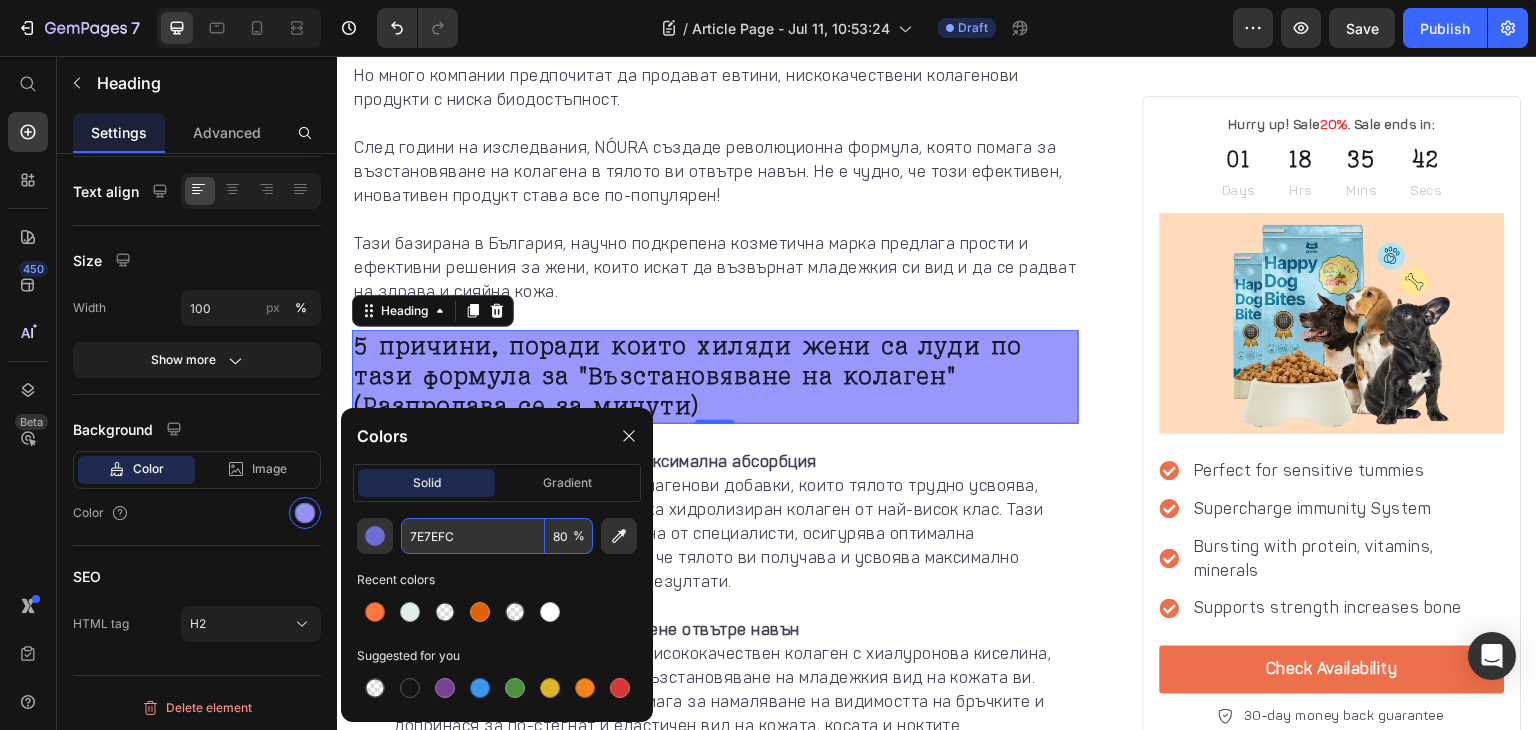 click on "80" at bounding box center [569, 536] 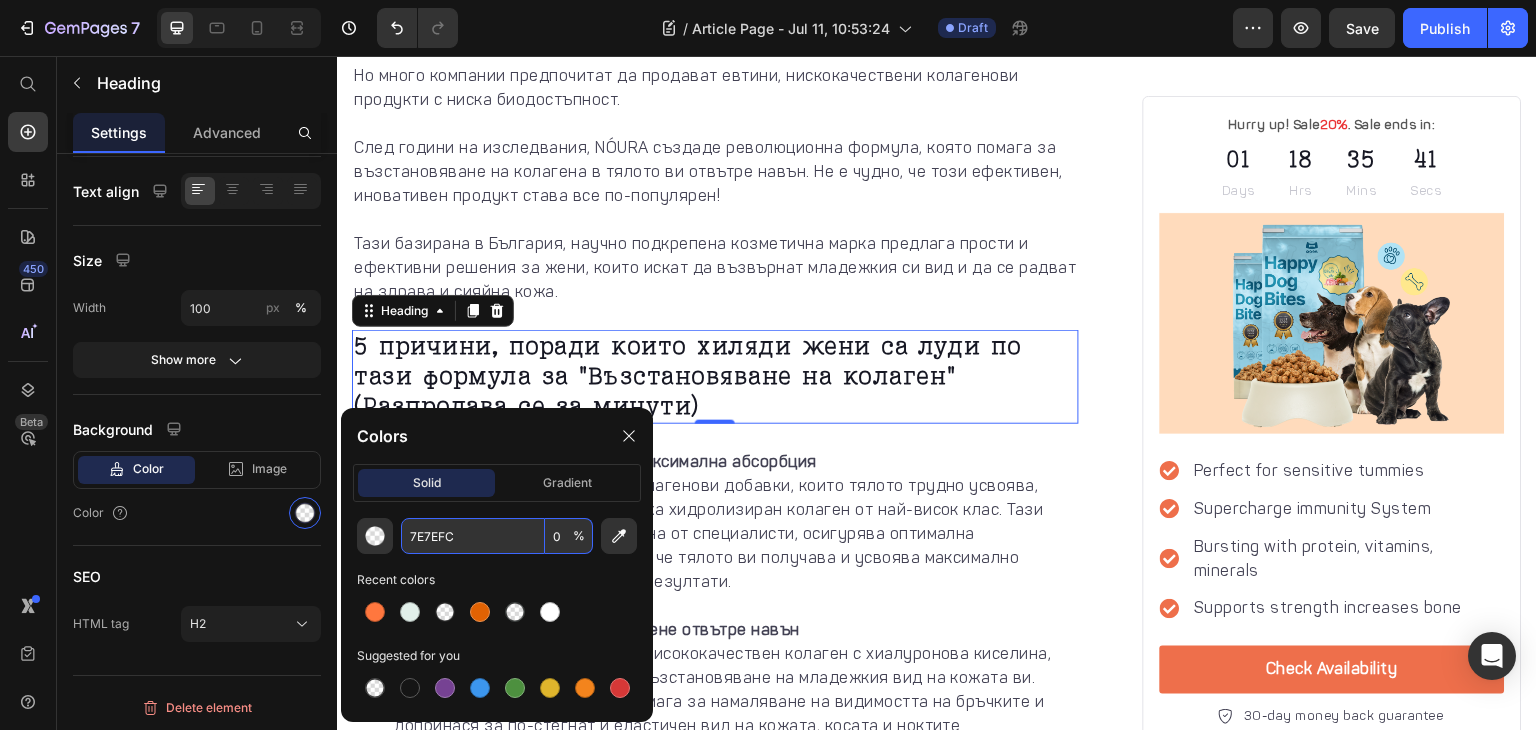 type on "50" 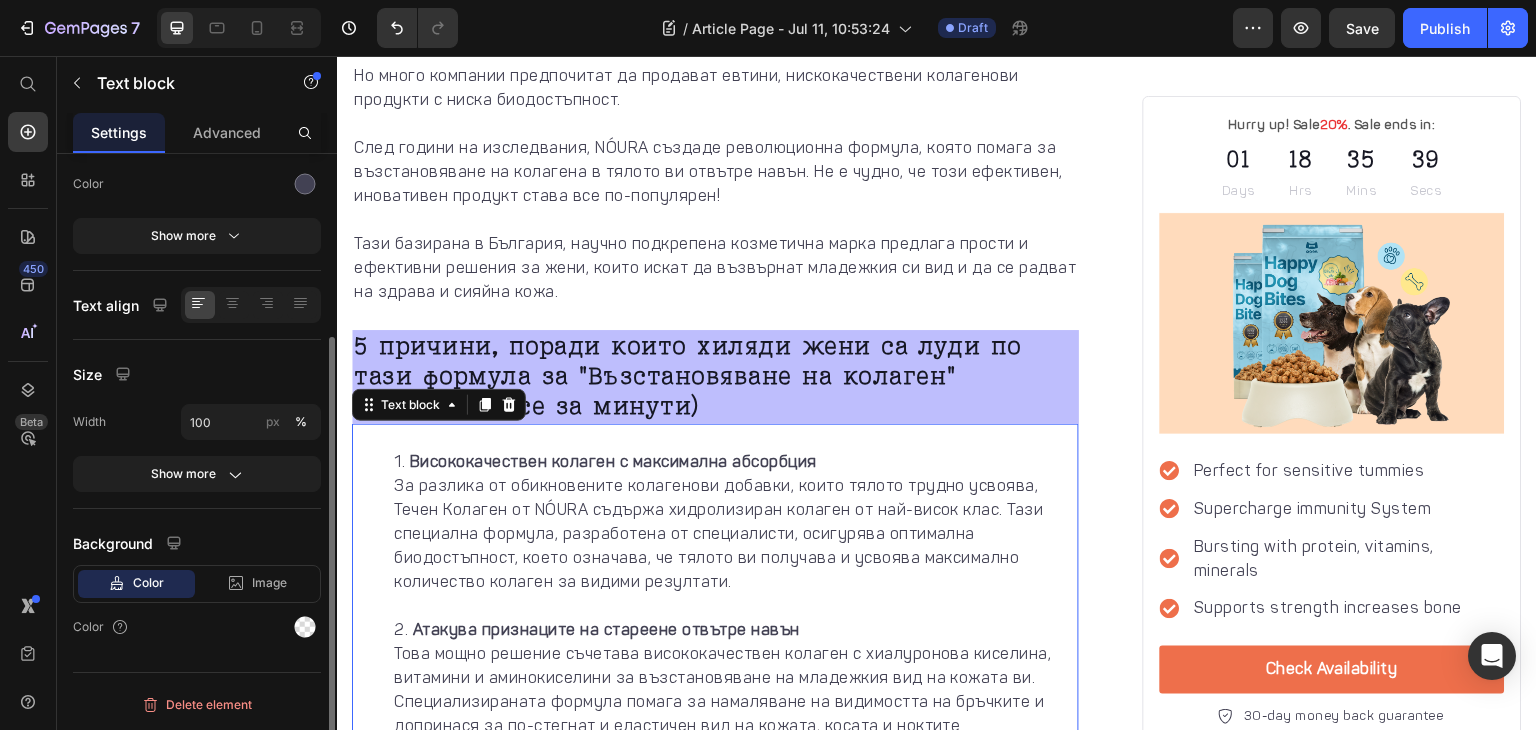 click on "Висококачествен колаген с максимална абсорбция За разлика от обикновените колагенови добавки, които тялото трудно усвоява, Течен Колаген от NÓURA съдържа хидролизиран колаген от най-висок клас. Тази специална формула, разработена от специалисти, осигурява оптимална биодостъпност, което означава, че тялото ви получава и усвоява максимално количество колаген за видими резултати." at bounding box center (735, 534) 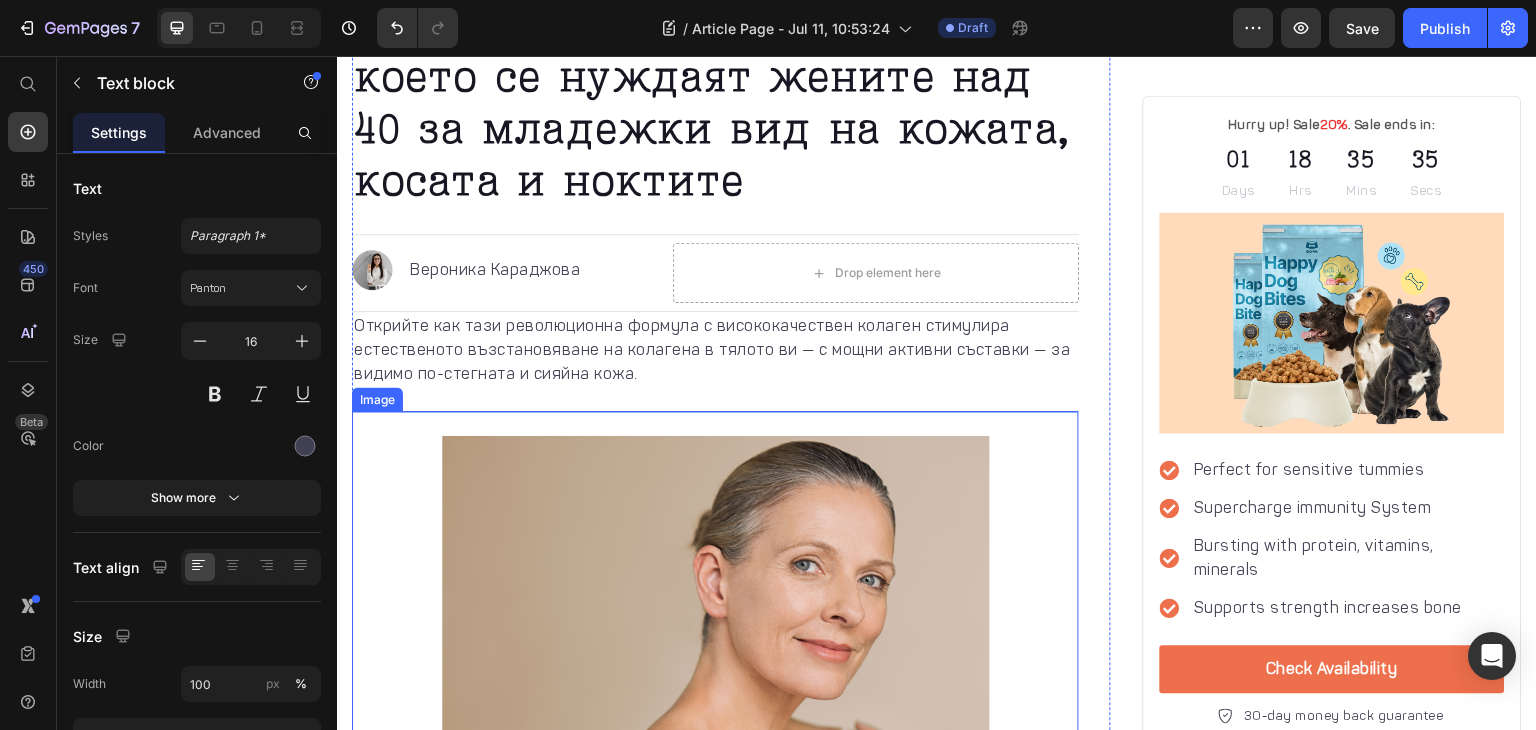 scroll, scrollTop: 563, scrollLeft: 0, axis: vertical 